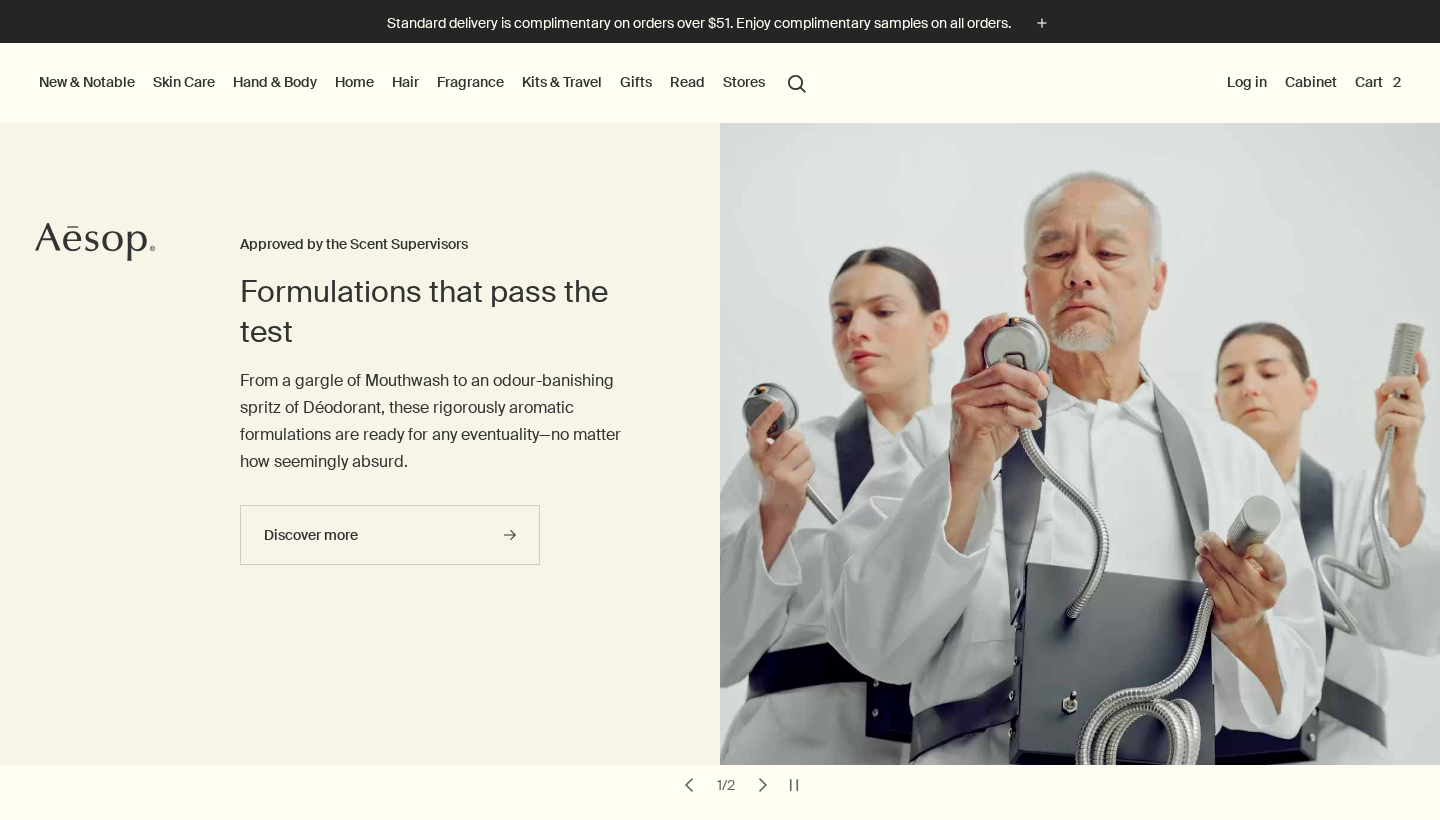 scroll, scrollTop: 0, scrollLeft: 0, axis: both 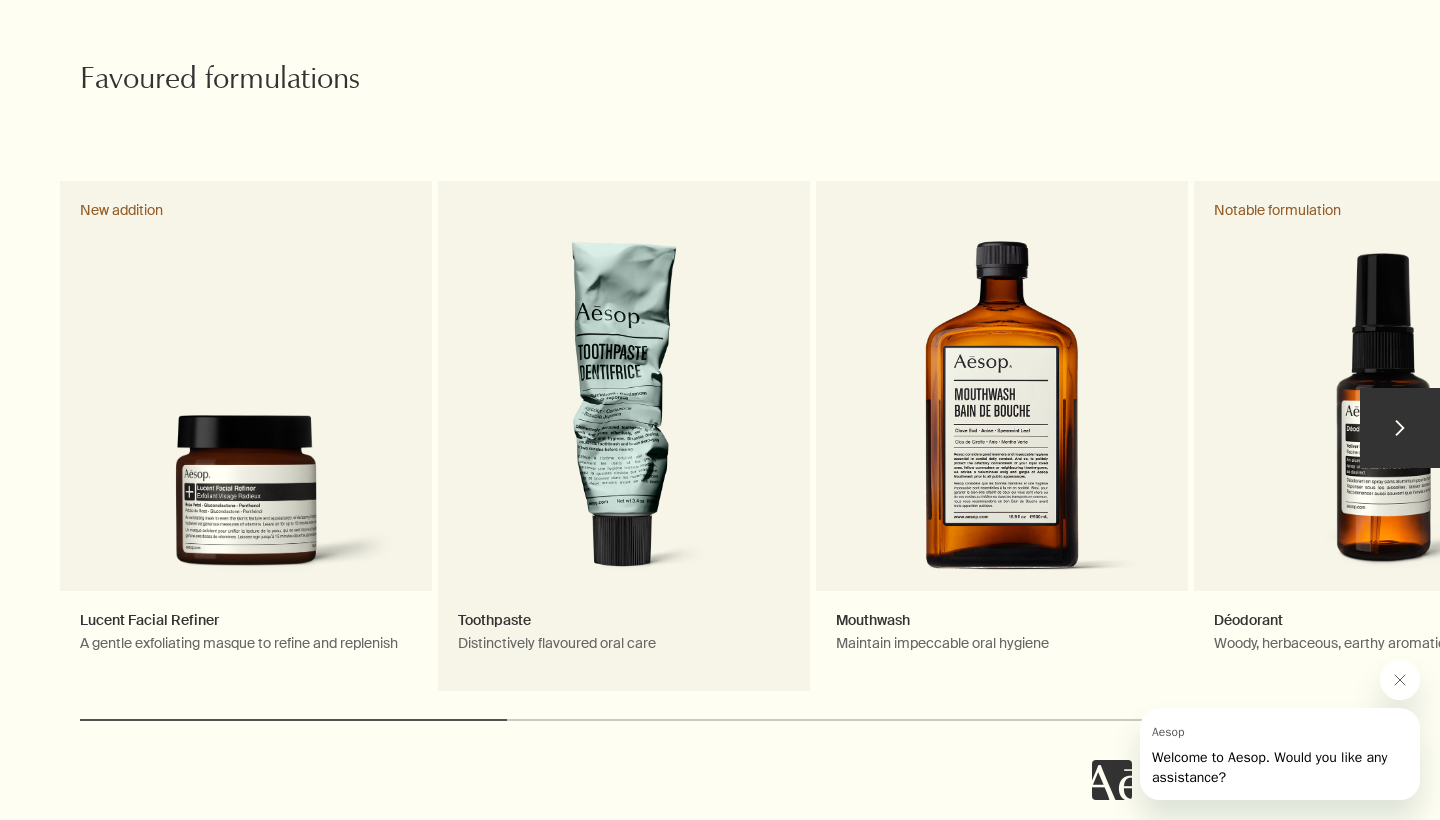 click on "Toothpaste Distinctively flavoured oral care" at bounding box center (624, 437) 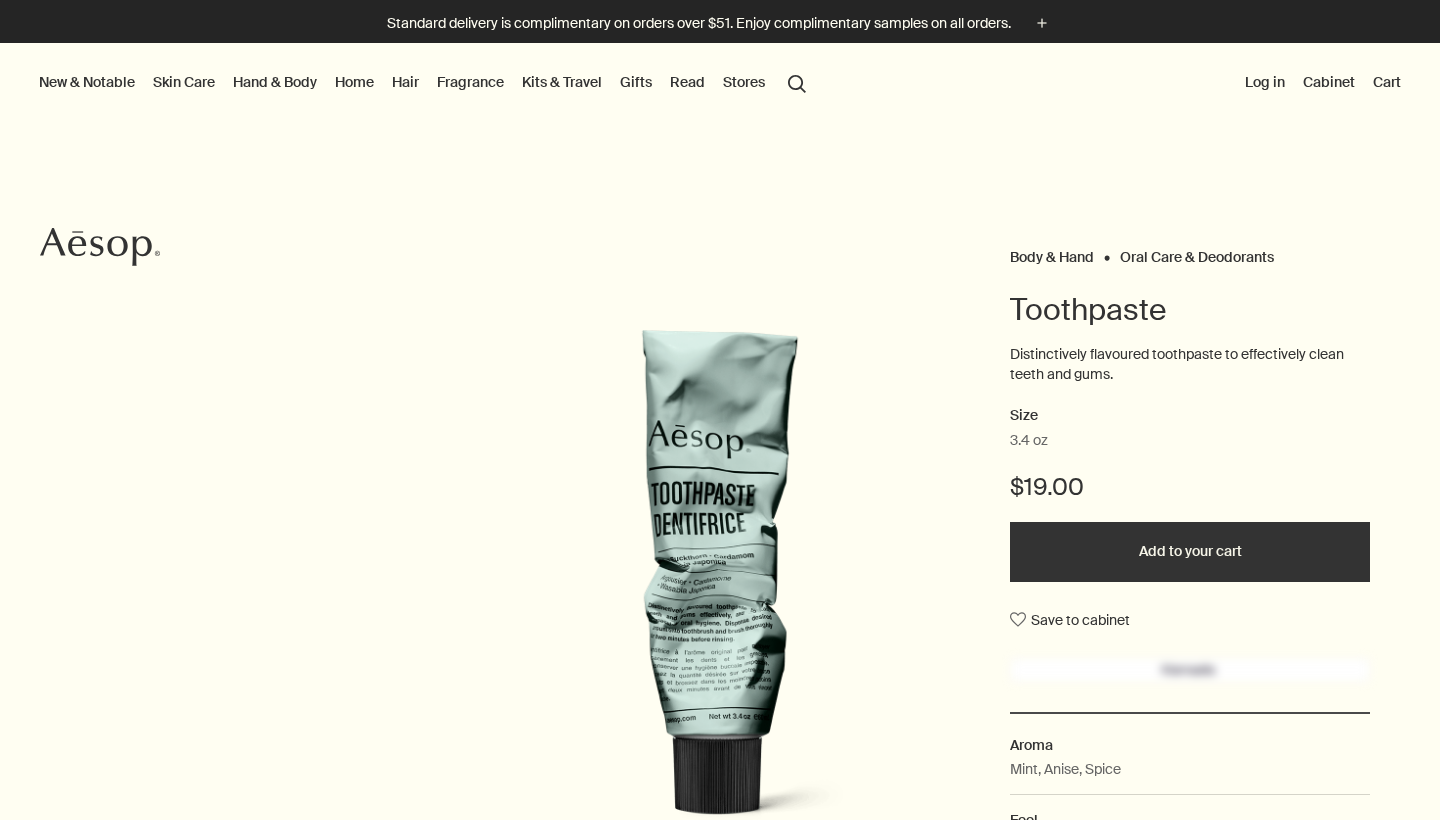 scroll, scrollTop: 0, scrollLeft: 0, axis: both 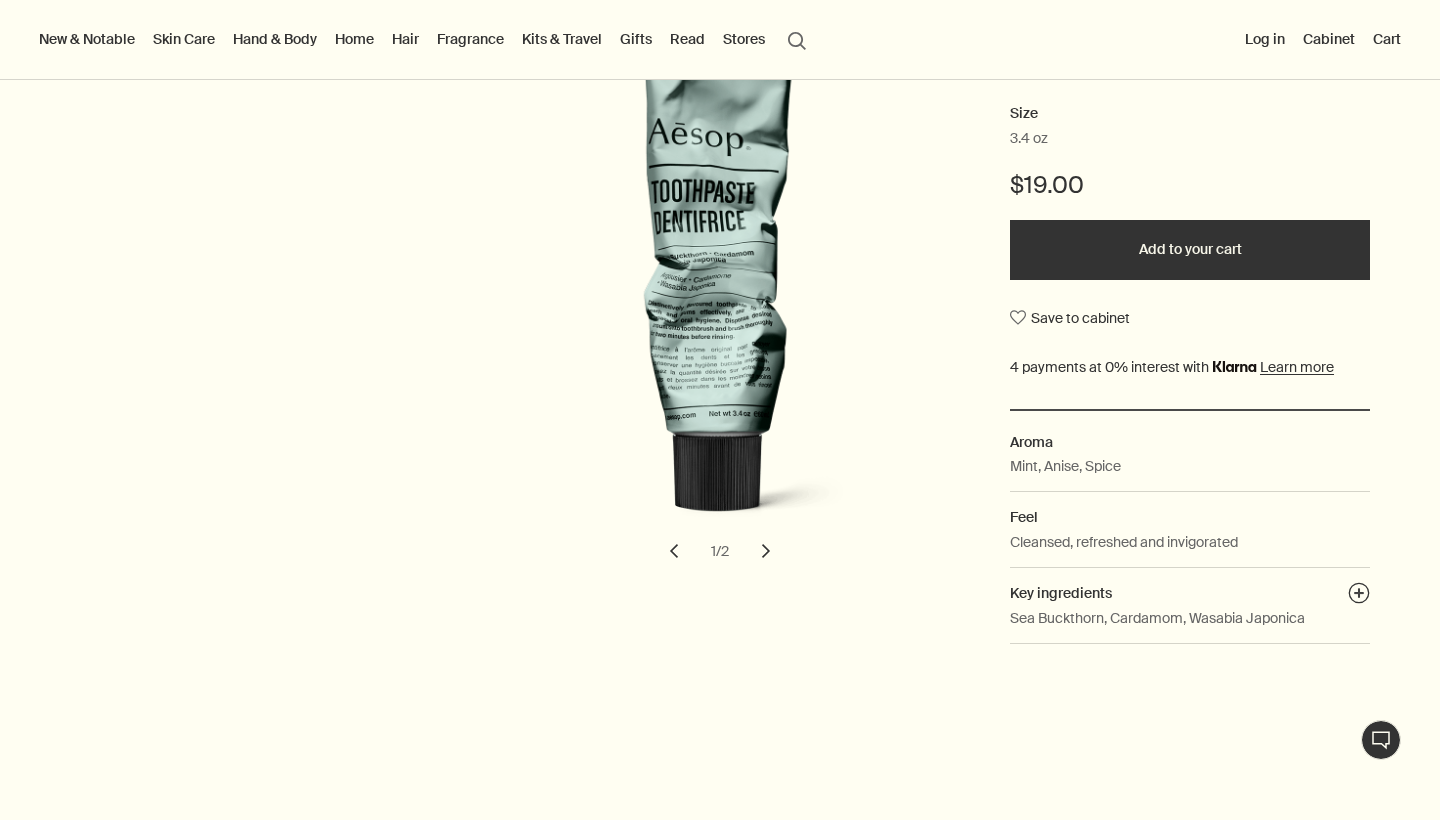 click on "chevron" at bounding box center (766, 551) 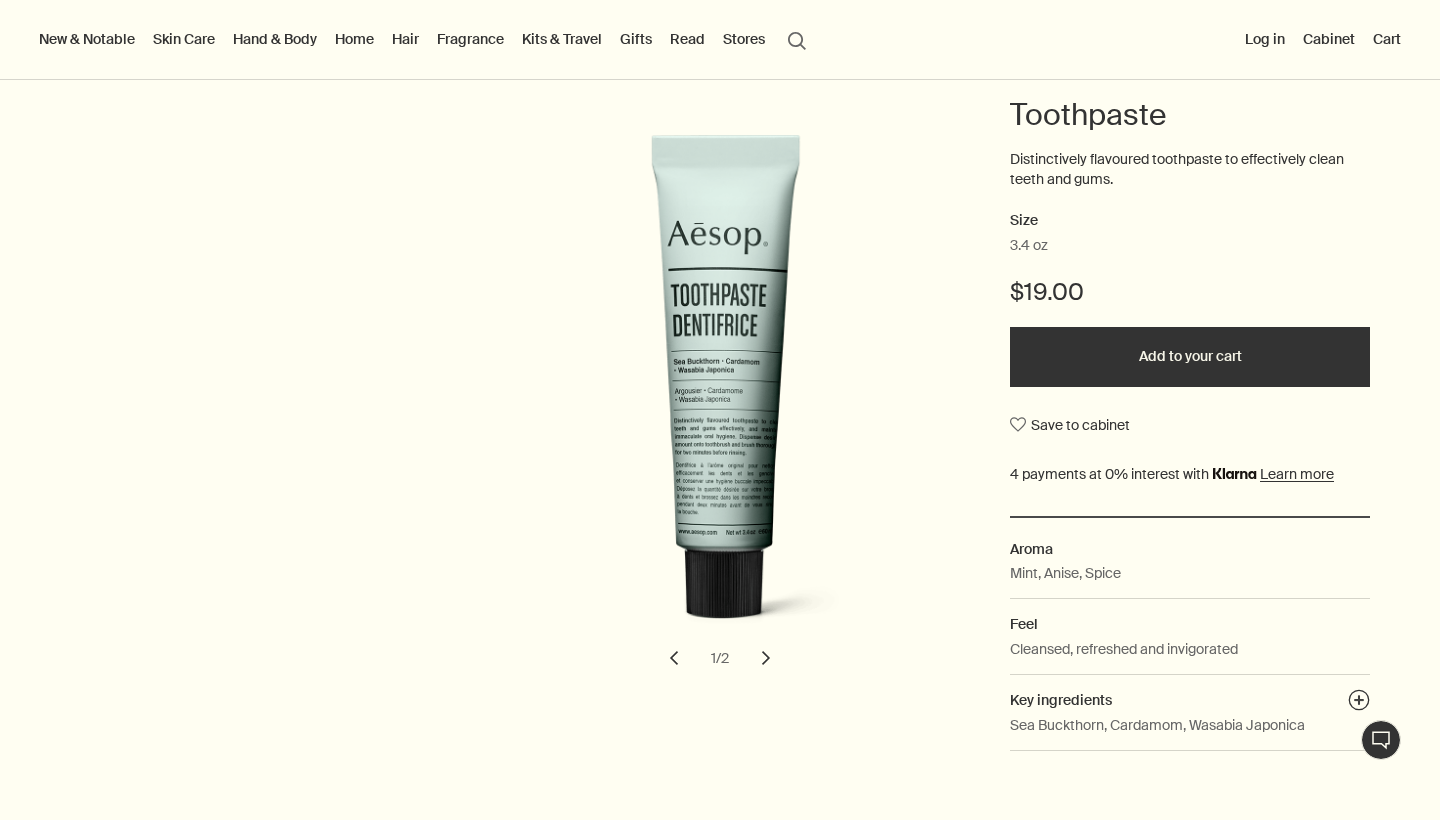 scroll, scrollTop: 162, scrollLeft: 0, axis: vertical 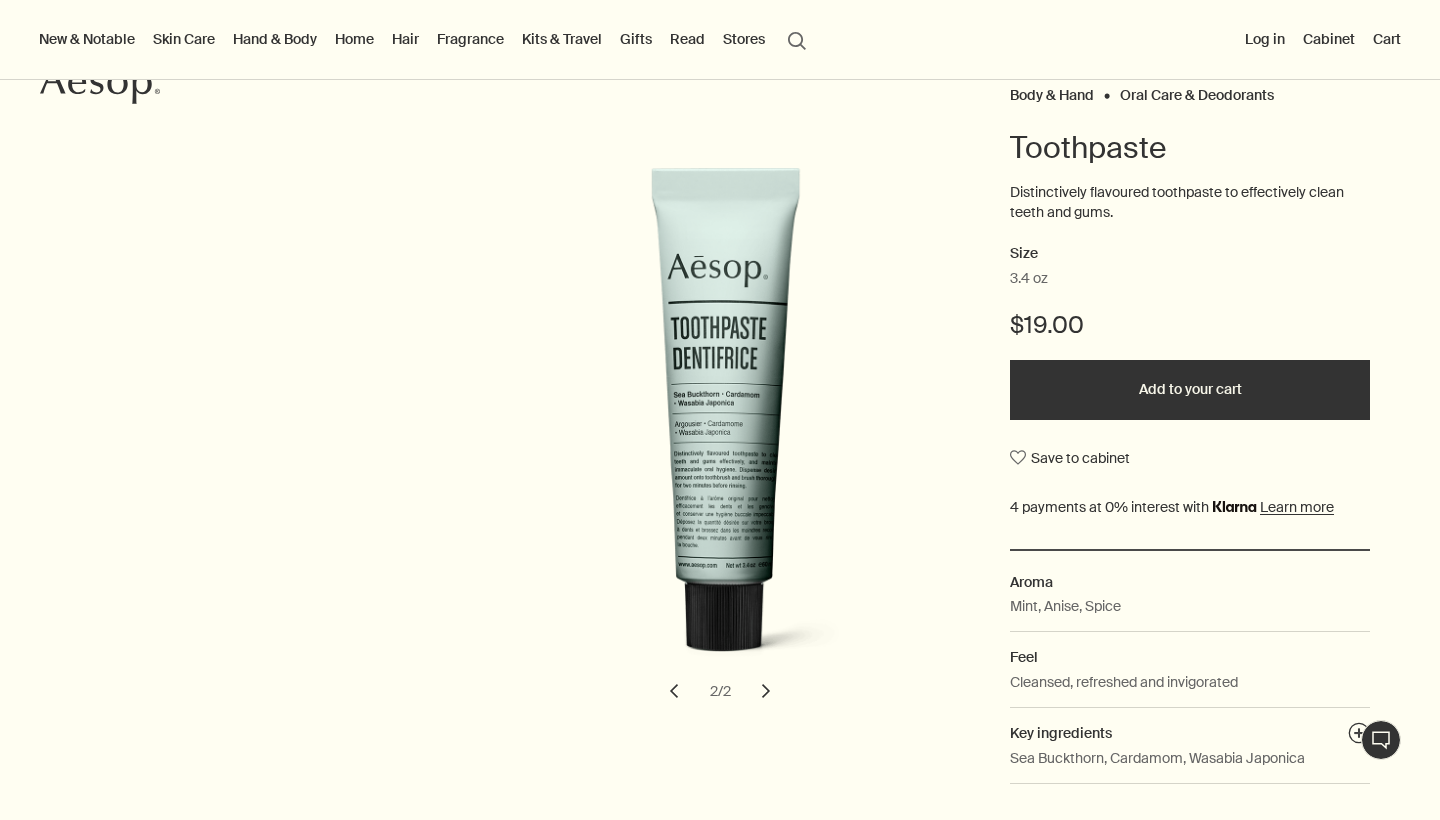 click on "chevron" at bounding box center (766, 691) 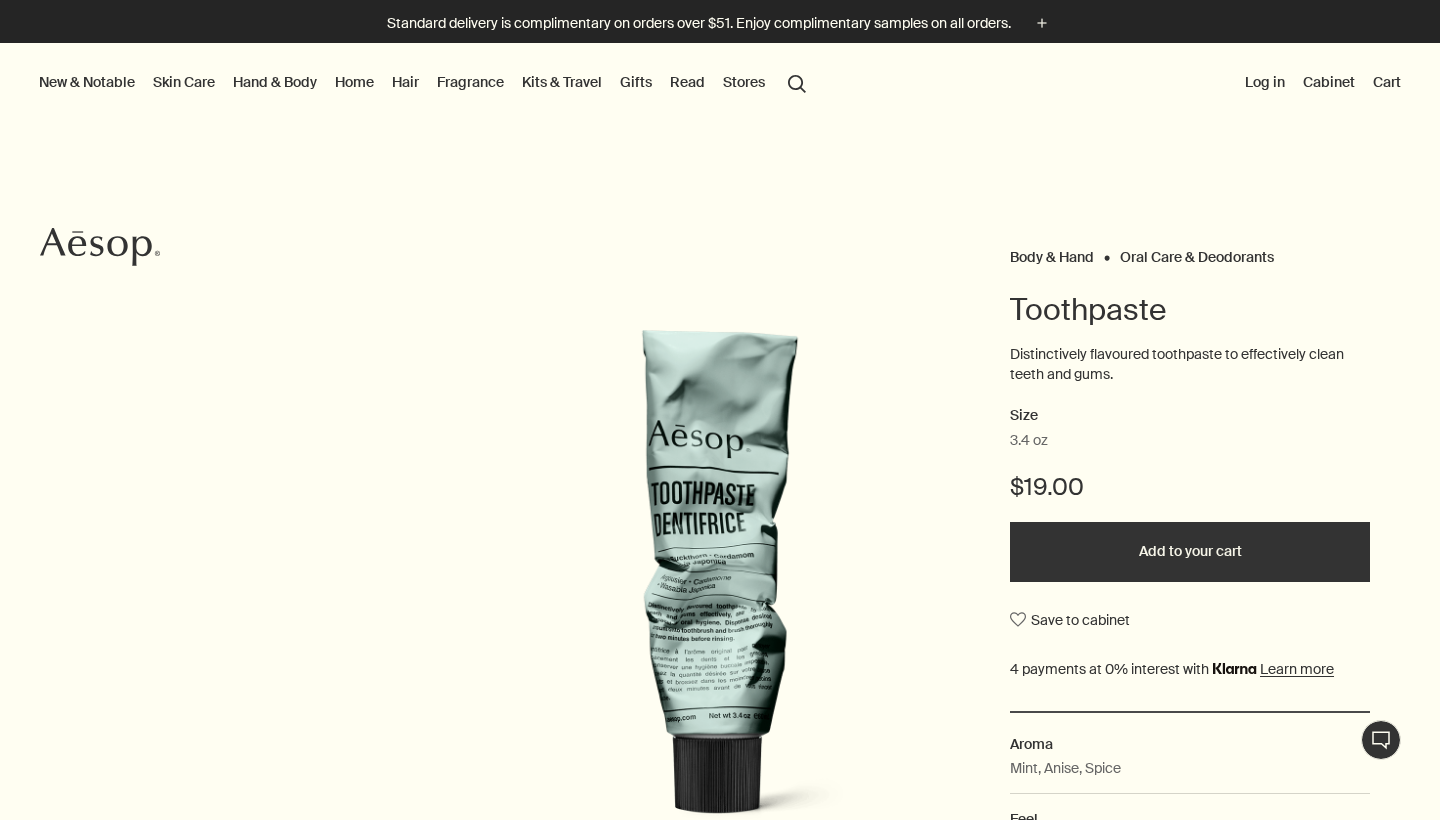 scroll, scrollTop: 0, scrollLeft: 0, axis: both 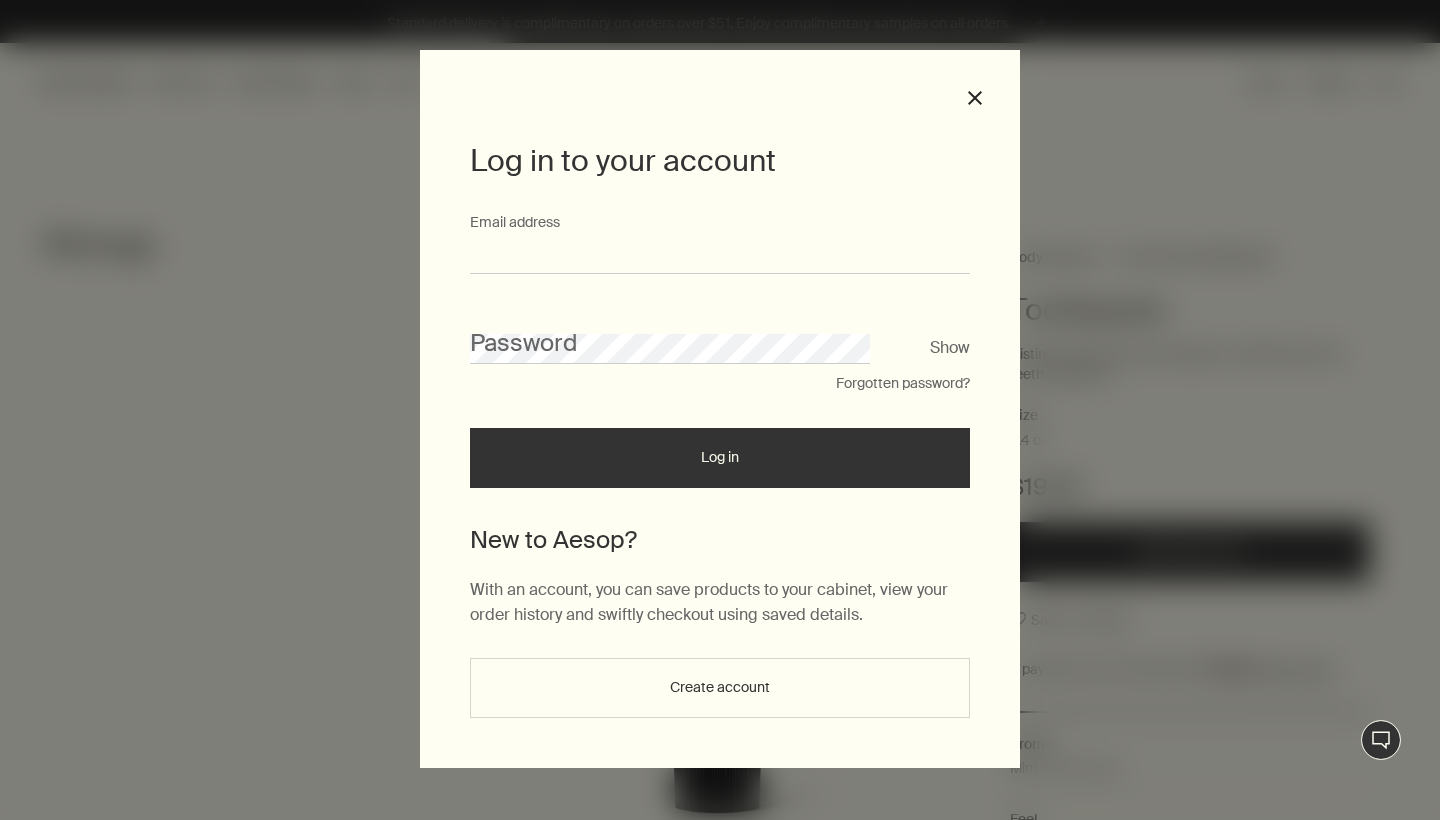 type on "**********" 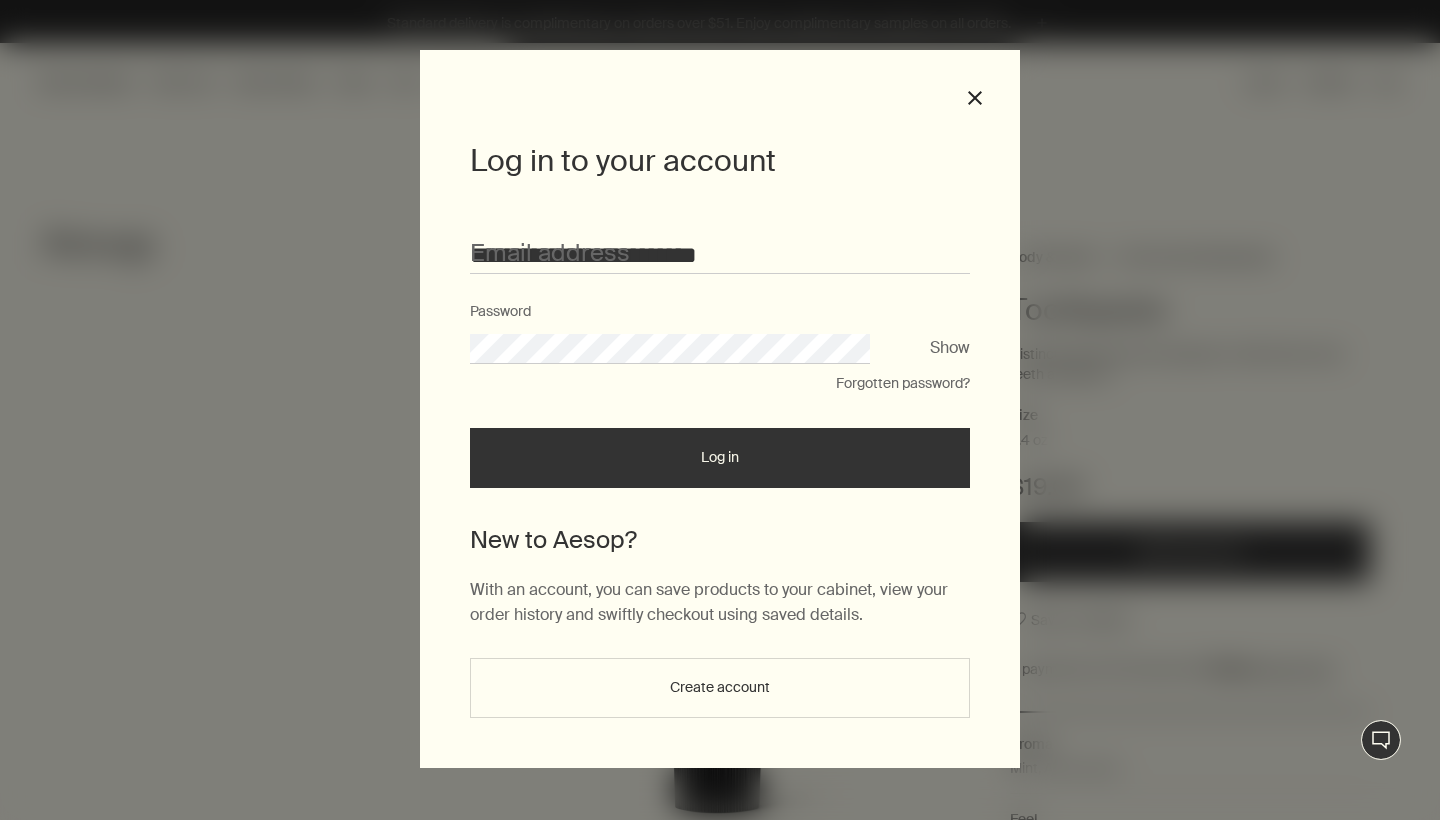 click on "Log in" at bounding box center (720, 458) 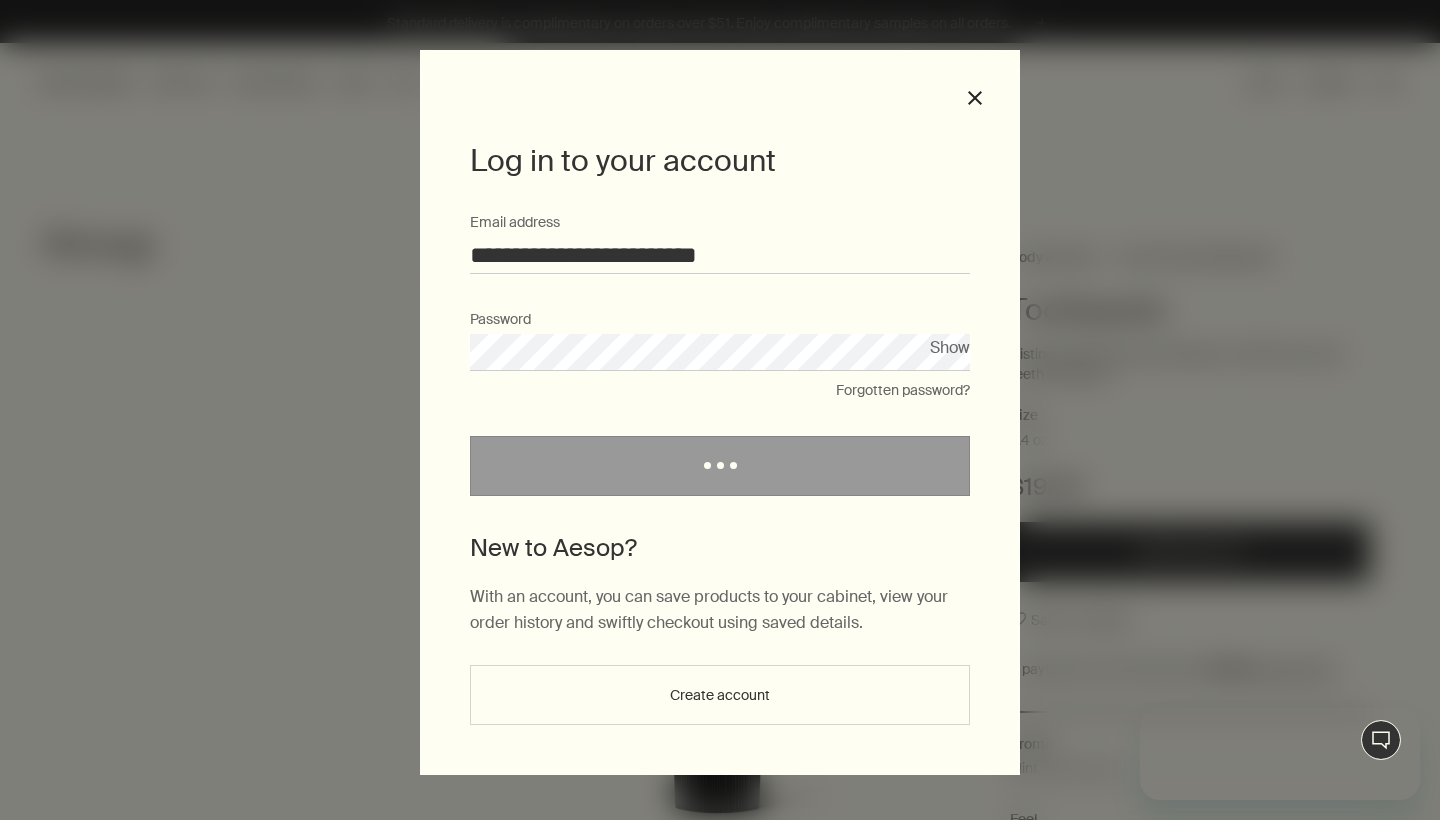 scroll, scrollTop: 0, scrollLeft: 0, axis: both 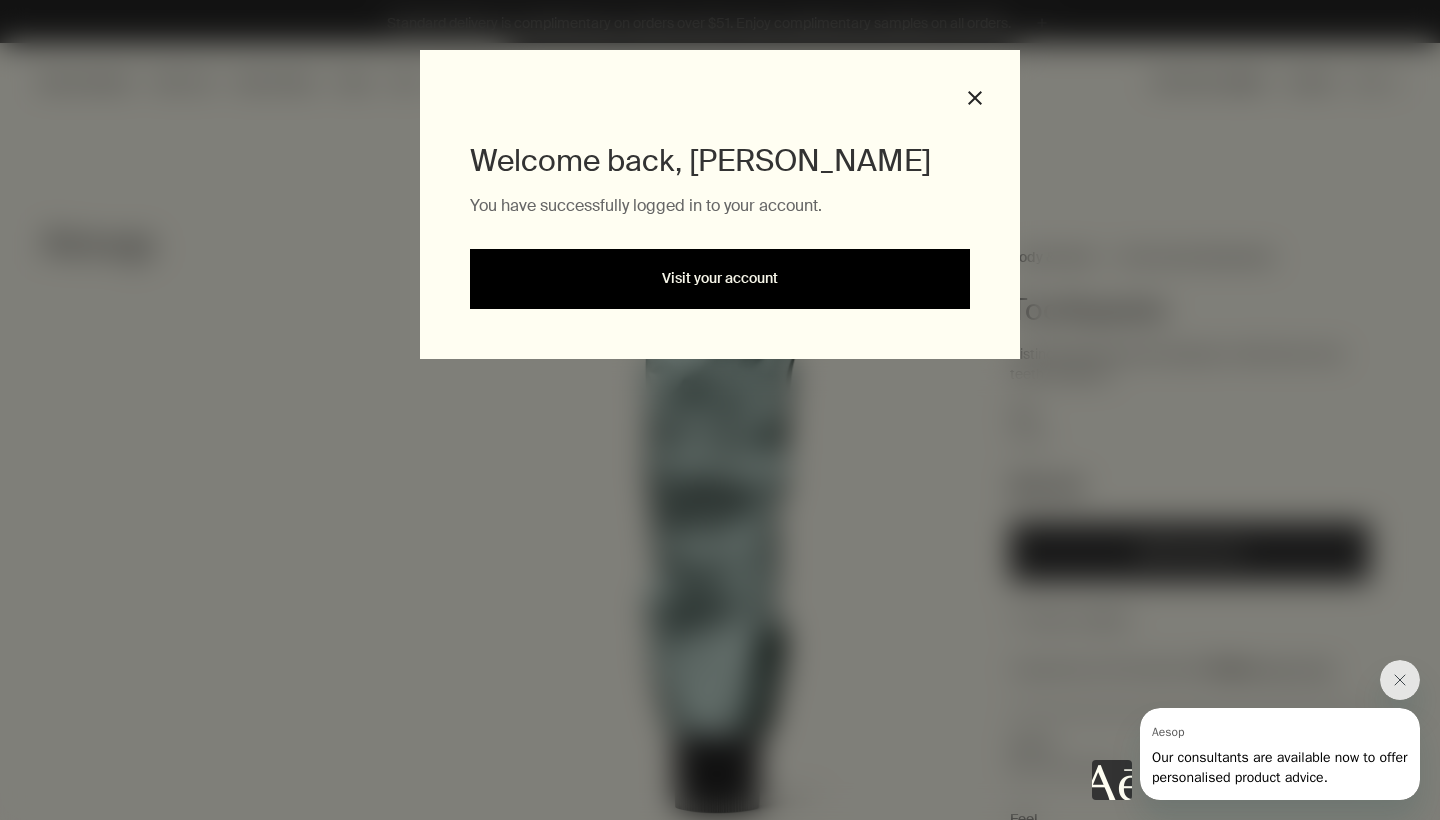 click on "Visit your account" at bounding box center [720, 279] 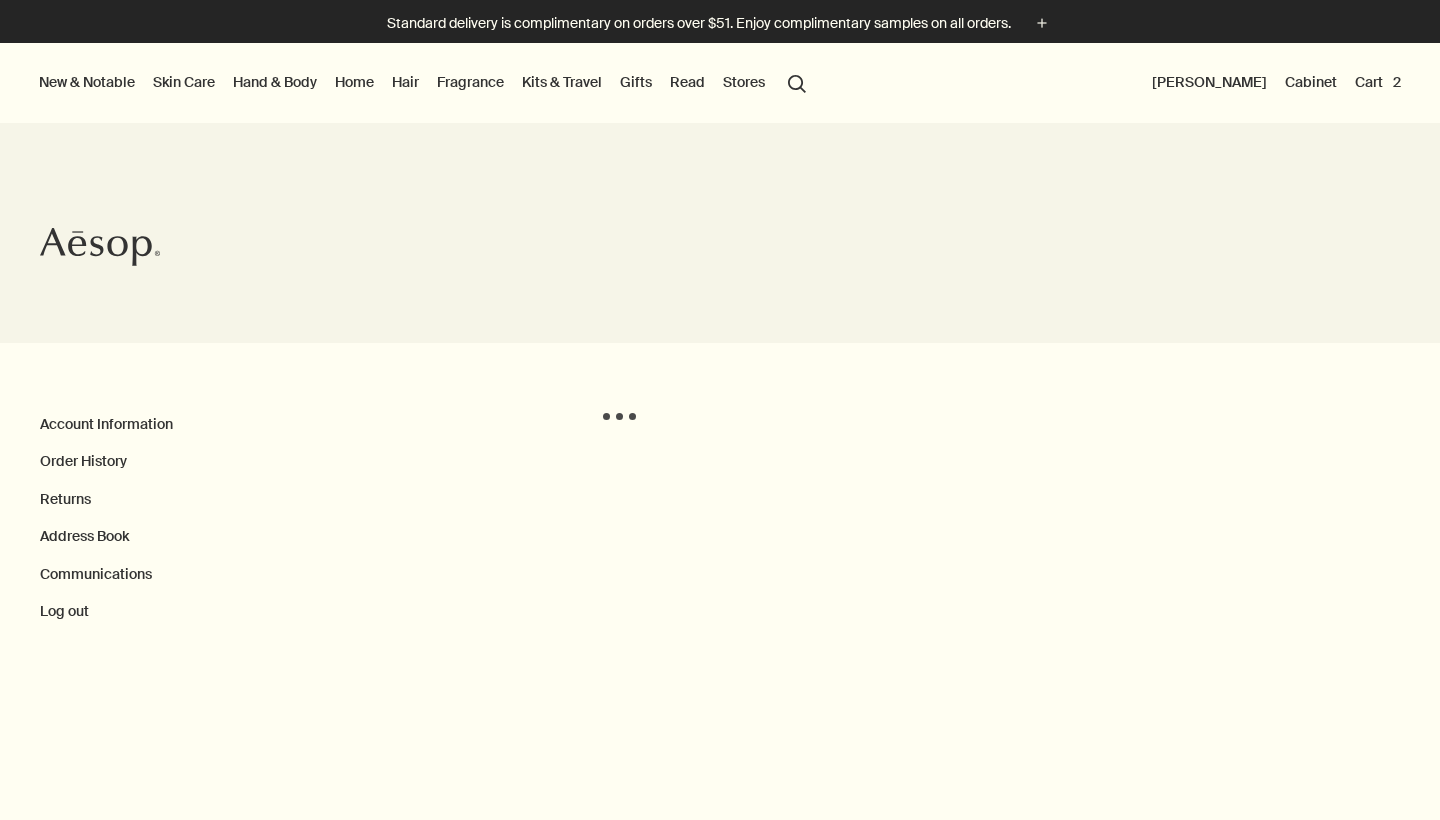 scroll, scrollTop: 0, scrollLeft: 0, axis: both 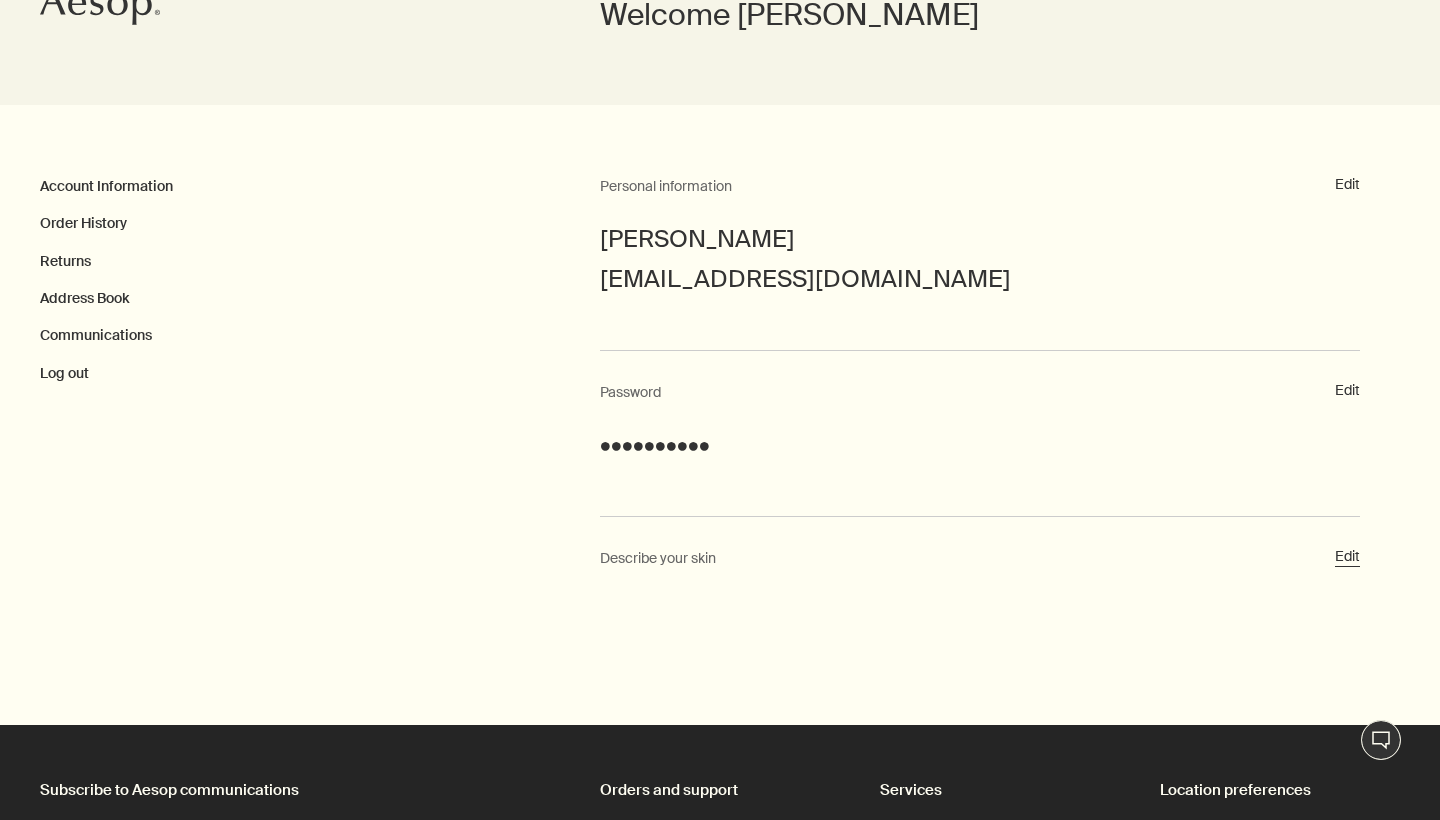 click on "Edit" at bounding box center [1347, 557] 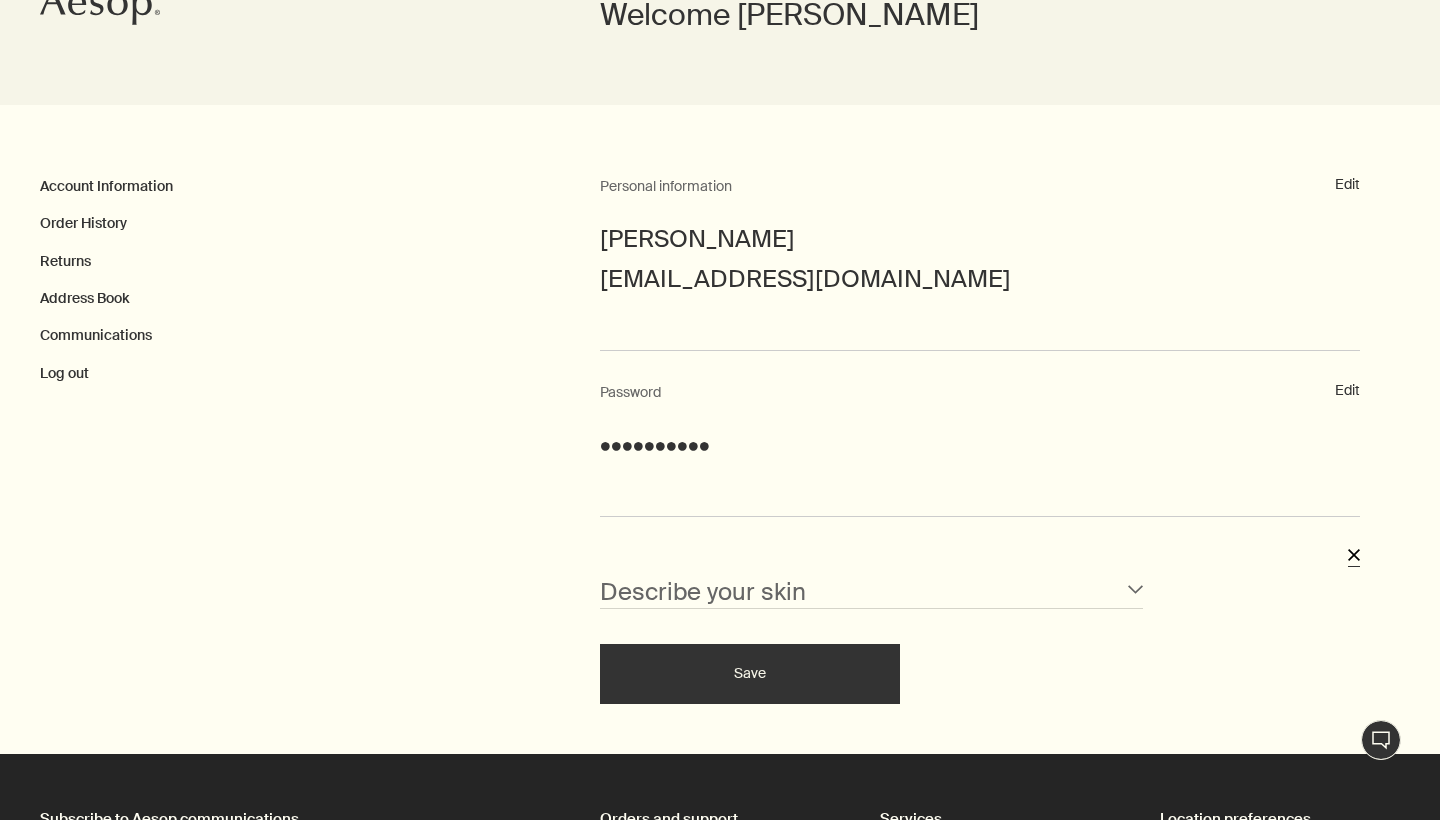 scroll, scrollTop: 652, scrollLeft: 0, axis: vertical 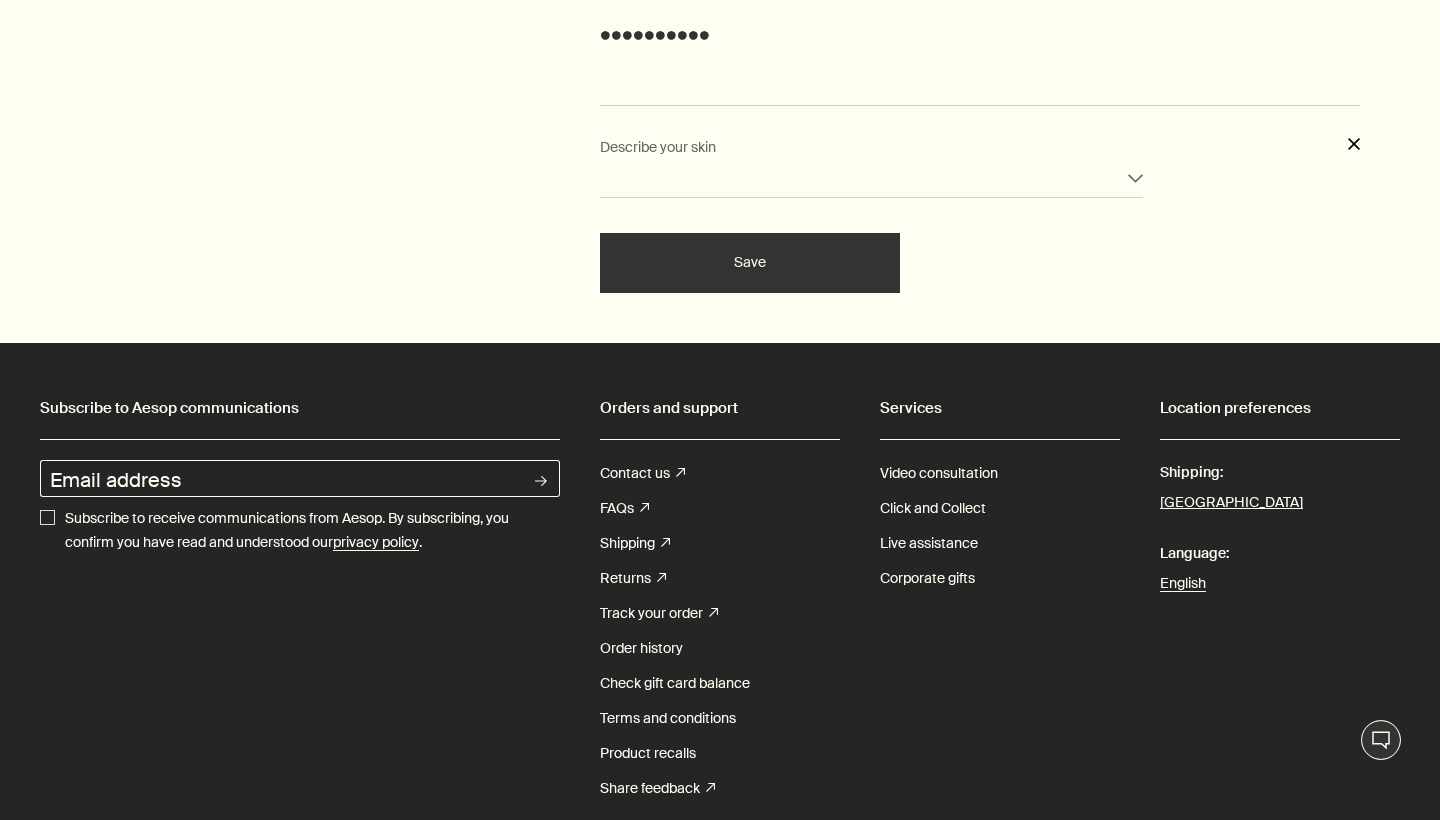 select on "dry" 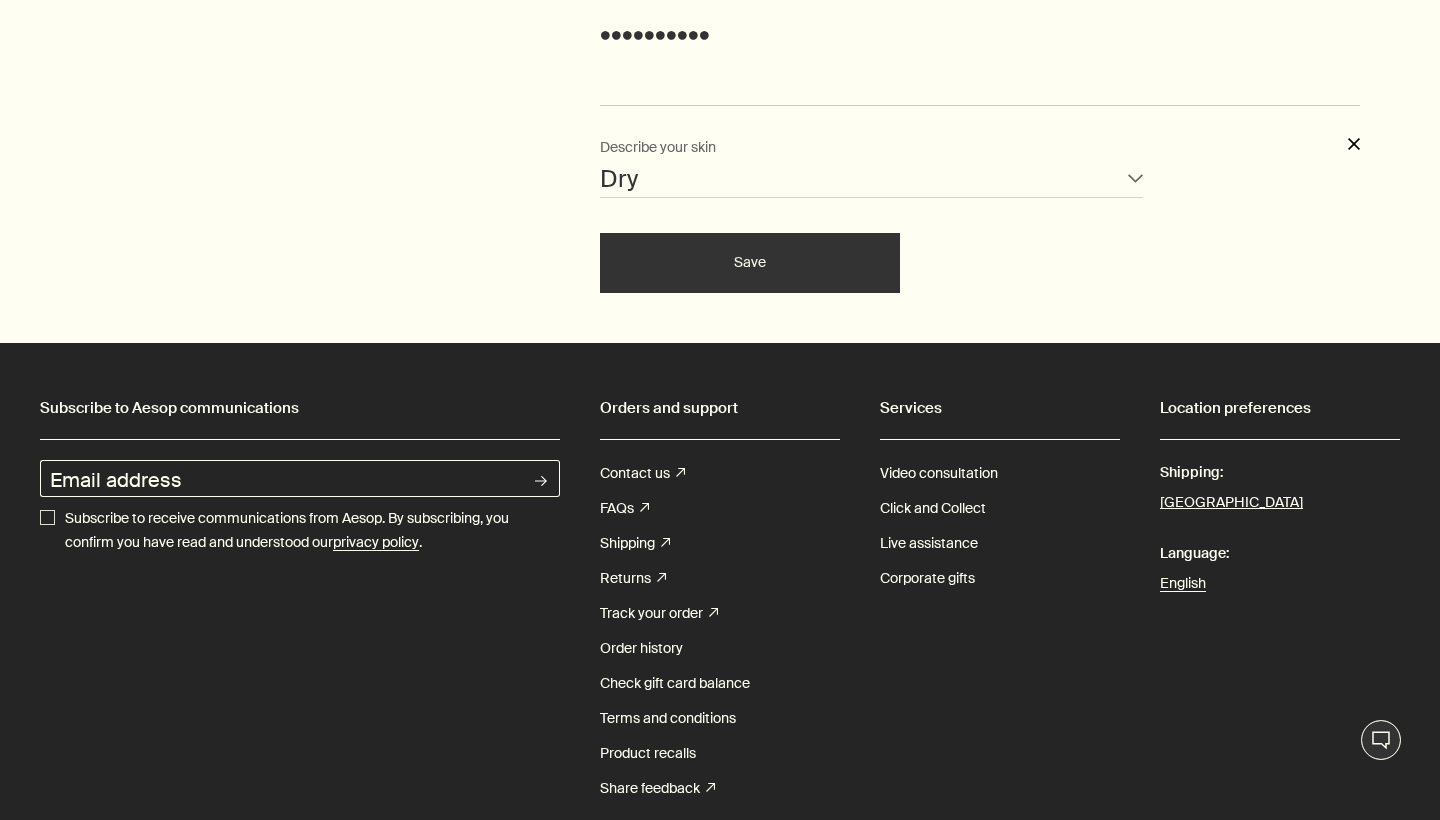 click on "Account Information Order History Returns Address Book Communications Log out" at bounding box center (300, 53) 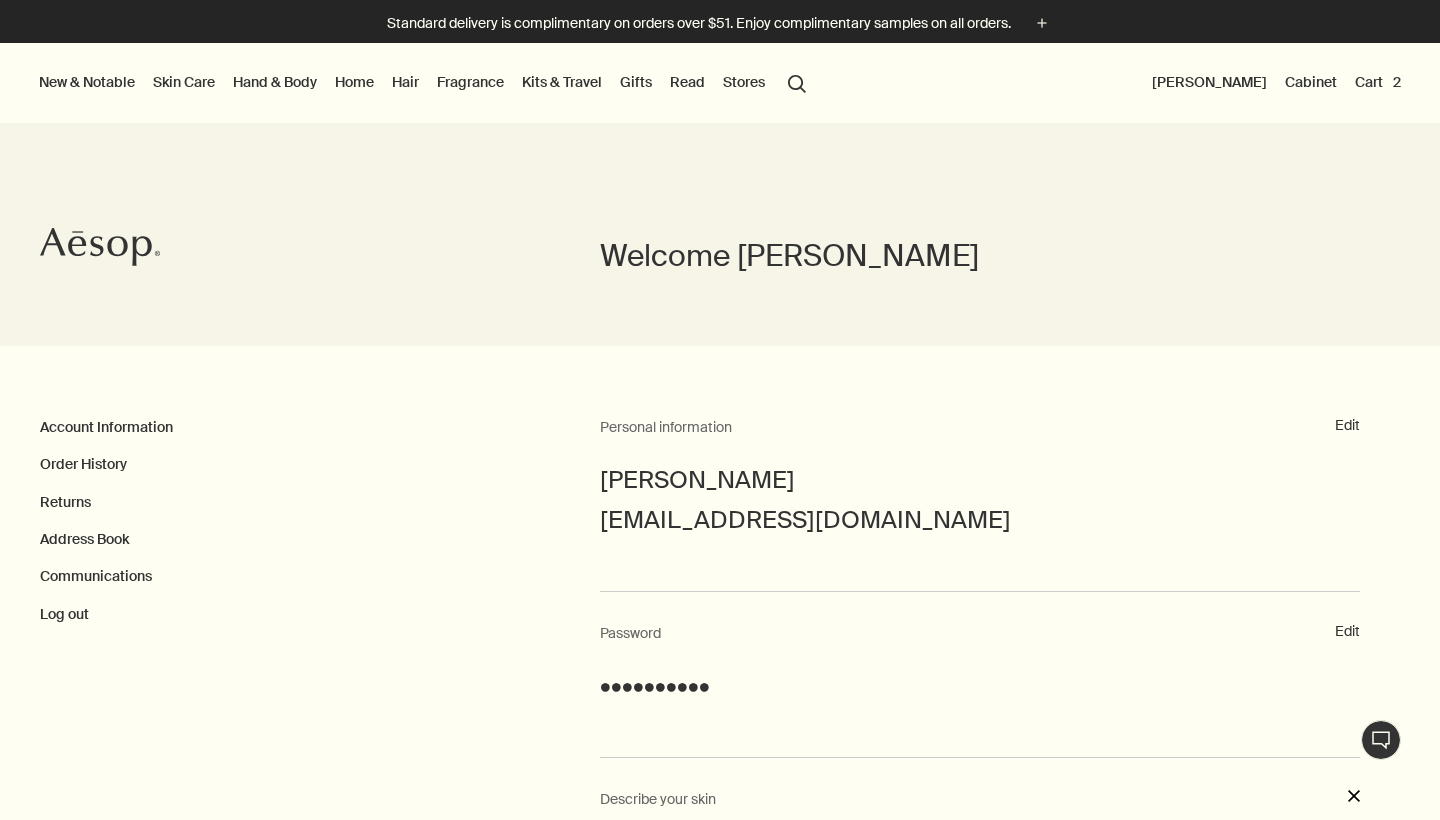 scroll, scrollTop: 0, scrollLeft: 0, axis: both 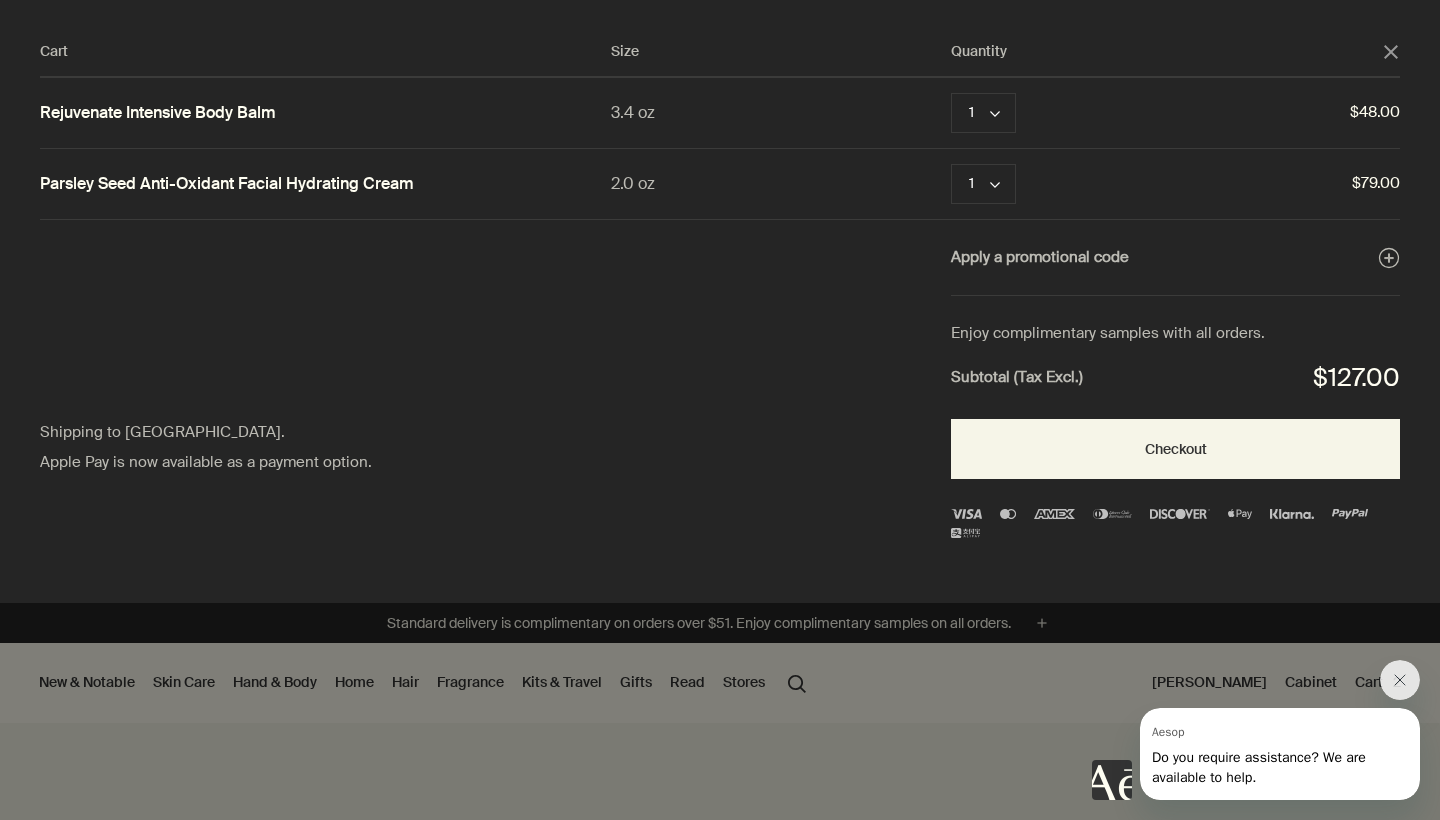 click at bounding box center [720, 410] 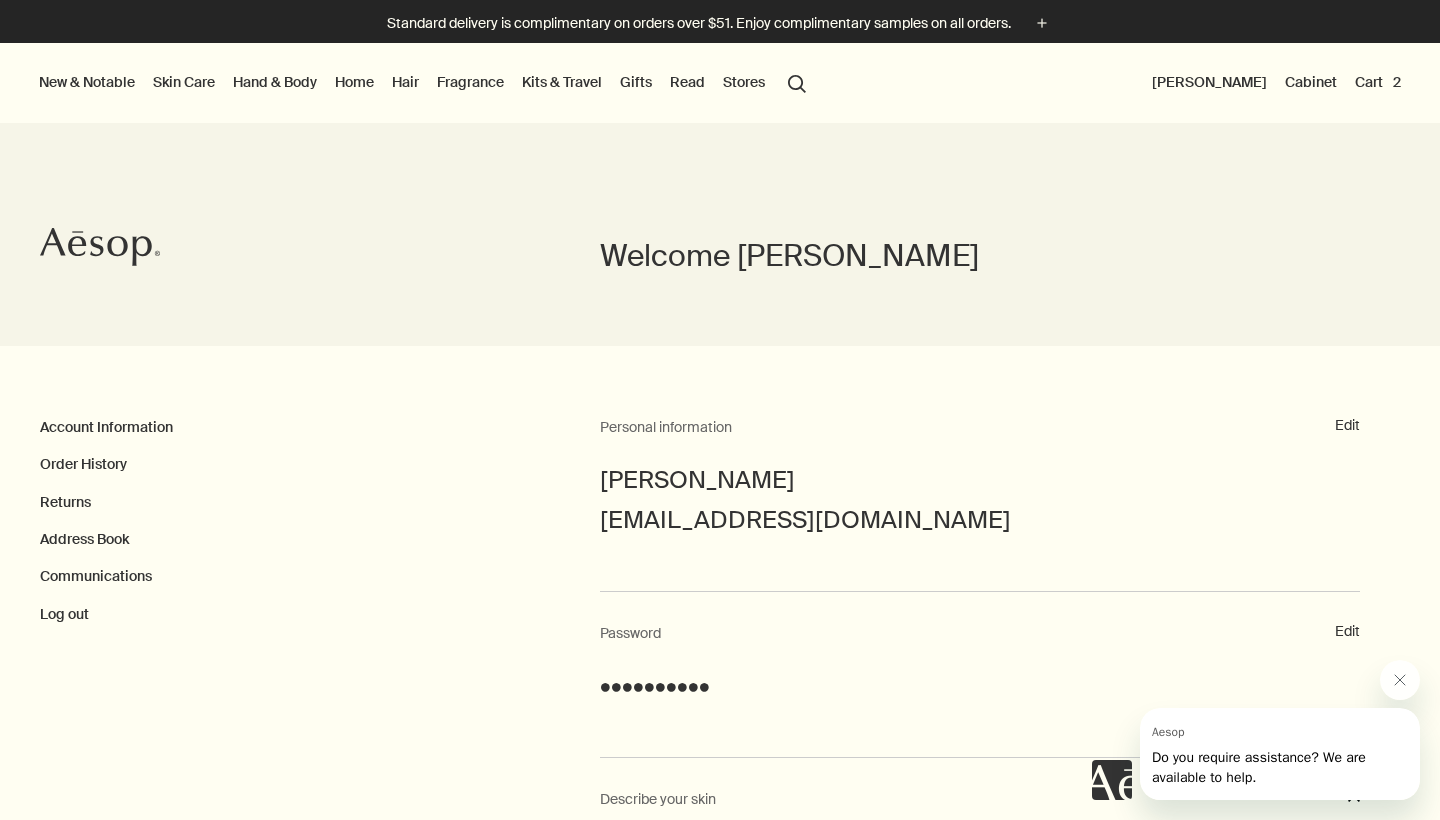 click on "Hair" at bounding box center [405, 82] 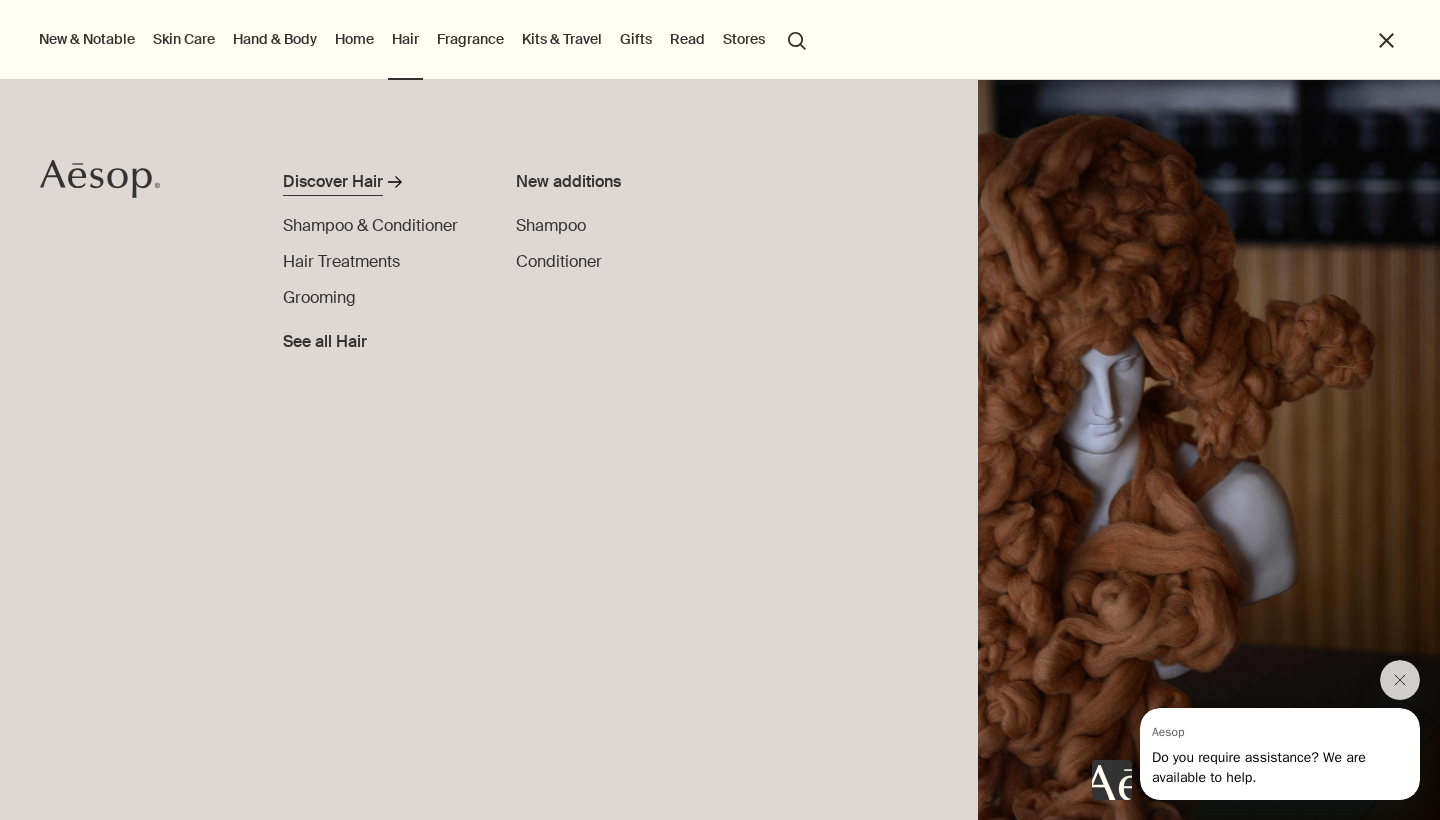 click on "Discover Hair" at bounding box center [333, 182] 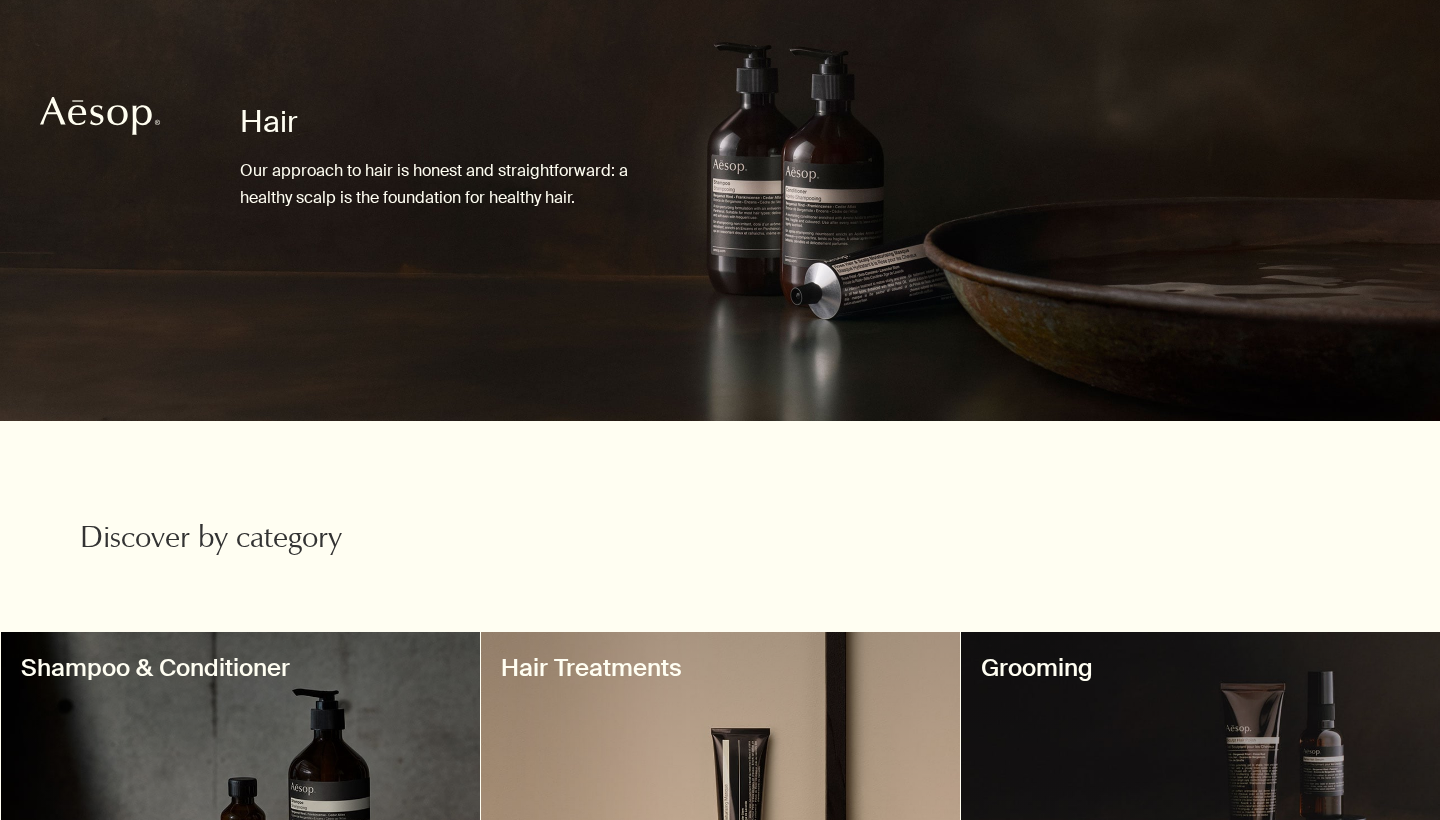 scroll, scrollTop: 0, scrollLeft: 0, axis: both 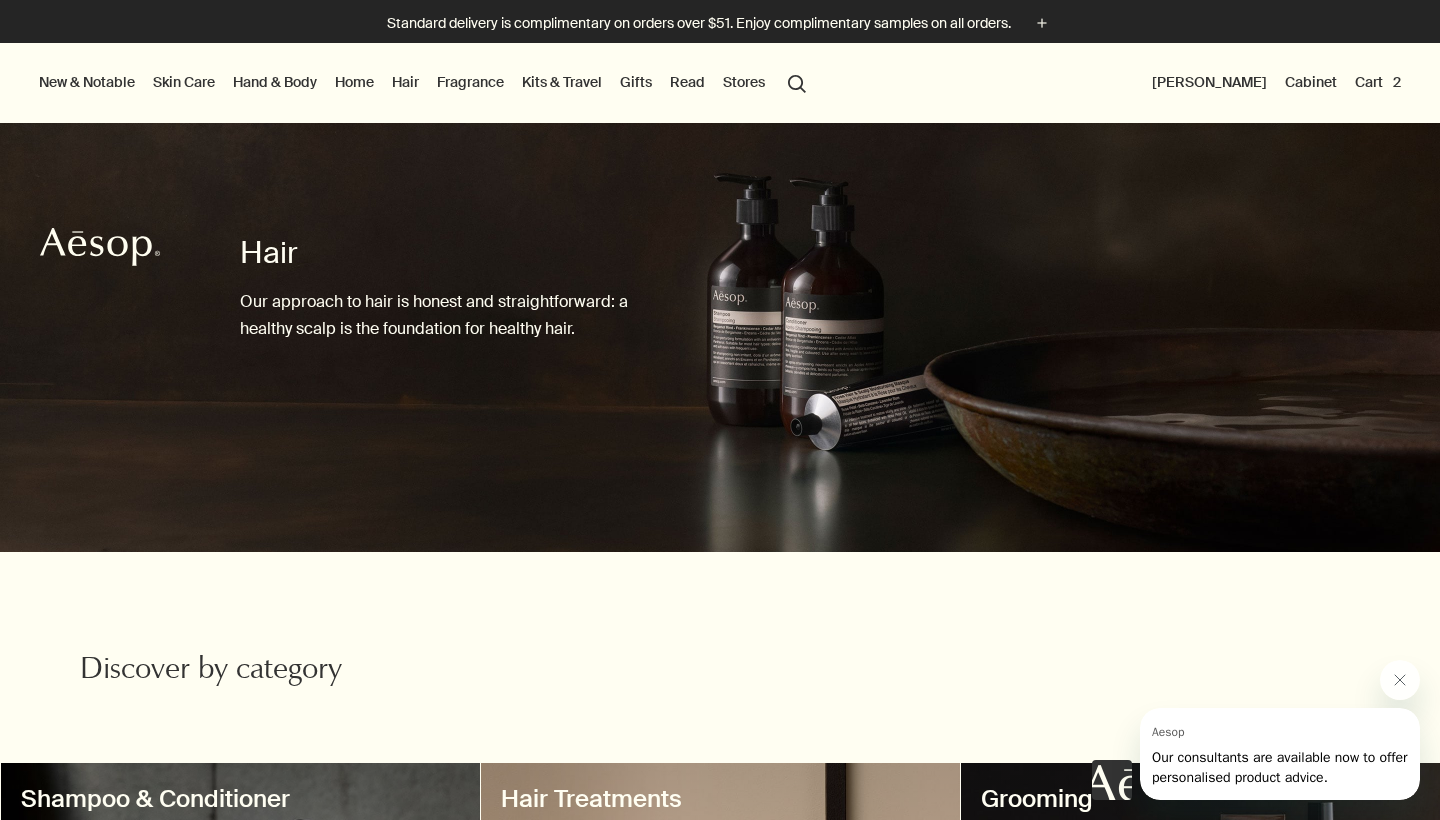 click on "Home" at bounding box center [354, 82] 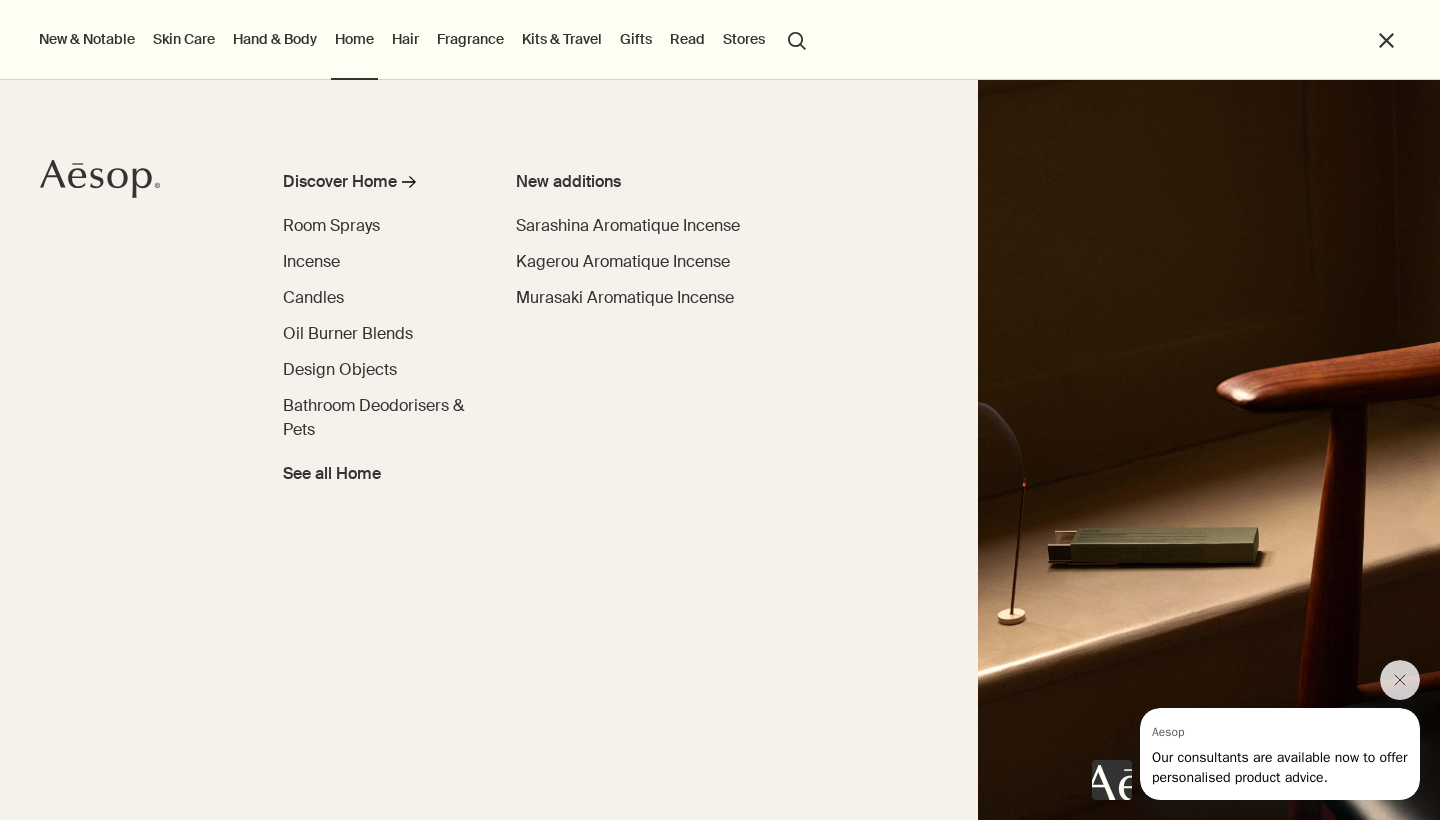 click on "Fragrance" at bounding box center [470, 39] 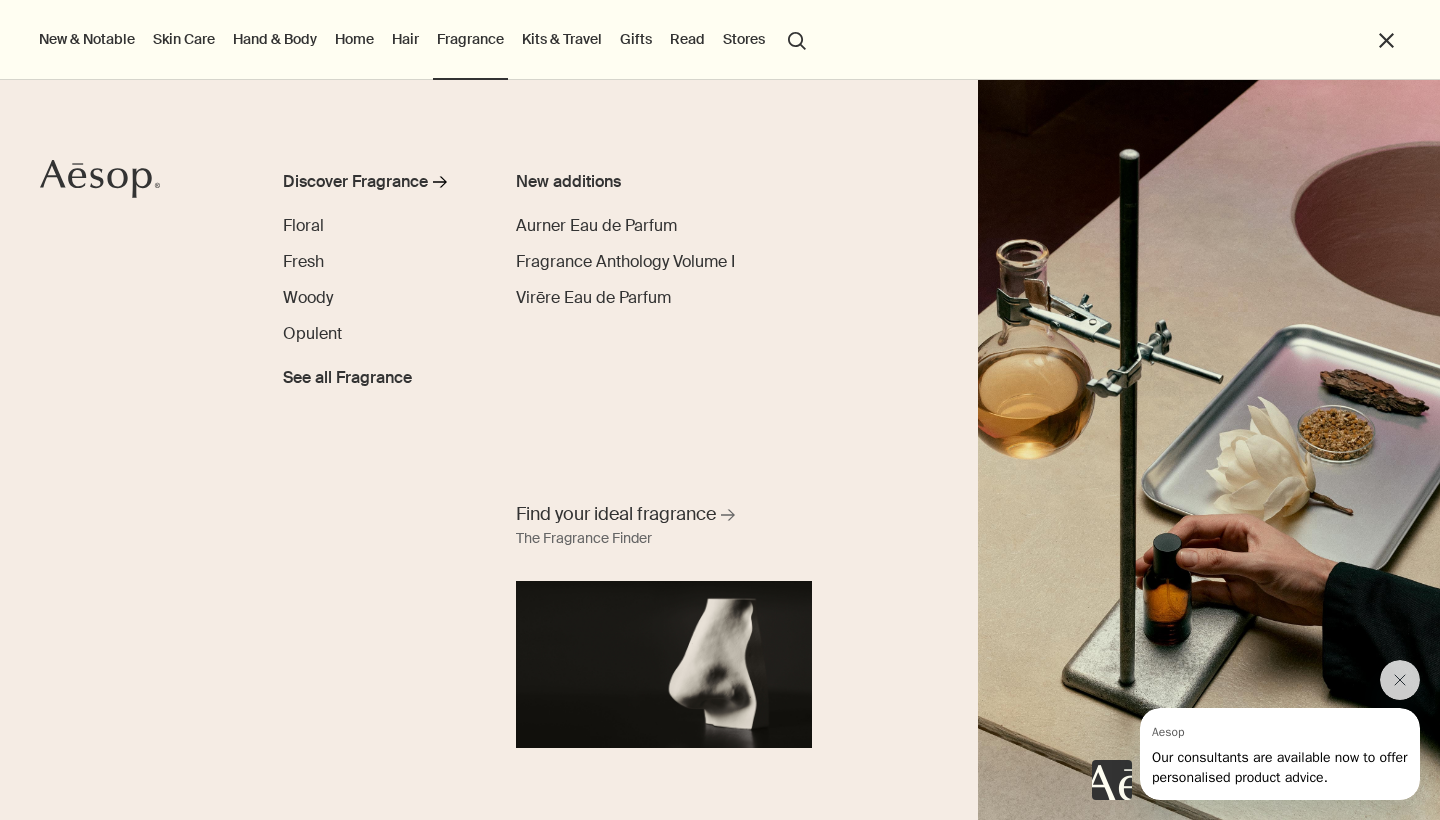 click on "Hair" at bounding box center (405, 39) 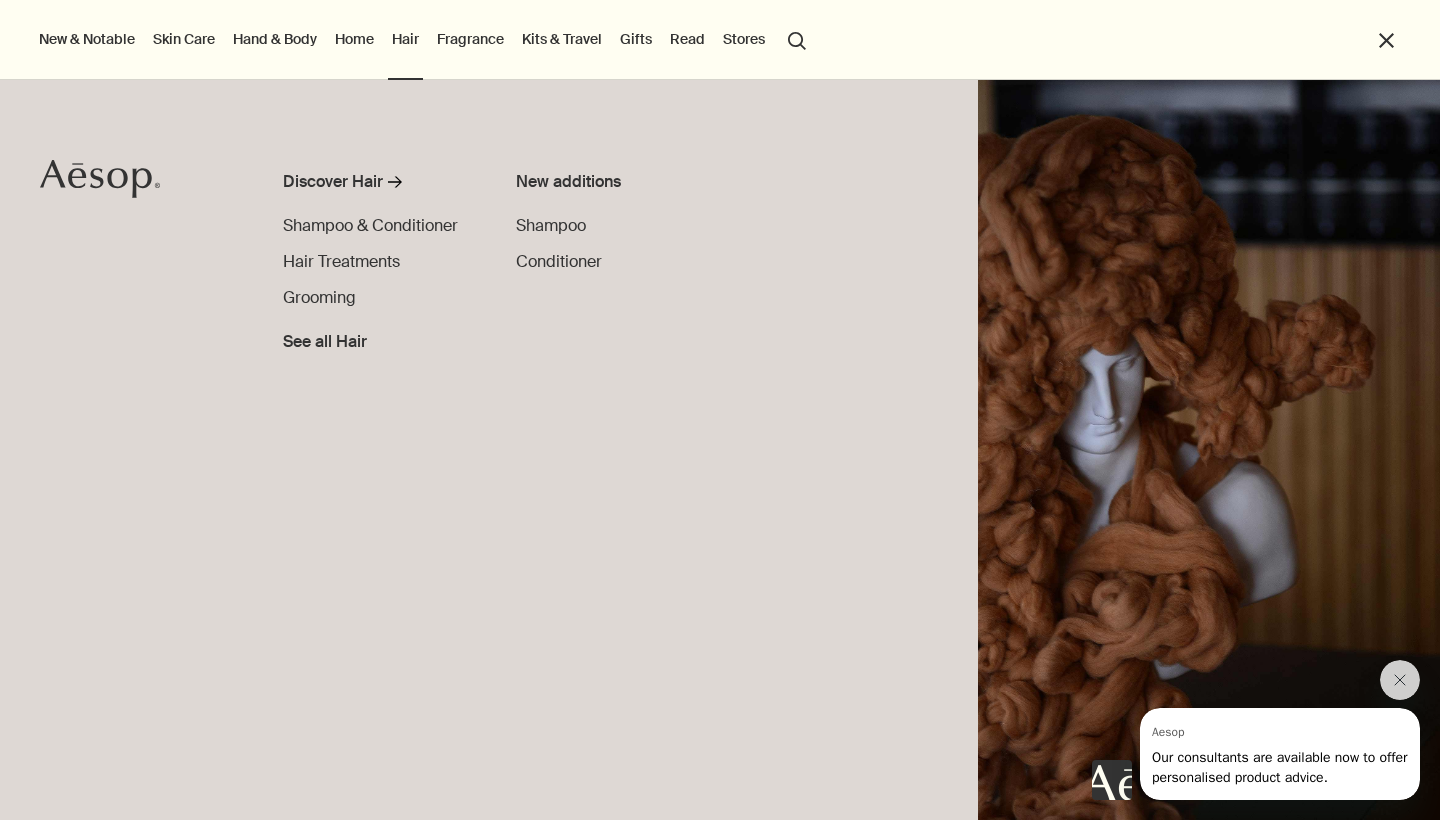 click on "Home" at bounding box center (354, 39) 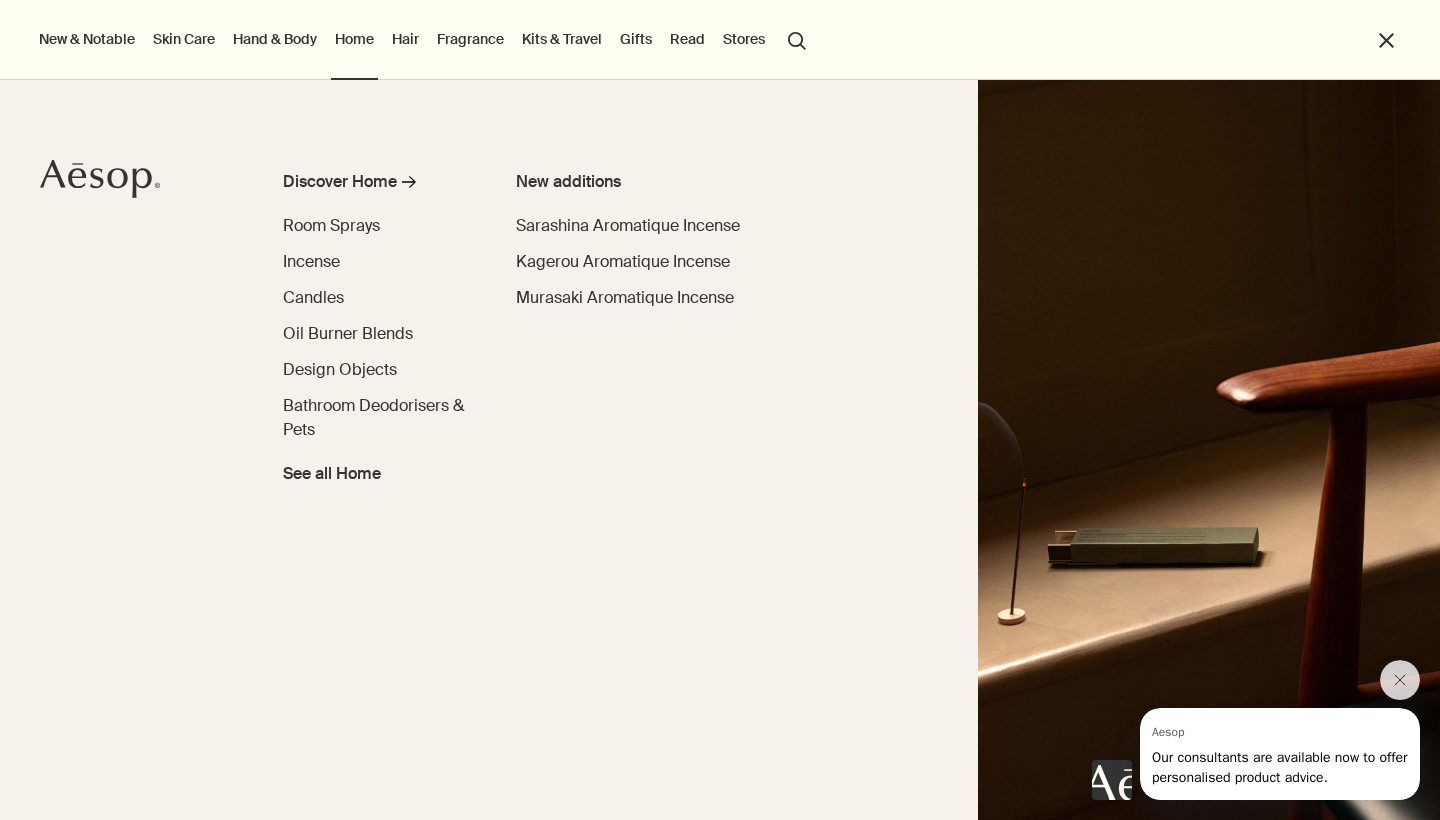click on "Hand & Body" at bounding box center [275, 39] 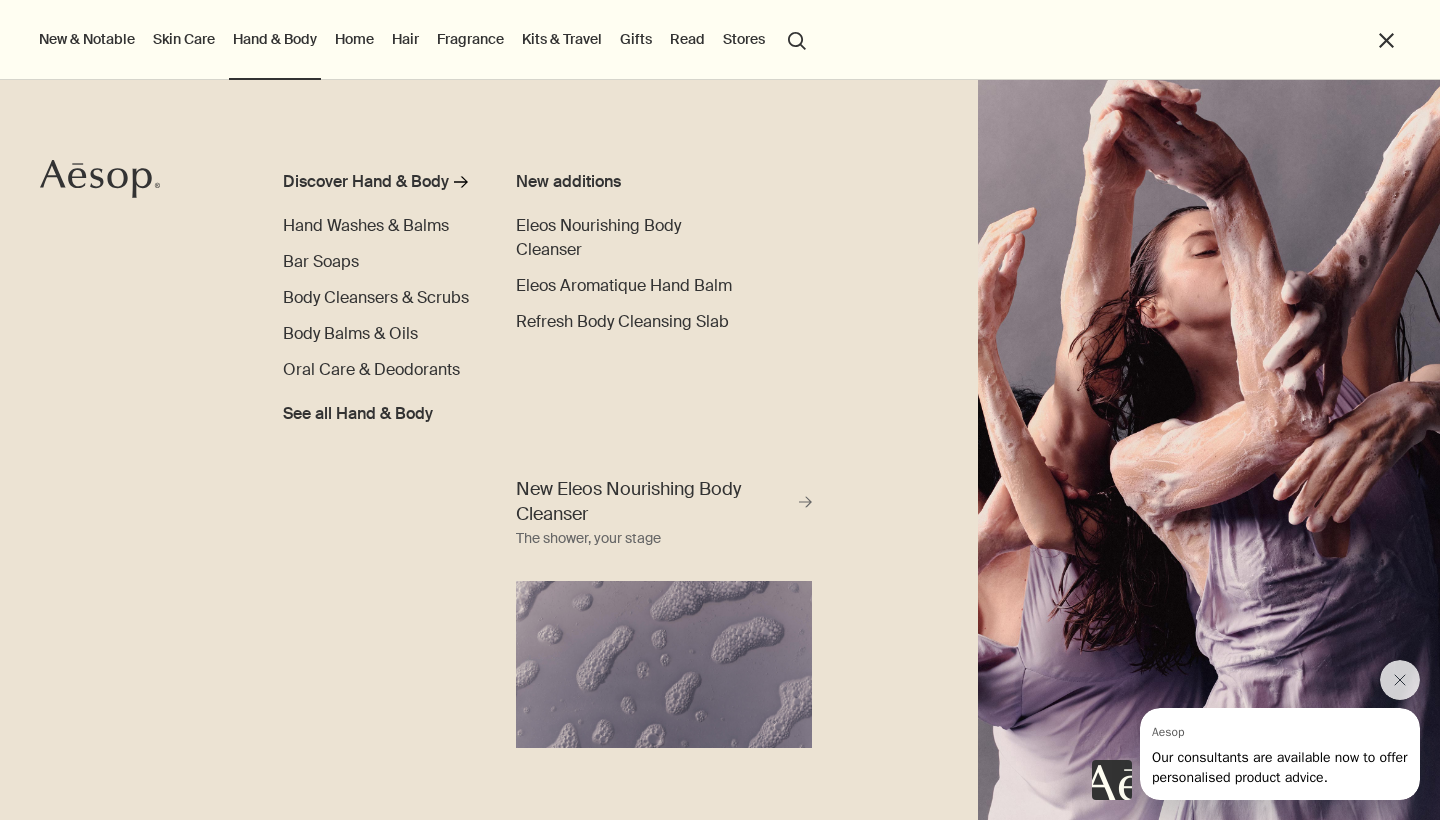 click on "Skin Care" at bounding box center [184, 39] 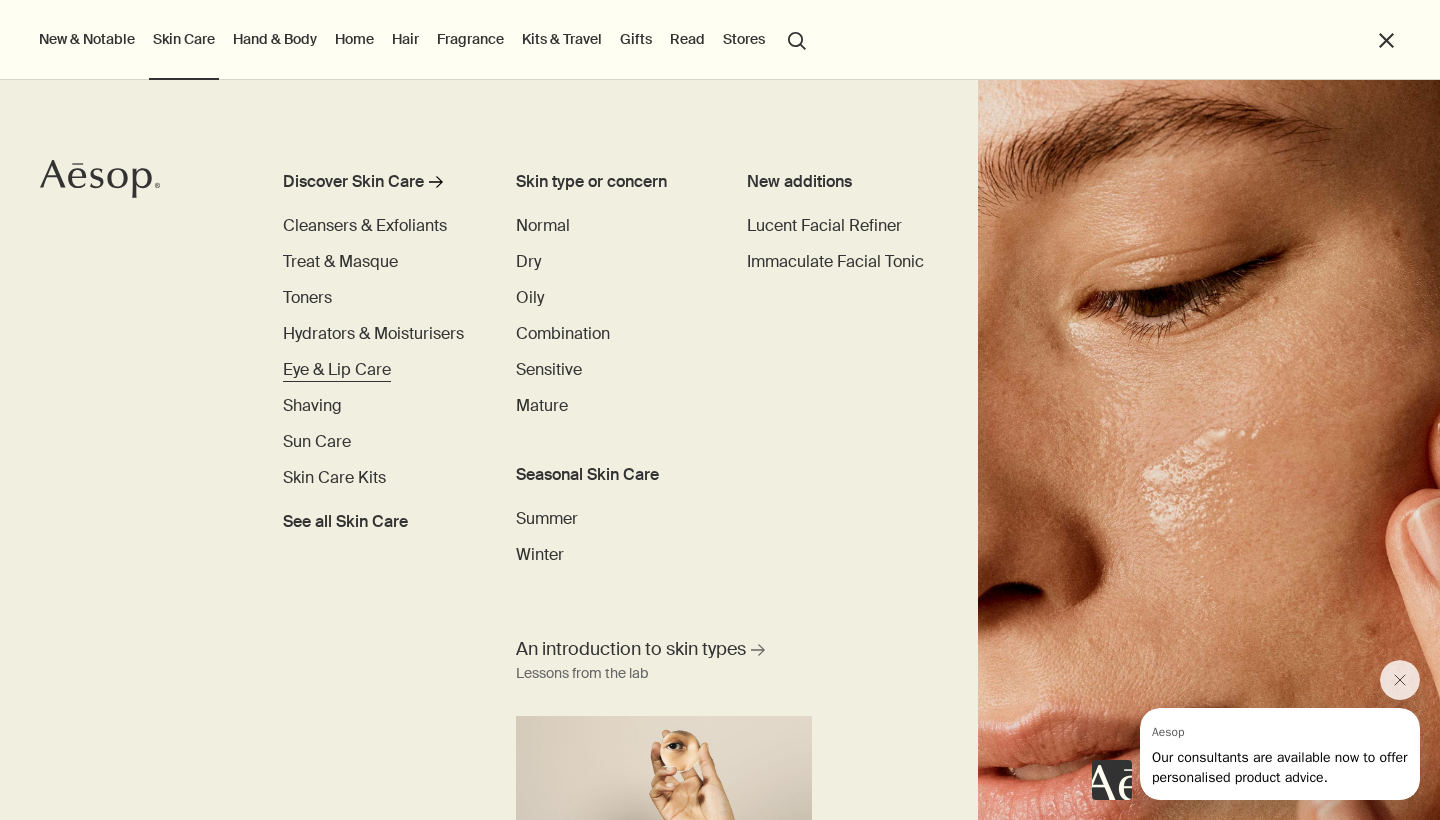 click on "Eye & Lip Care" at bounding box center (337, 369) 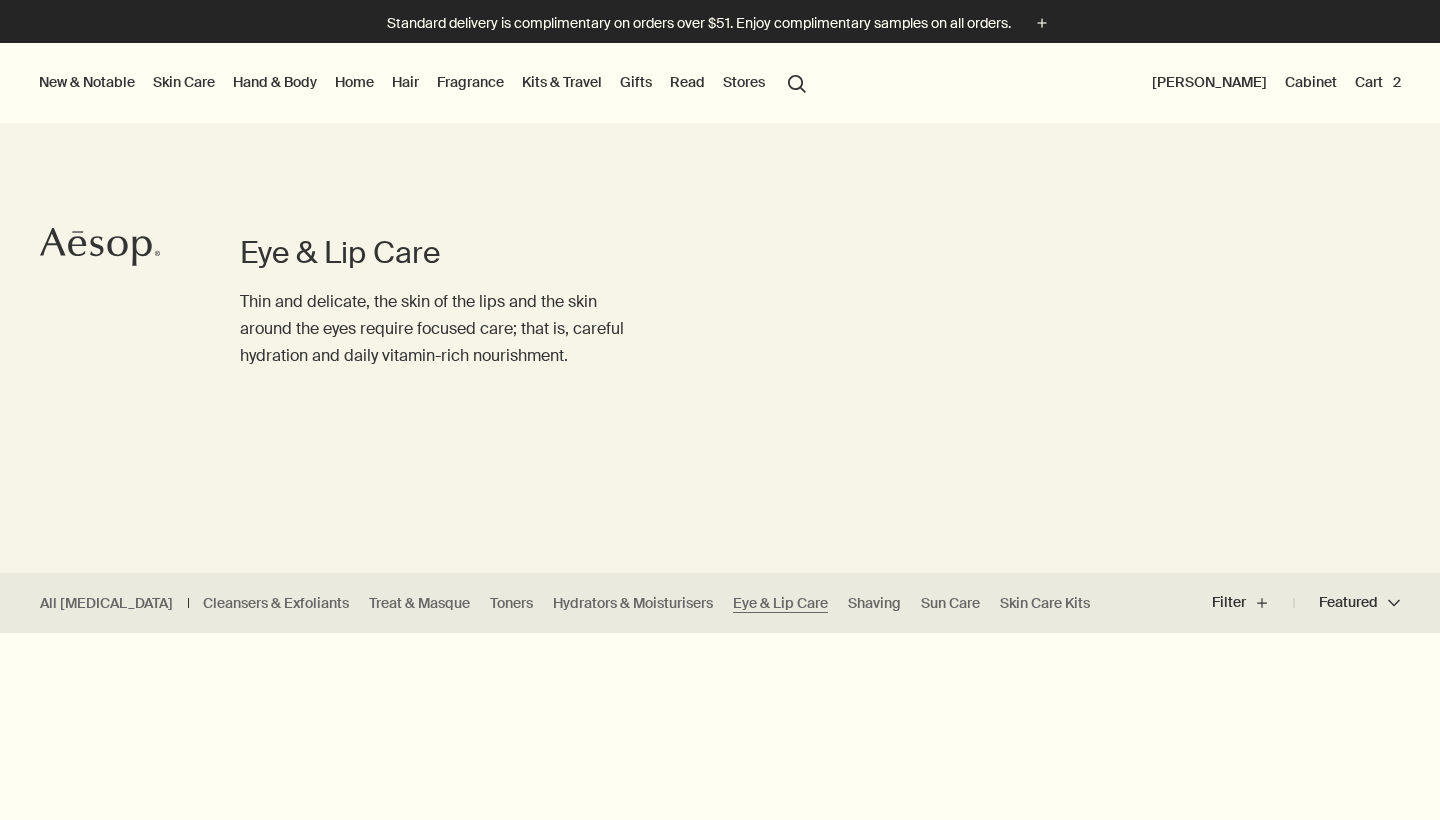 scroll, scrollTop: 0, scrollLeft: 0, axis: both 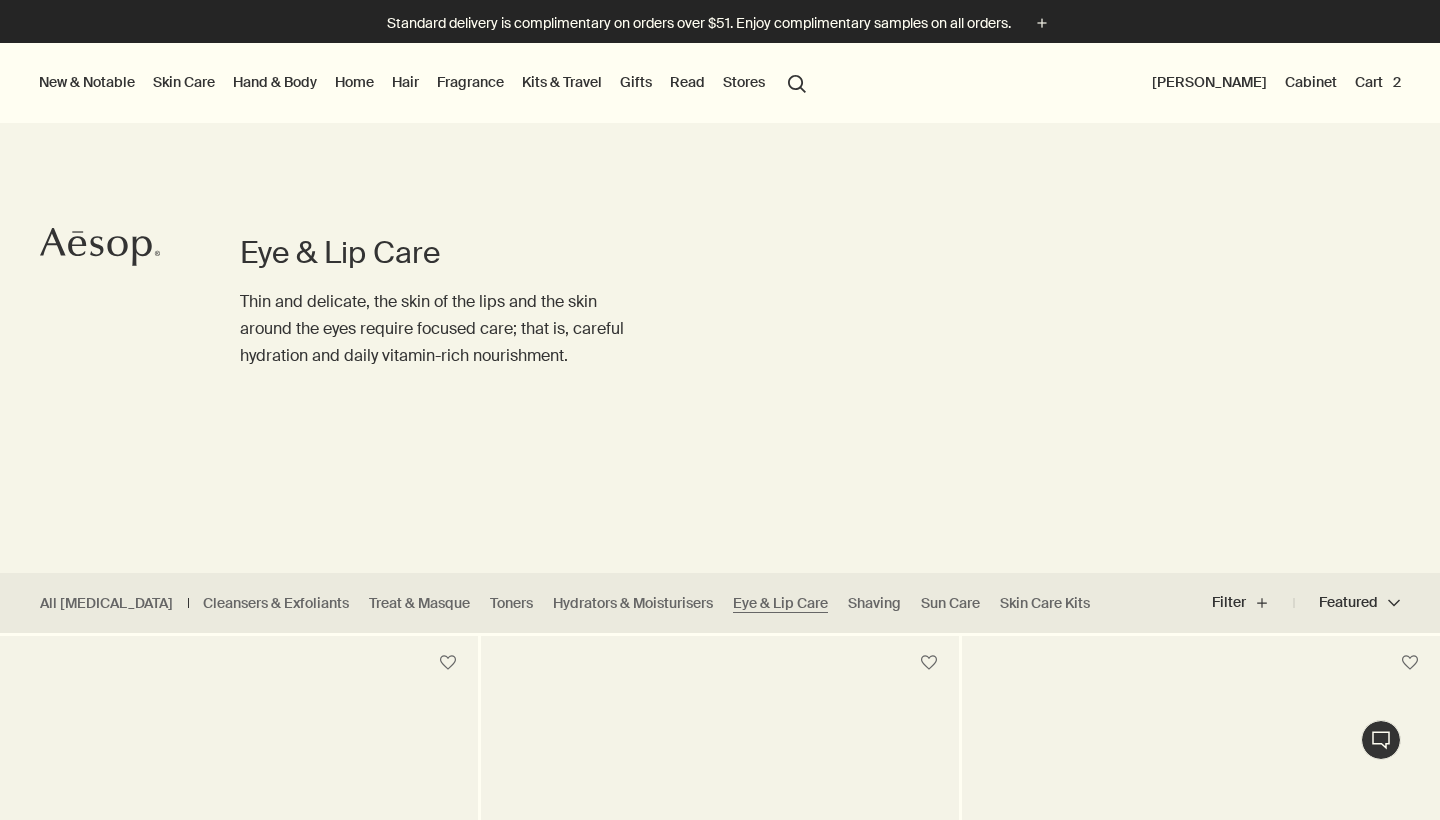 click on "Gifts" at bounding box center [636, 82] 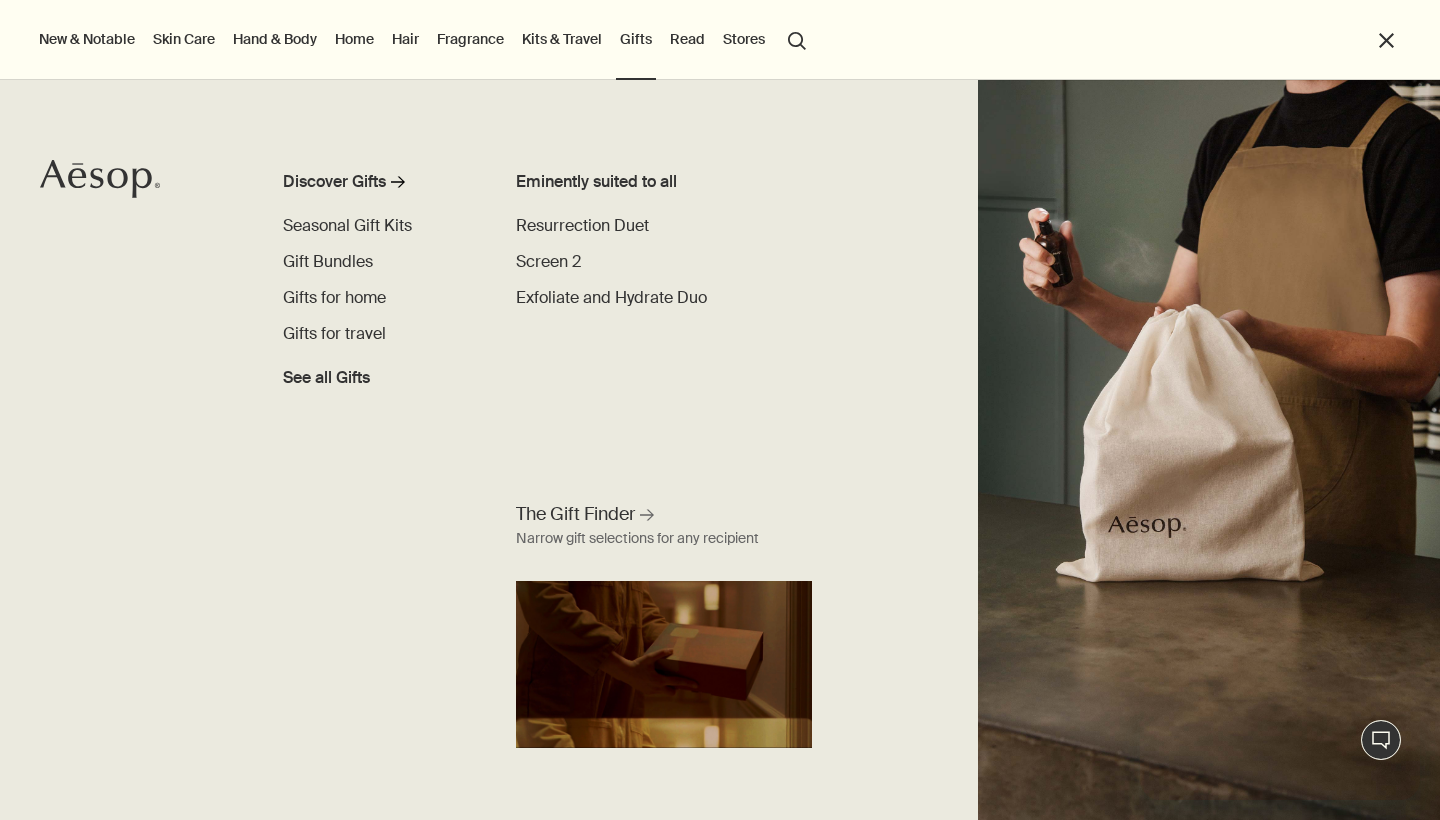 scroll, scrollTop: 0, scrollLeft: 0, axis: both 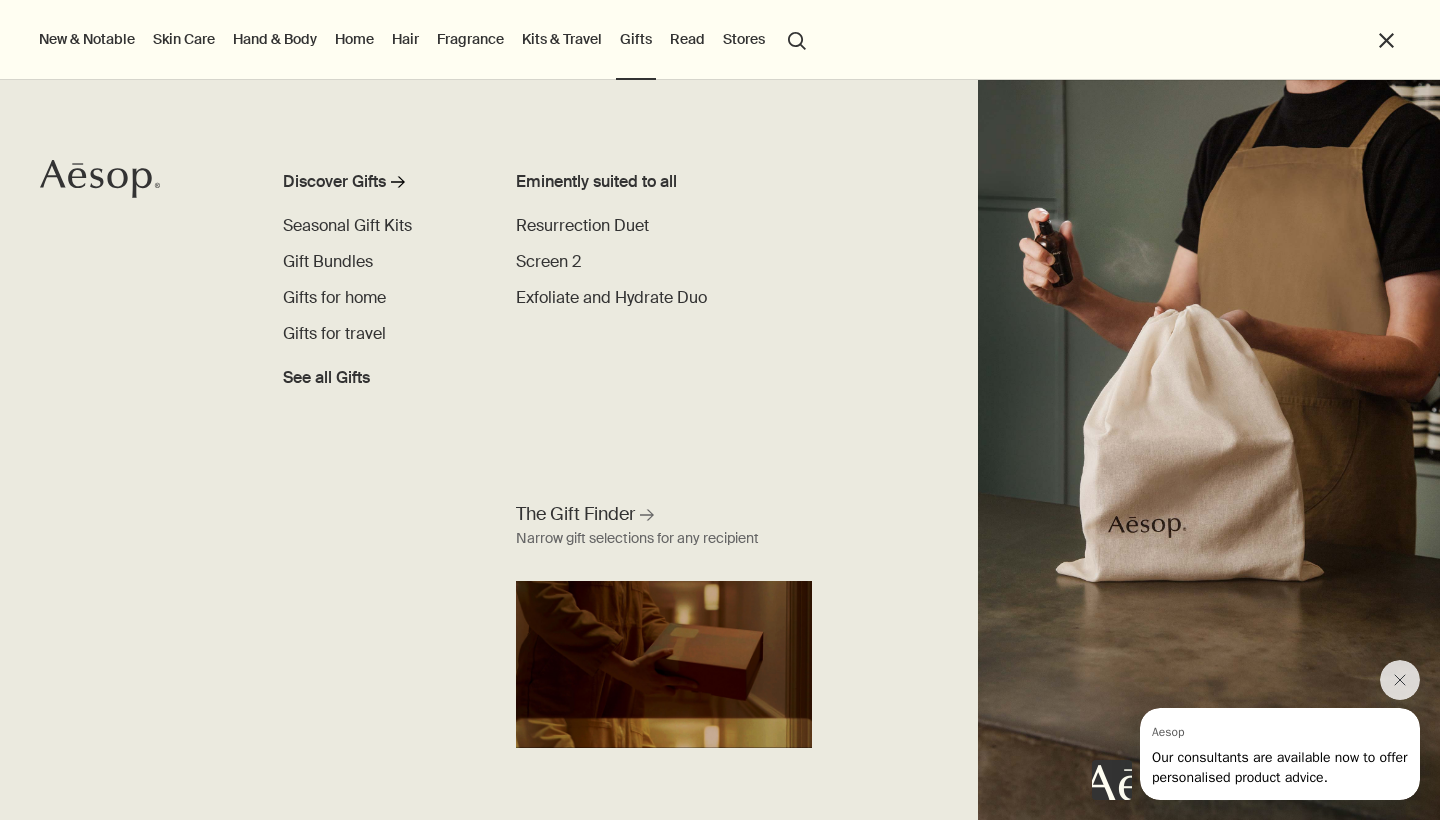 click on "Gifts Discover Gifts   rightArrow Seasonal Gift Kits Gift Bundles Gifts for home Gifts for travel See all Gifts Eminently suited to all Resurrection Duet Screen 2 Exfoliate and Hydrate Duo The Gift Finder   rightArrow Narrow gift selections for any recipient" at bounding box center (636, 40) 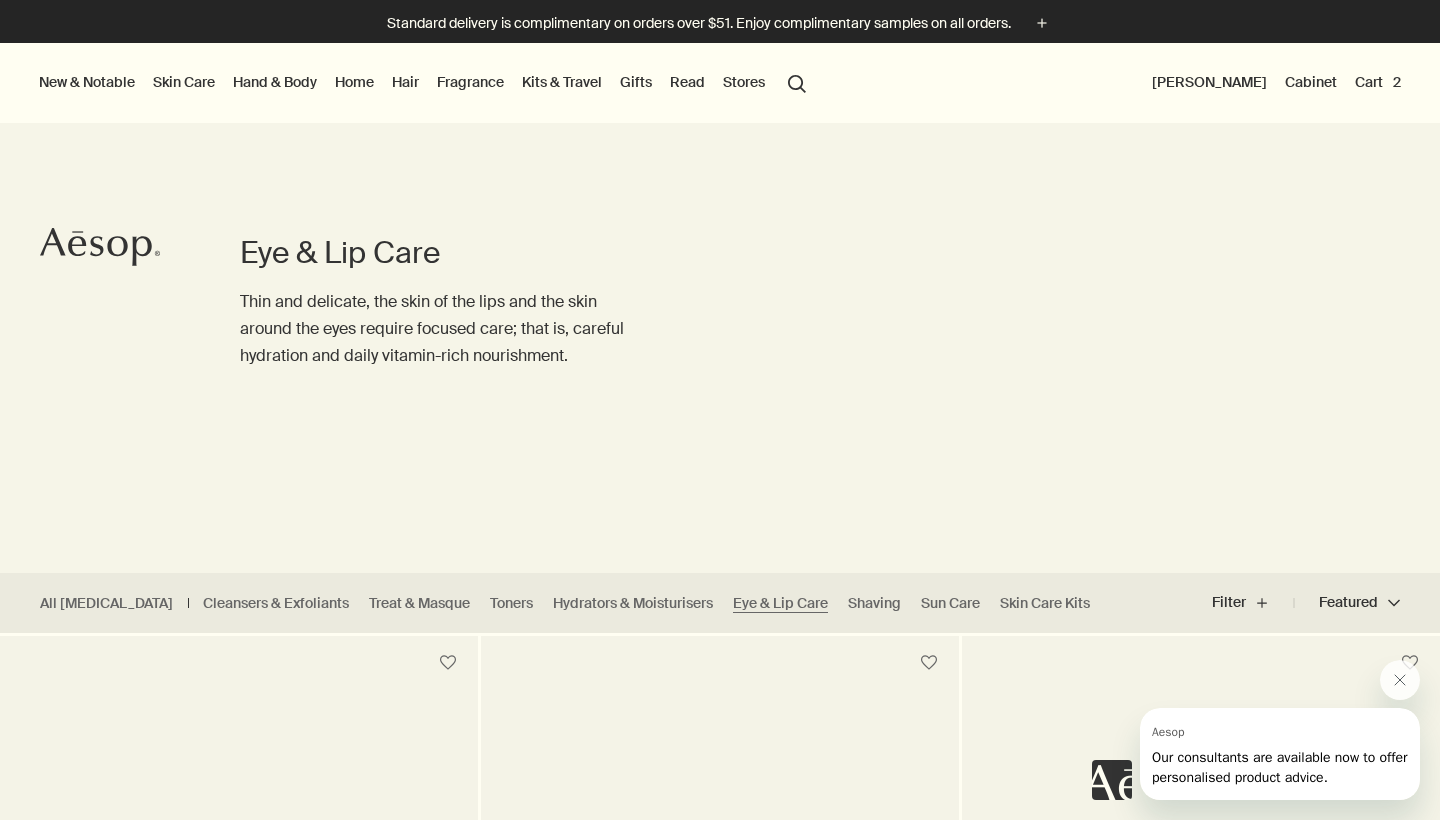 click on "Cart 2" at bounding box center (1378, 82) 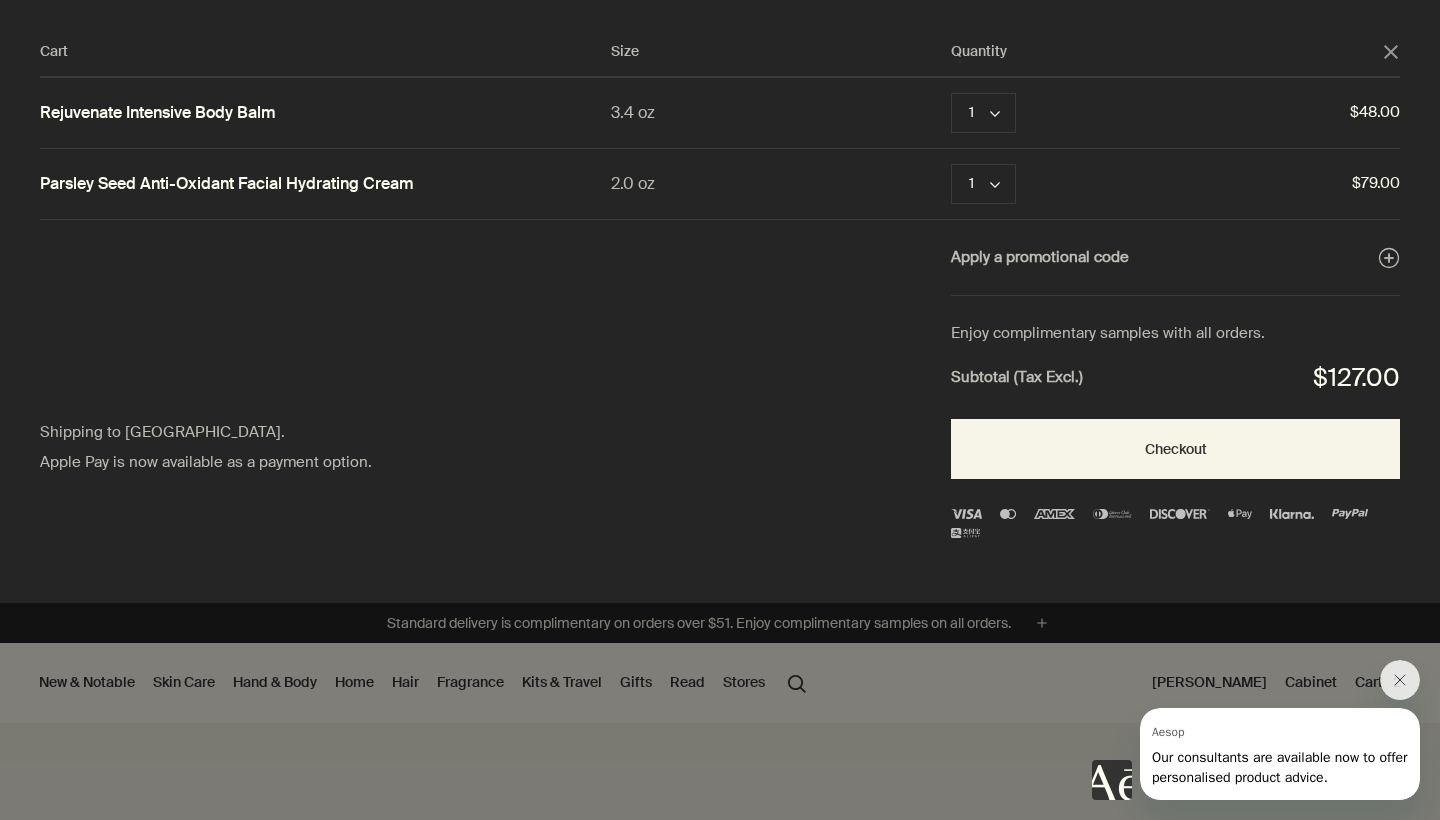 click at bounding box center (720, 410) 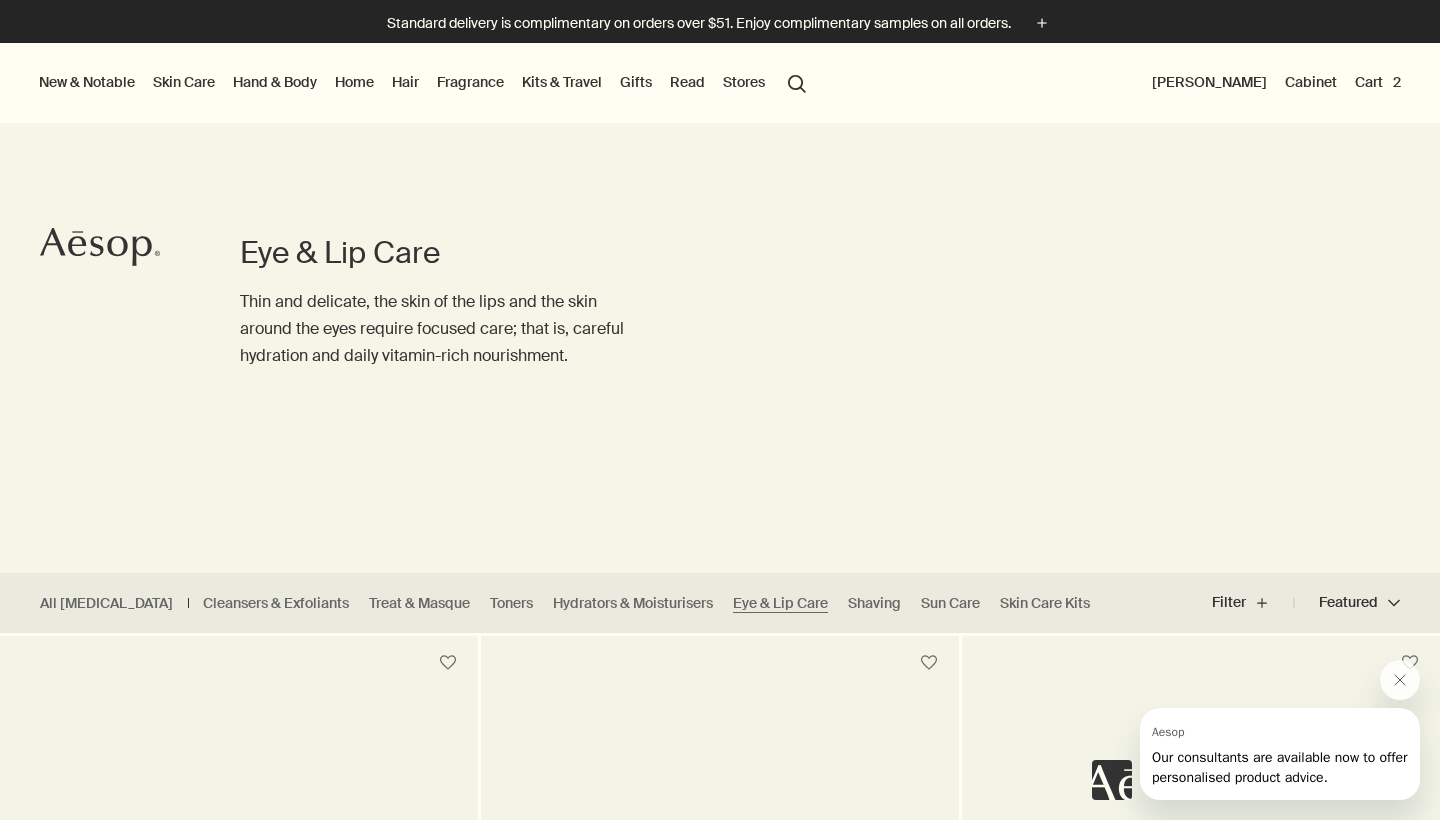 scroll, scrollTop: 0, scrollLeft: 0, axis: both 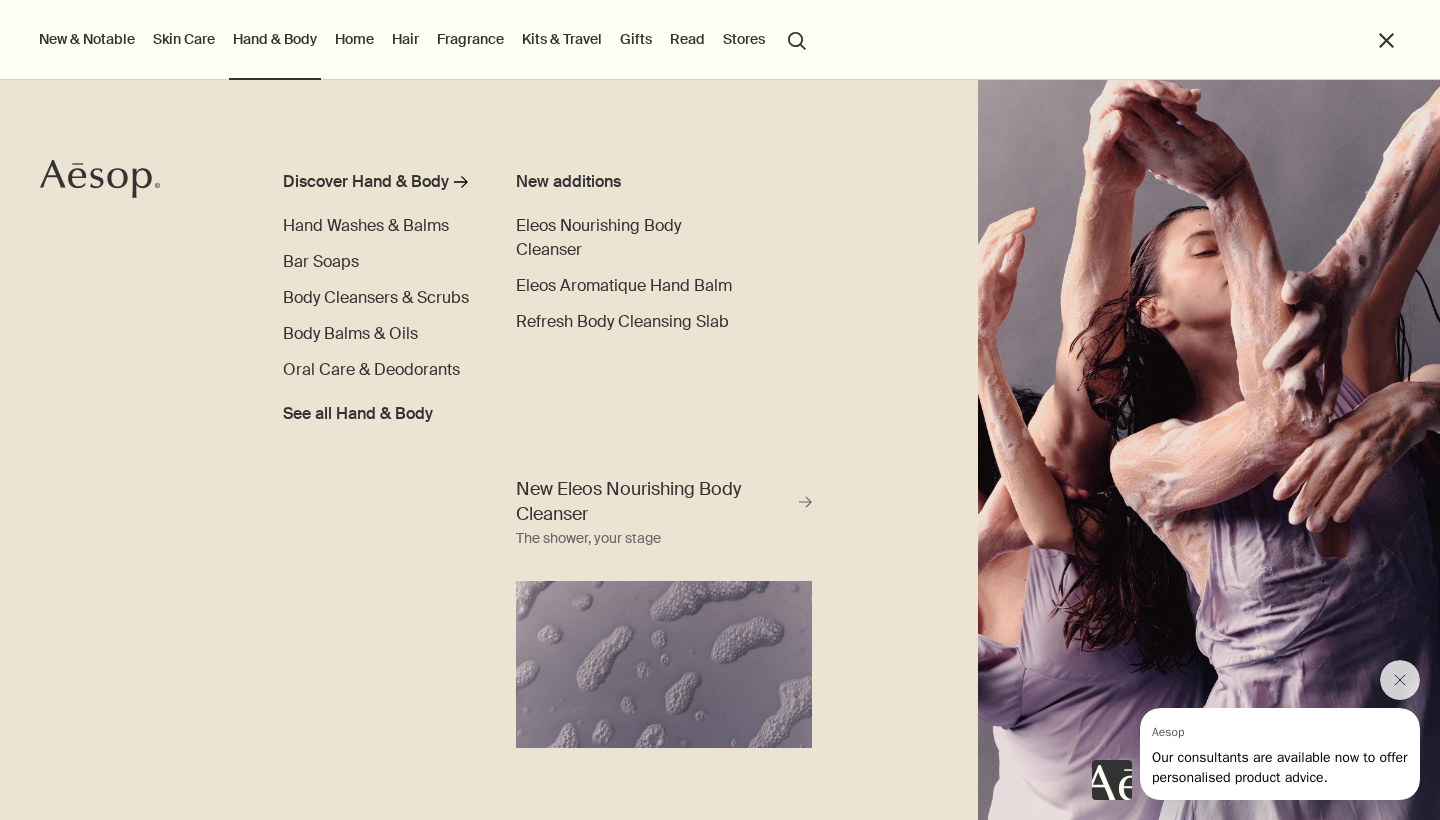 click on "Home" at bounding box center [354, 39] 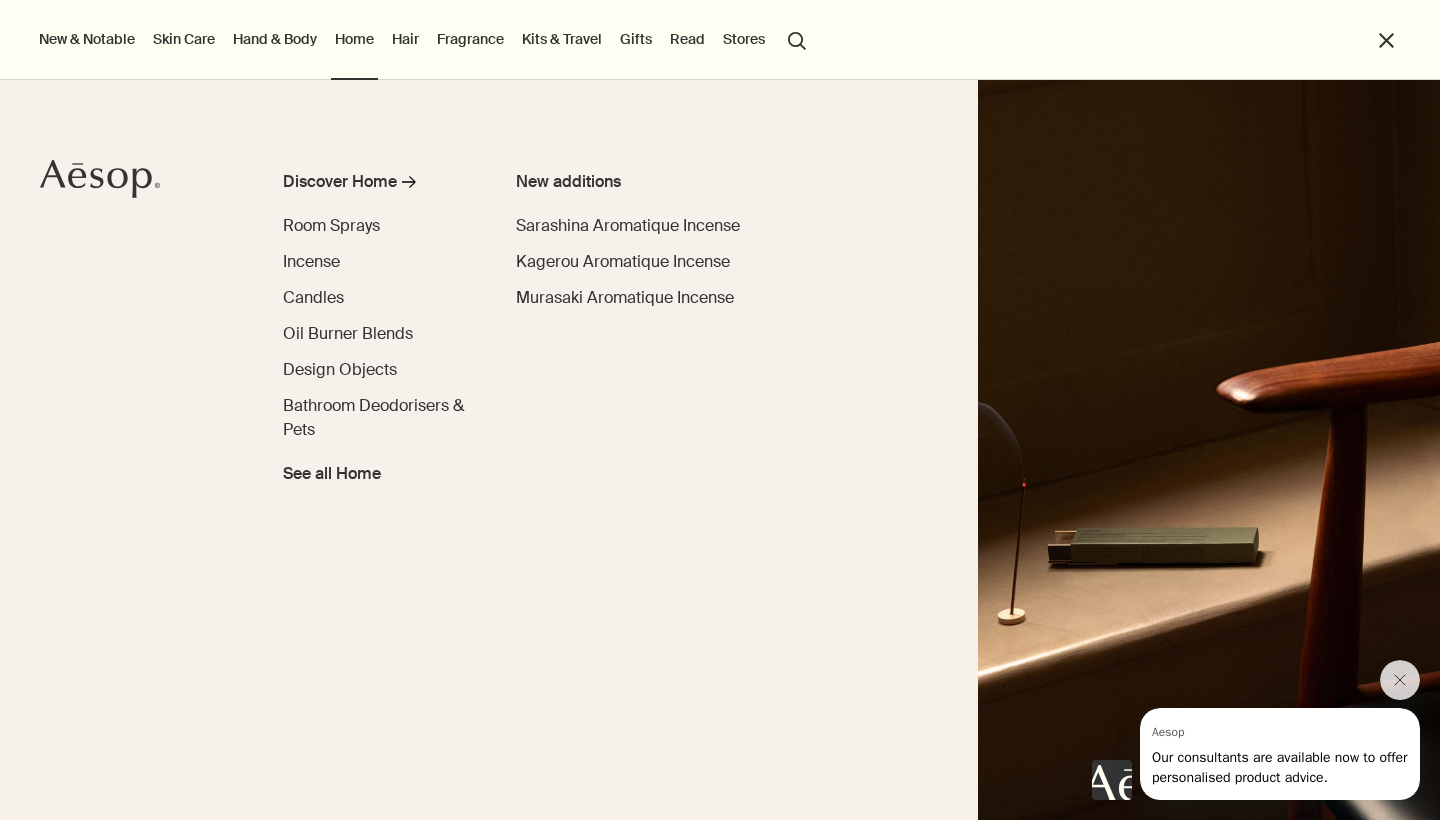 click on "Skin Care" at bounding box center (184, 39) 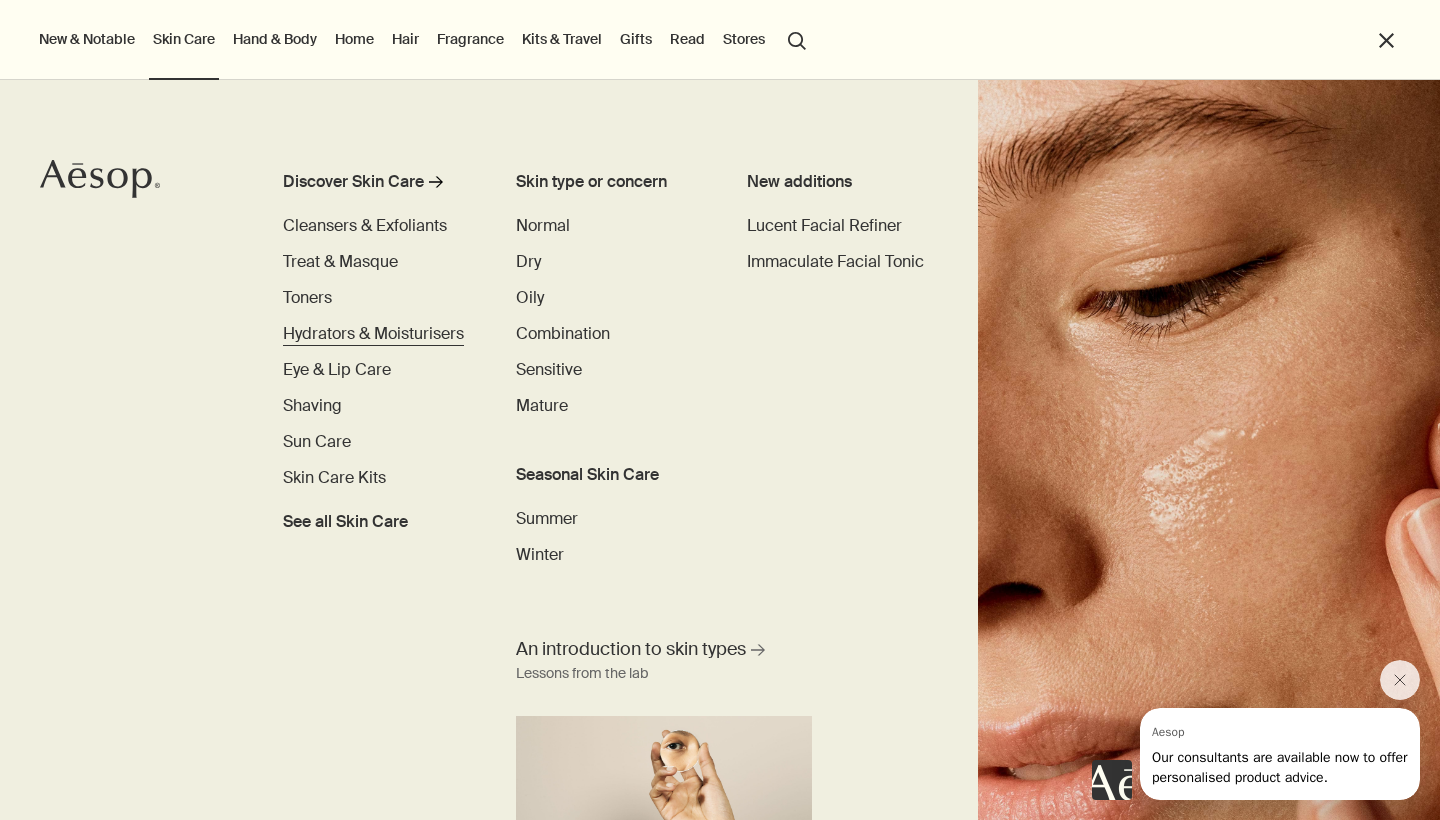 click on "Hydrators & Moisturisers" at bounding box center [373, 333] 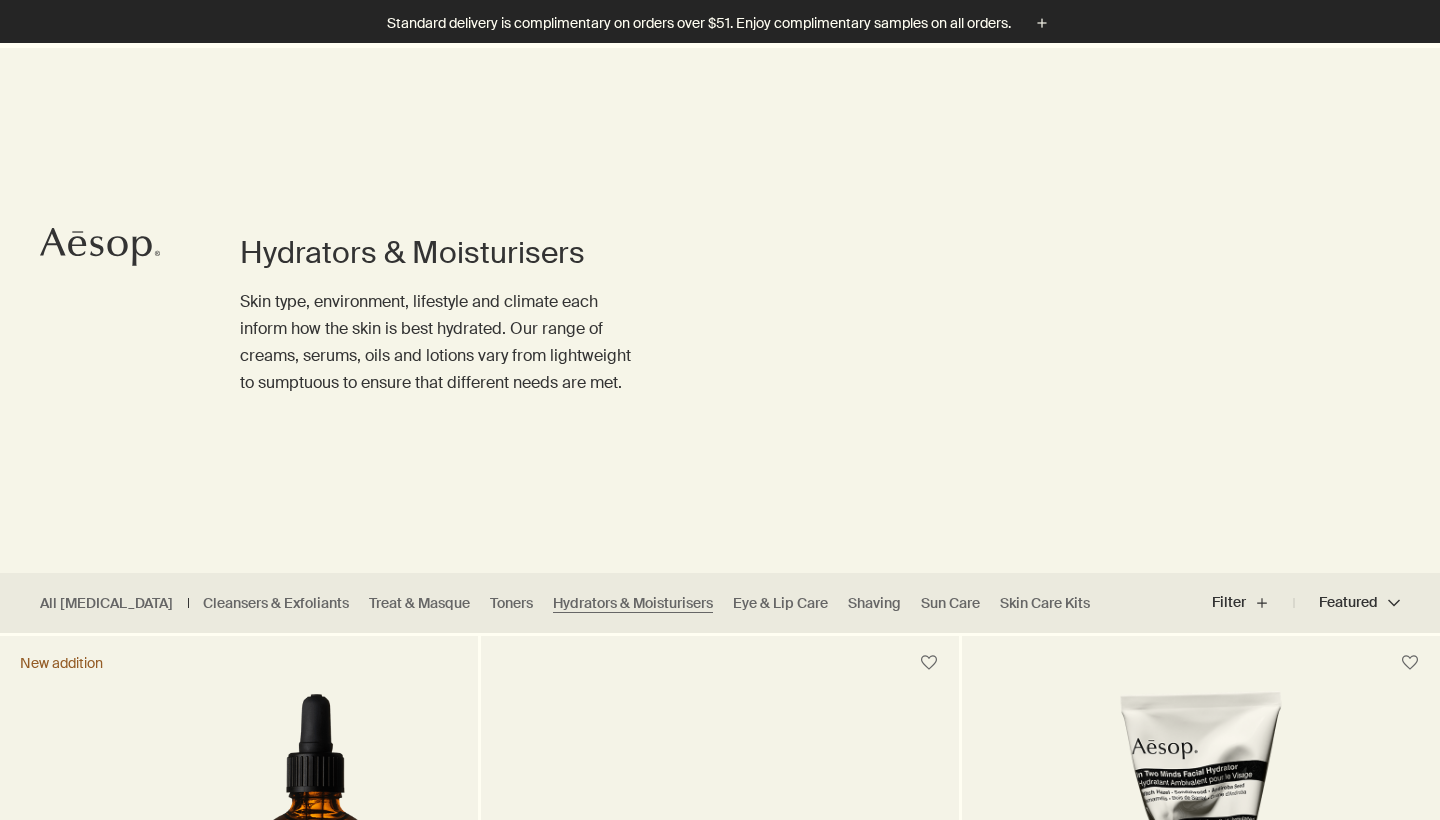scroll, scrollTop: 298, scrollLeft: 0, axis: vertical 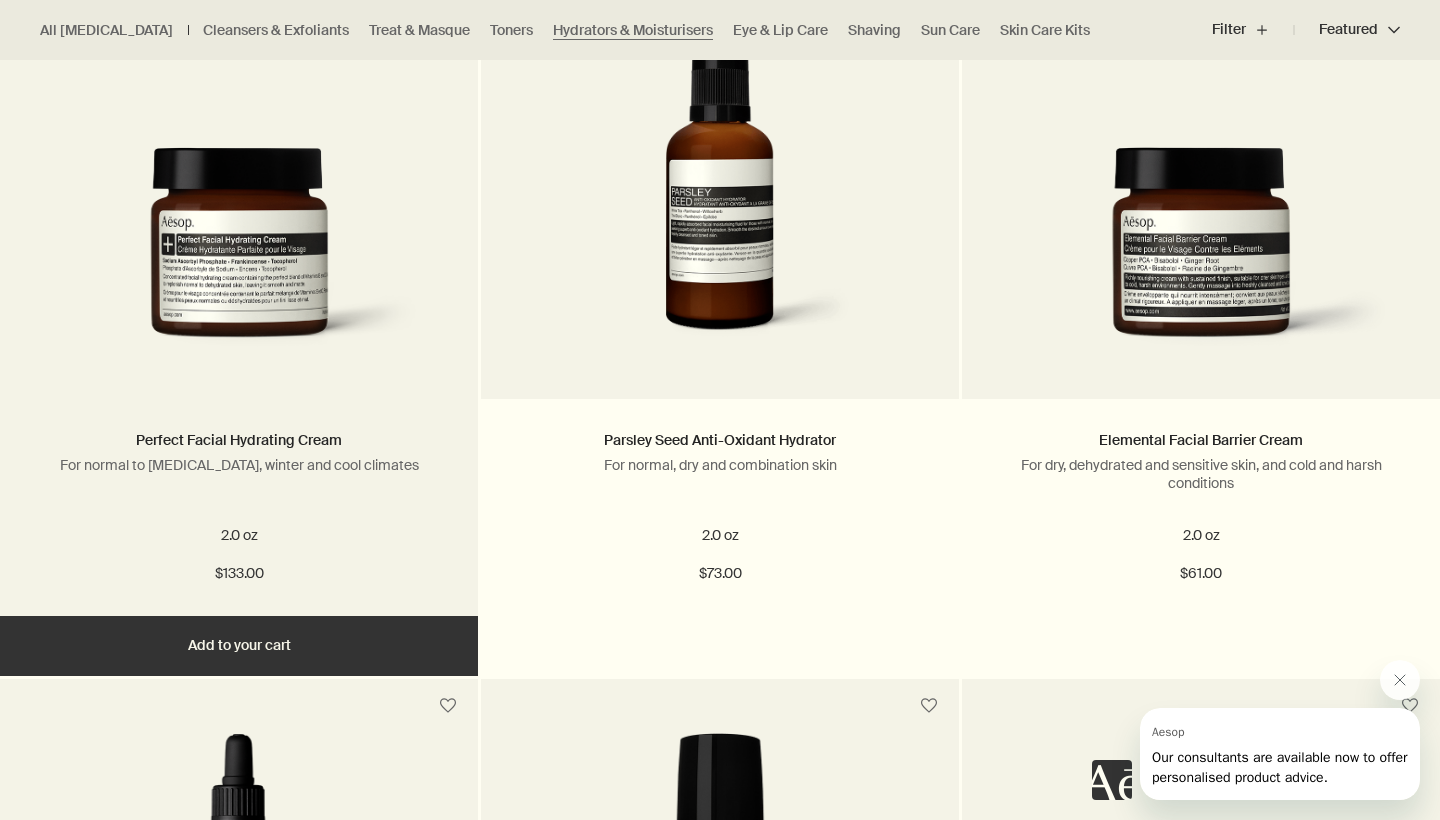 click at bounding box center (239, 258) 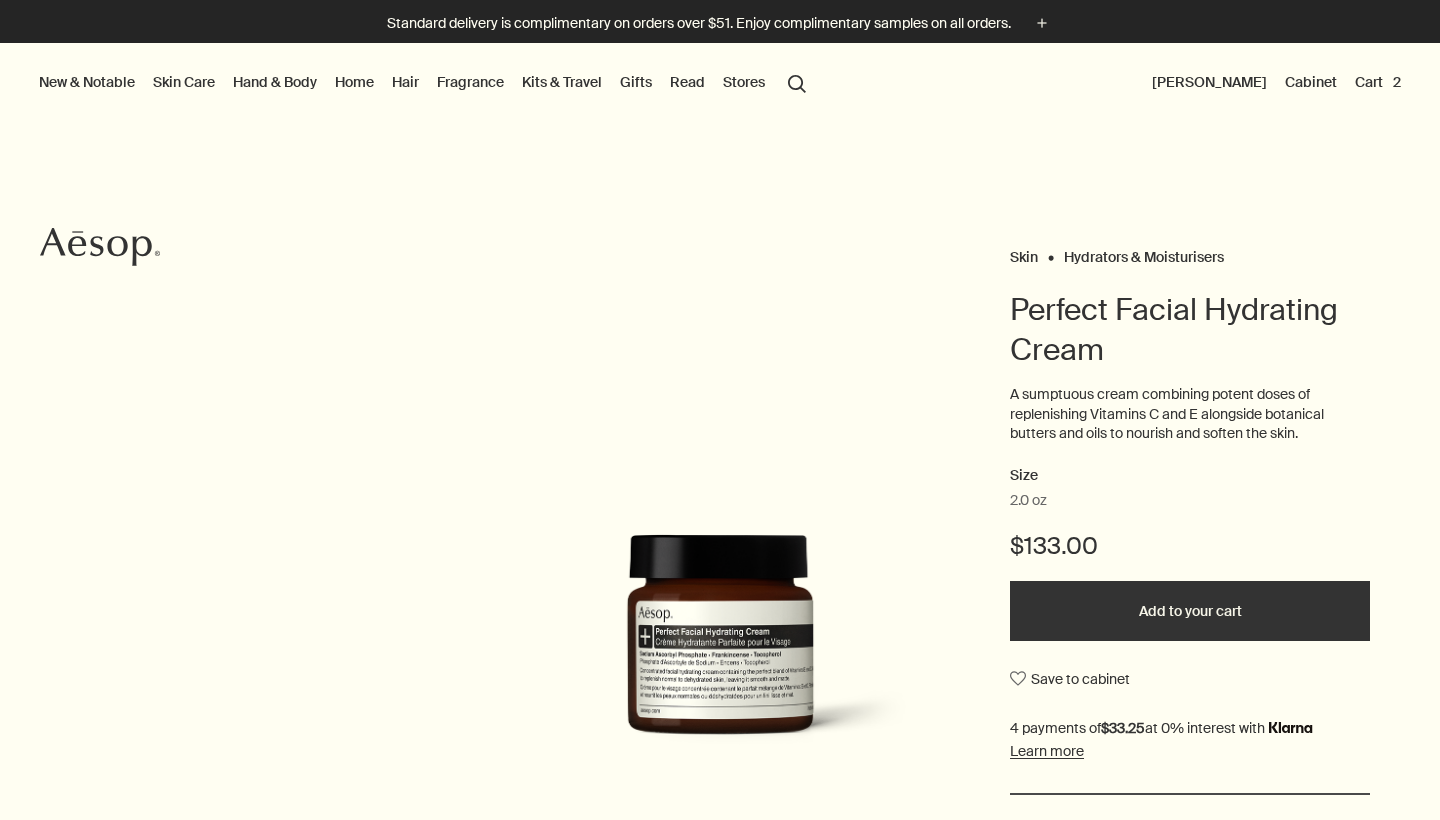 scroll, scrollTop: 0, scrollLeft: 0, axis: both 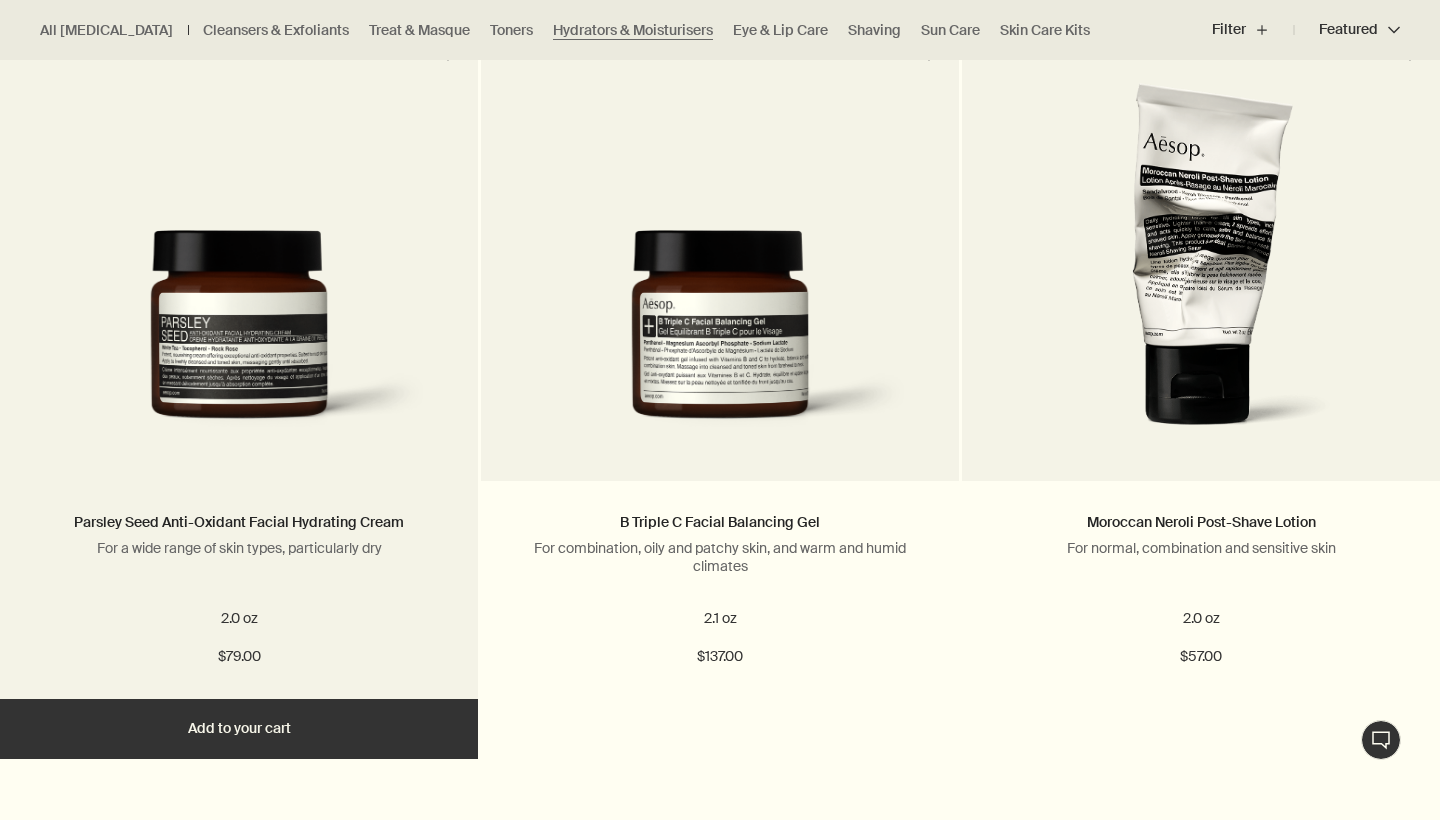 click at bounding box center (239, 341) 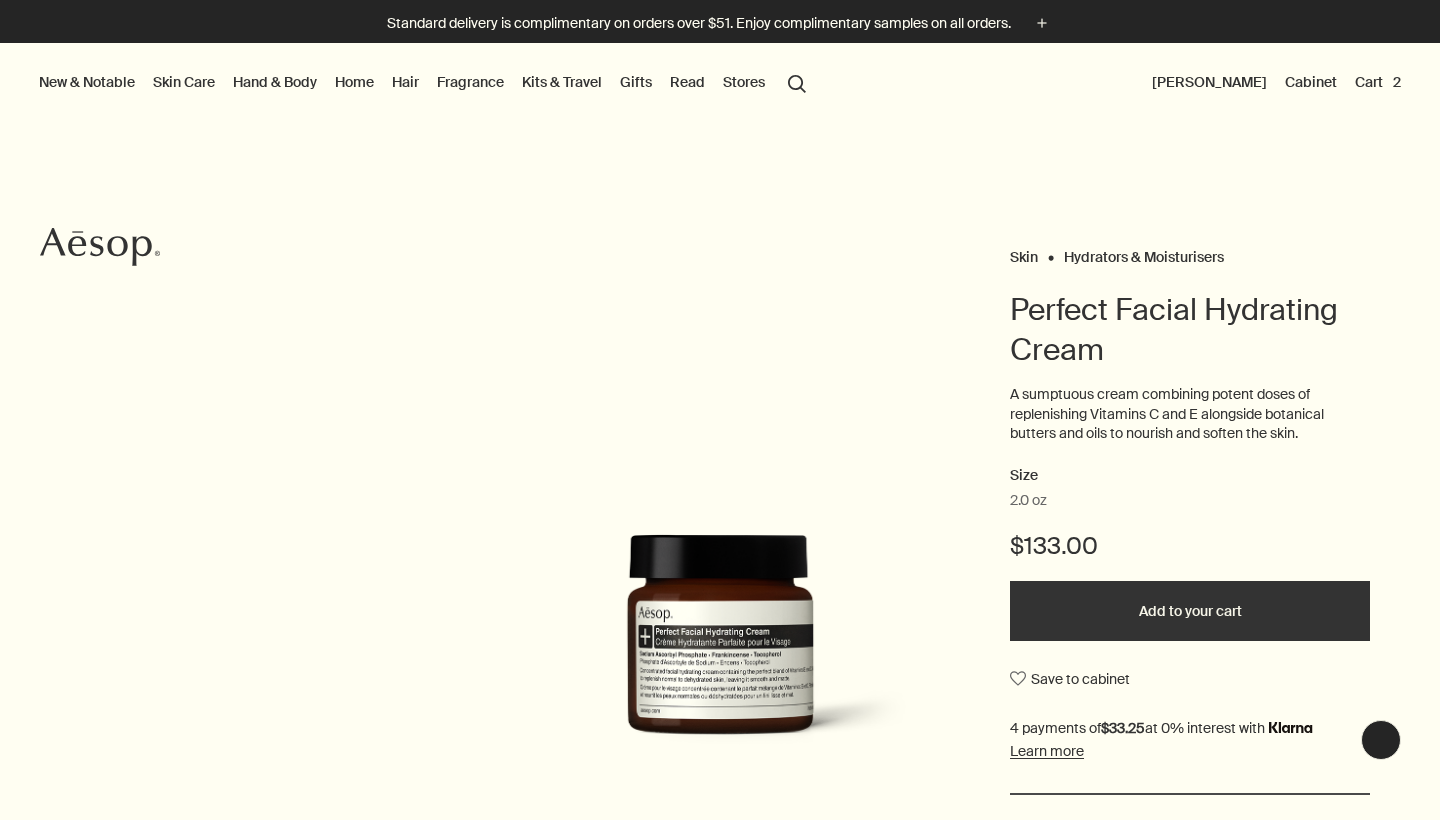 scroll, scrollTop: 0, scrollLeft: 0, axis: both 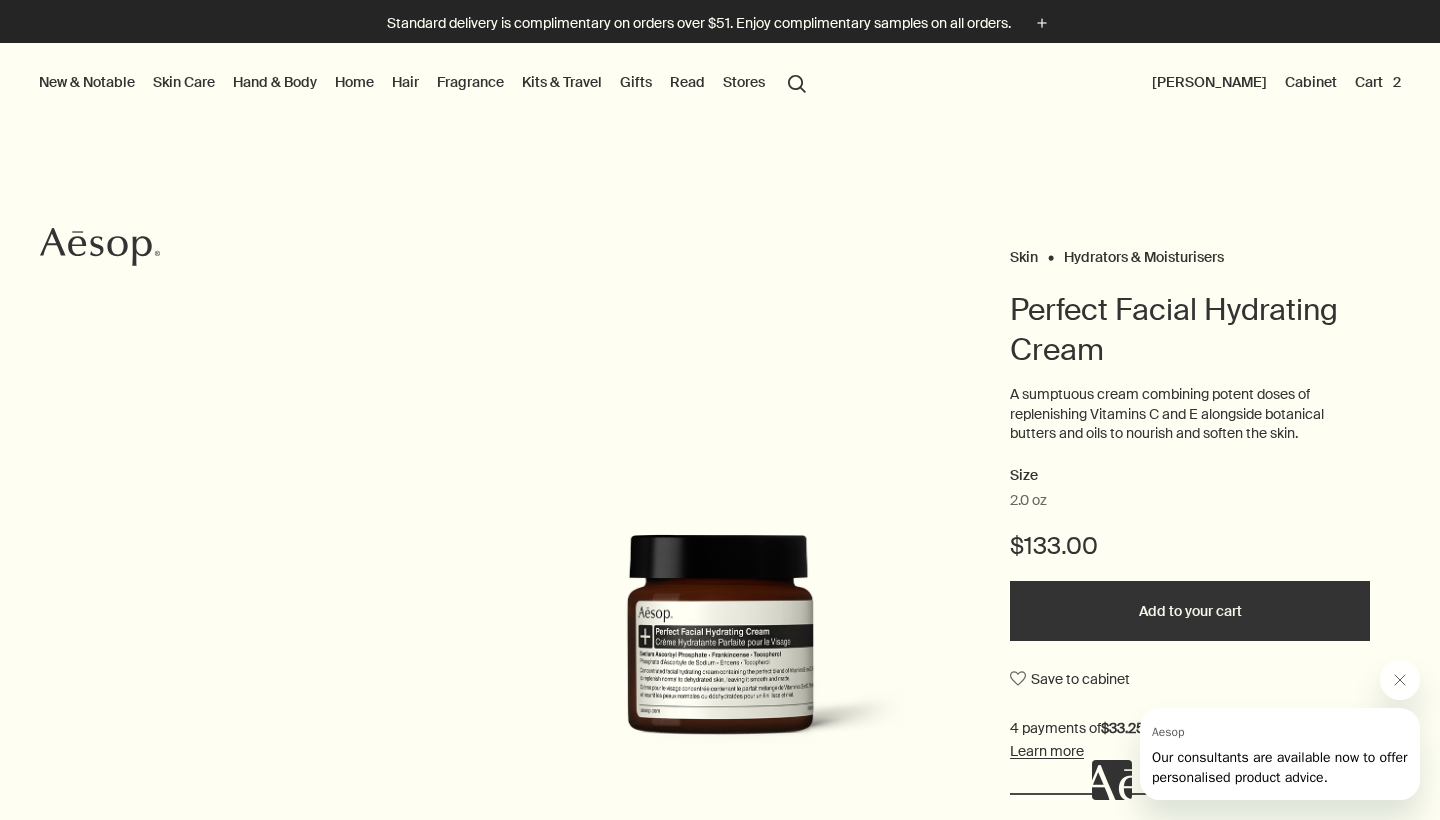 click on "Cart 2" at bounding box center (1378, 82) 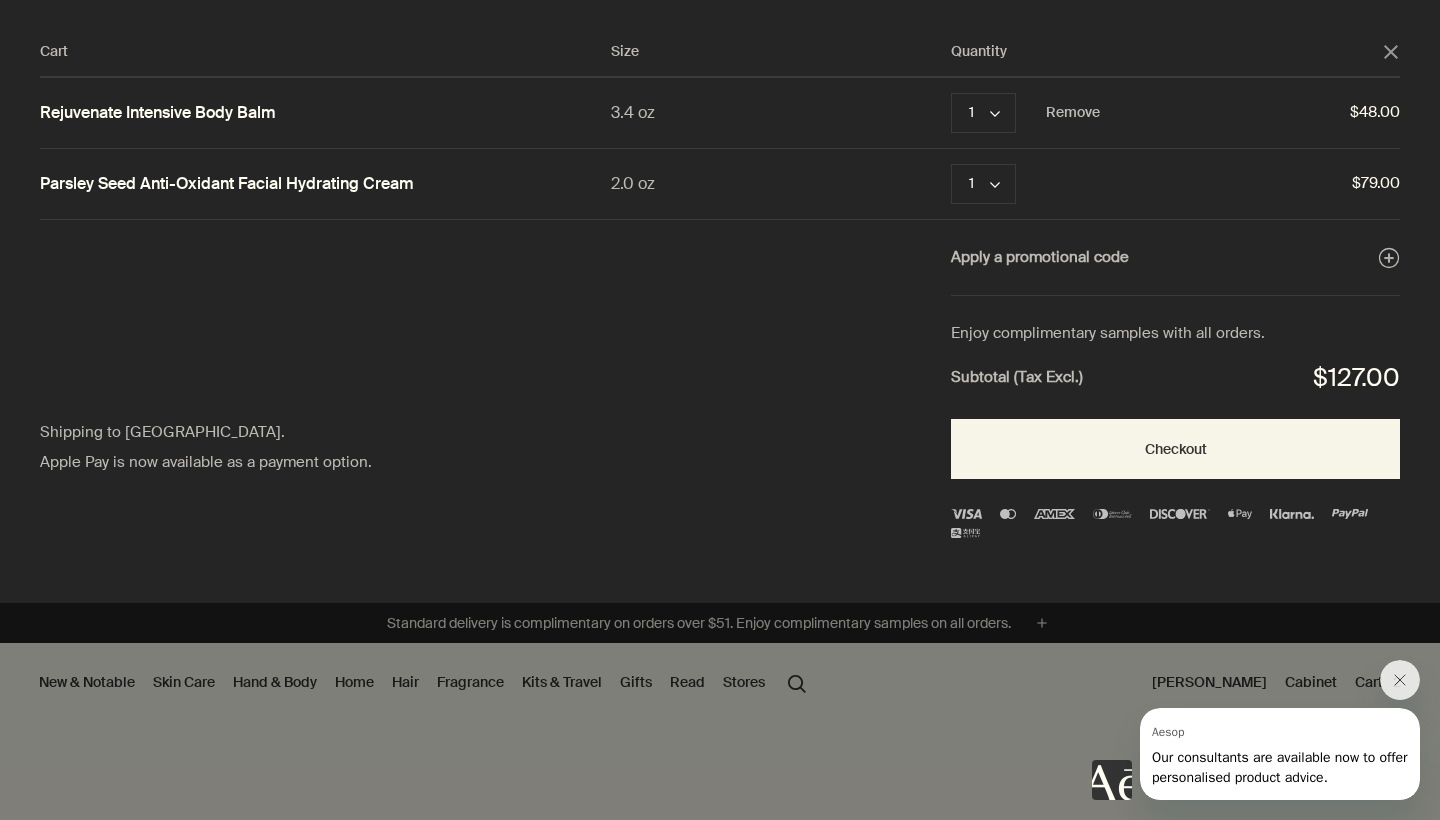 click on "Rejuvenate Intensive Body Balm" at bounding box center (158, 113) 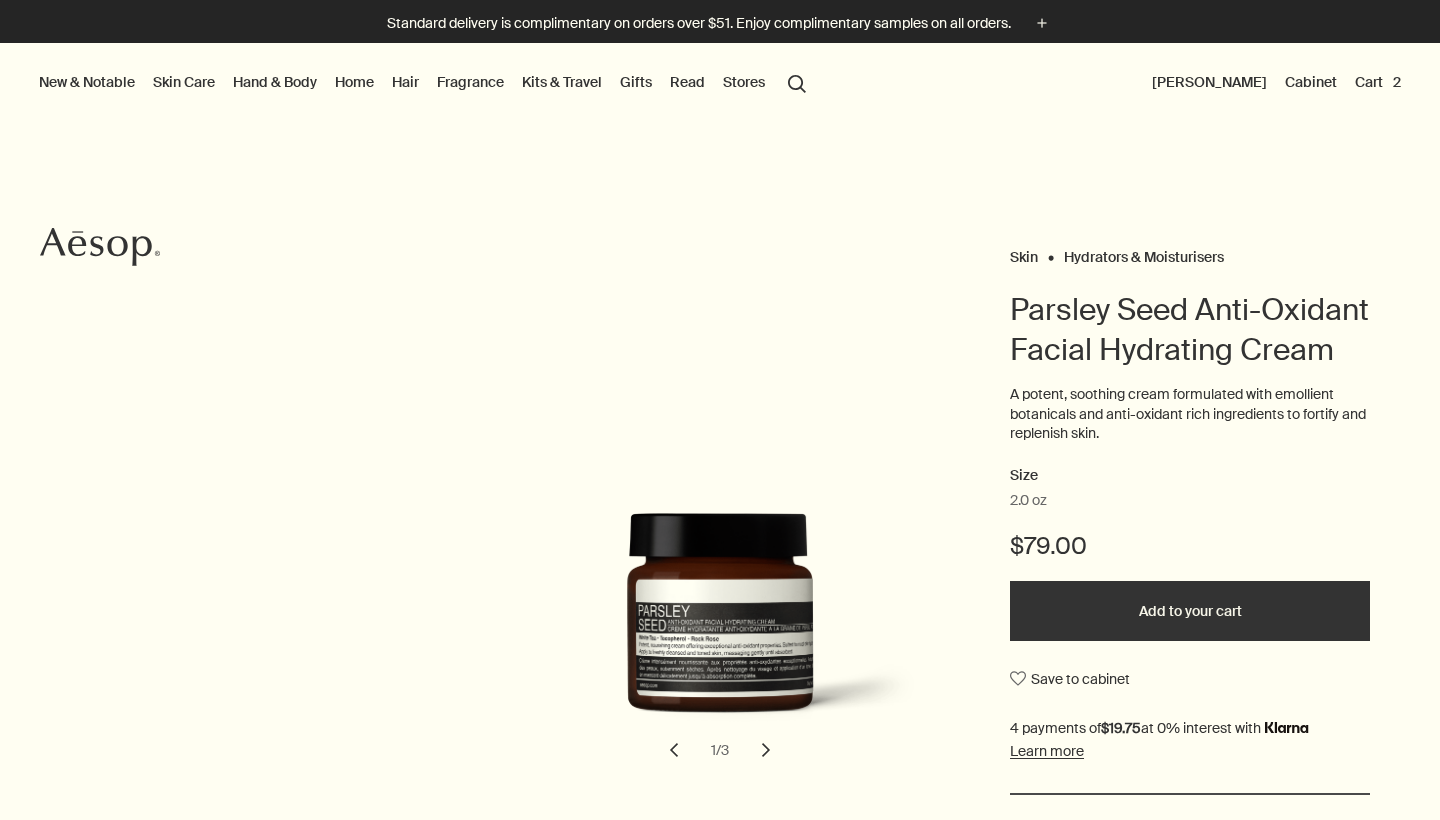 scroll, scrollTop: 0, scrollLeft: 0, axis: both 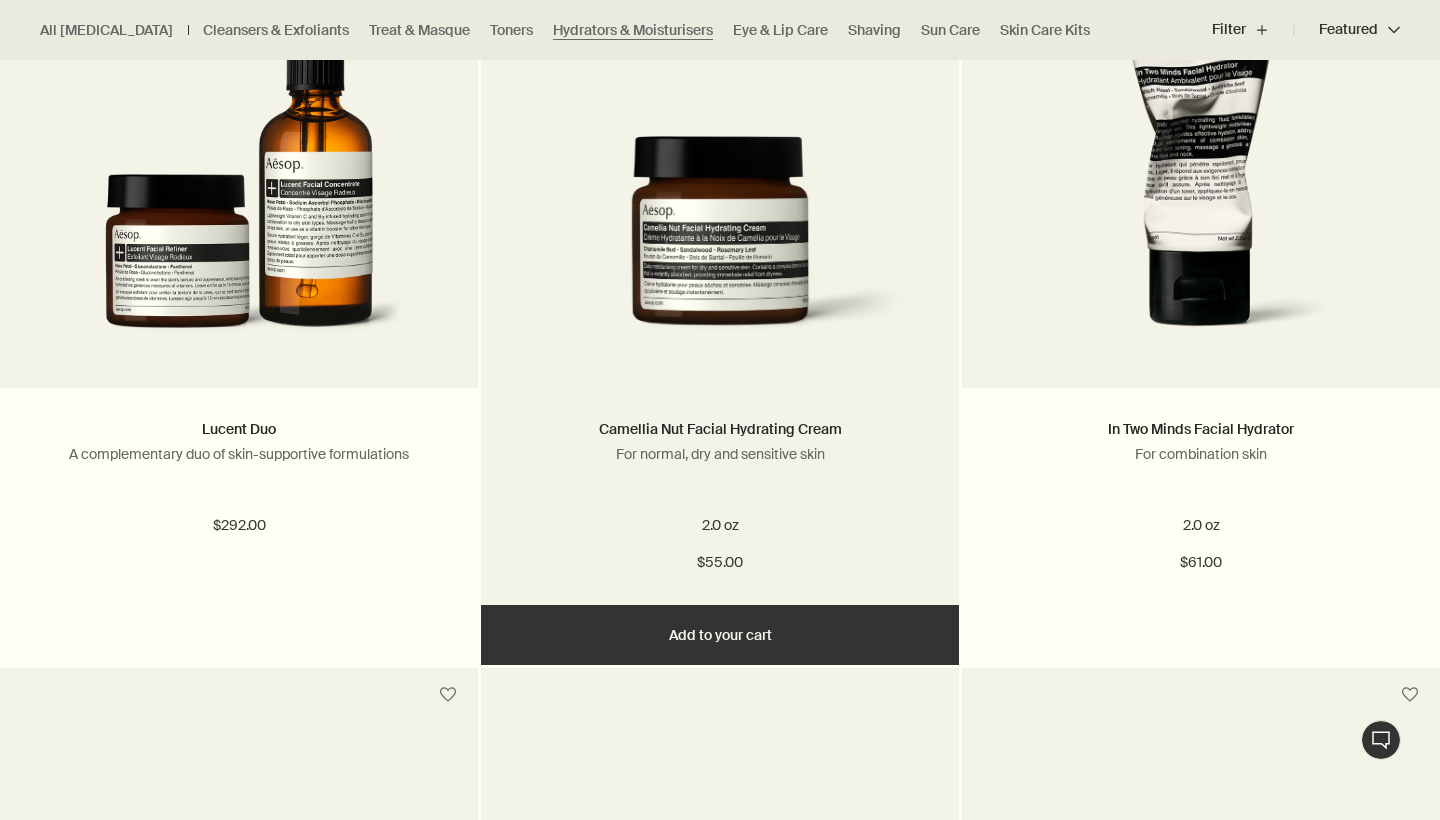 click at bounding box center [720, 247] 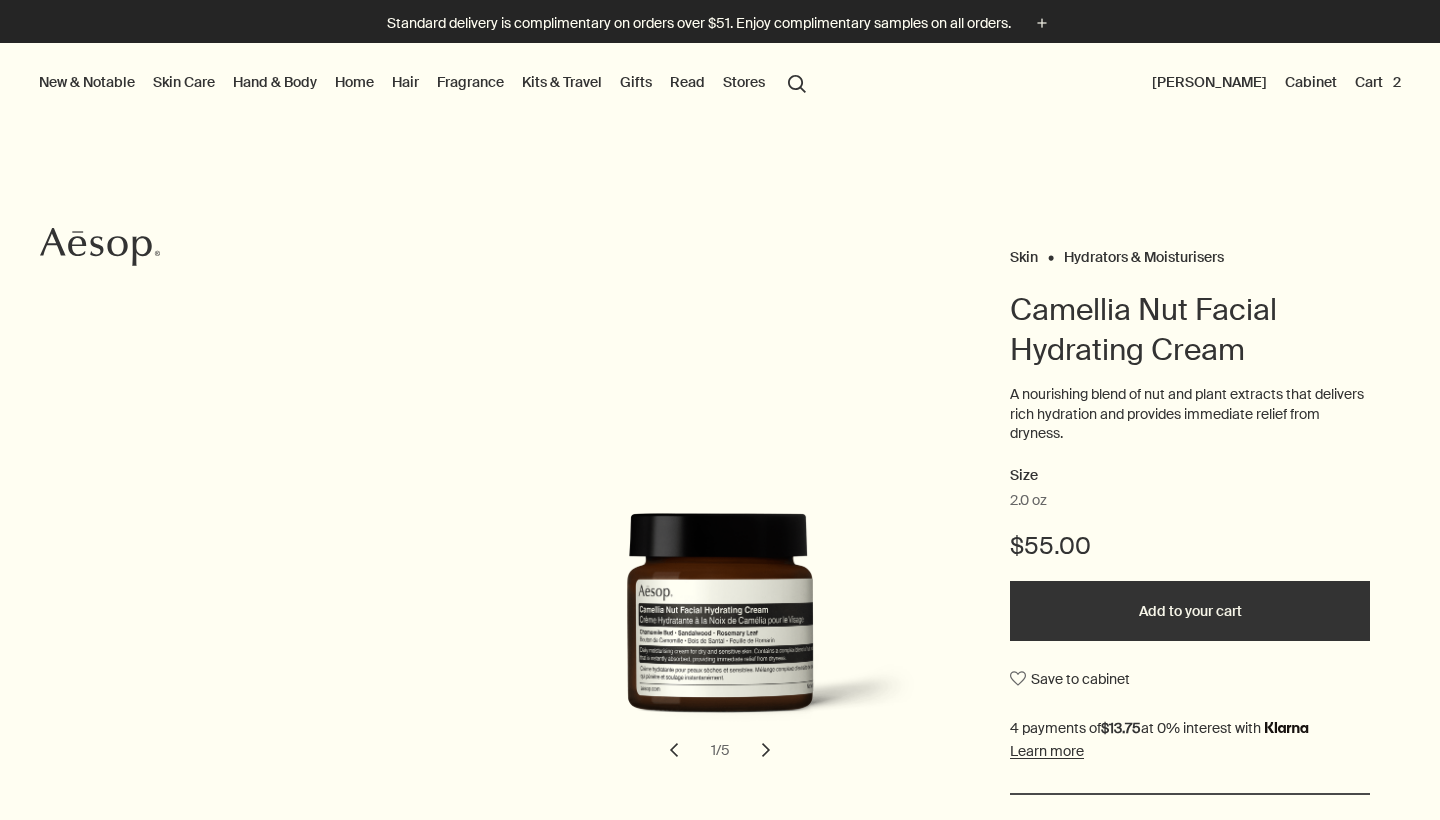 scroll, scrollTop: 0, scrollLeft: 0, axis: both 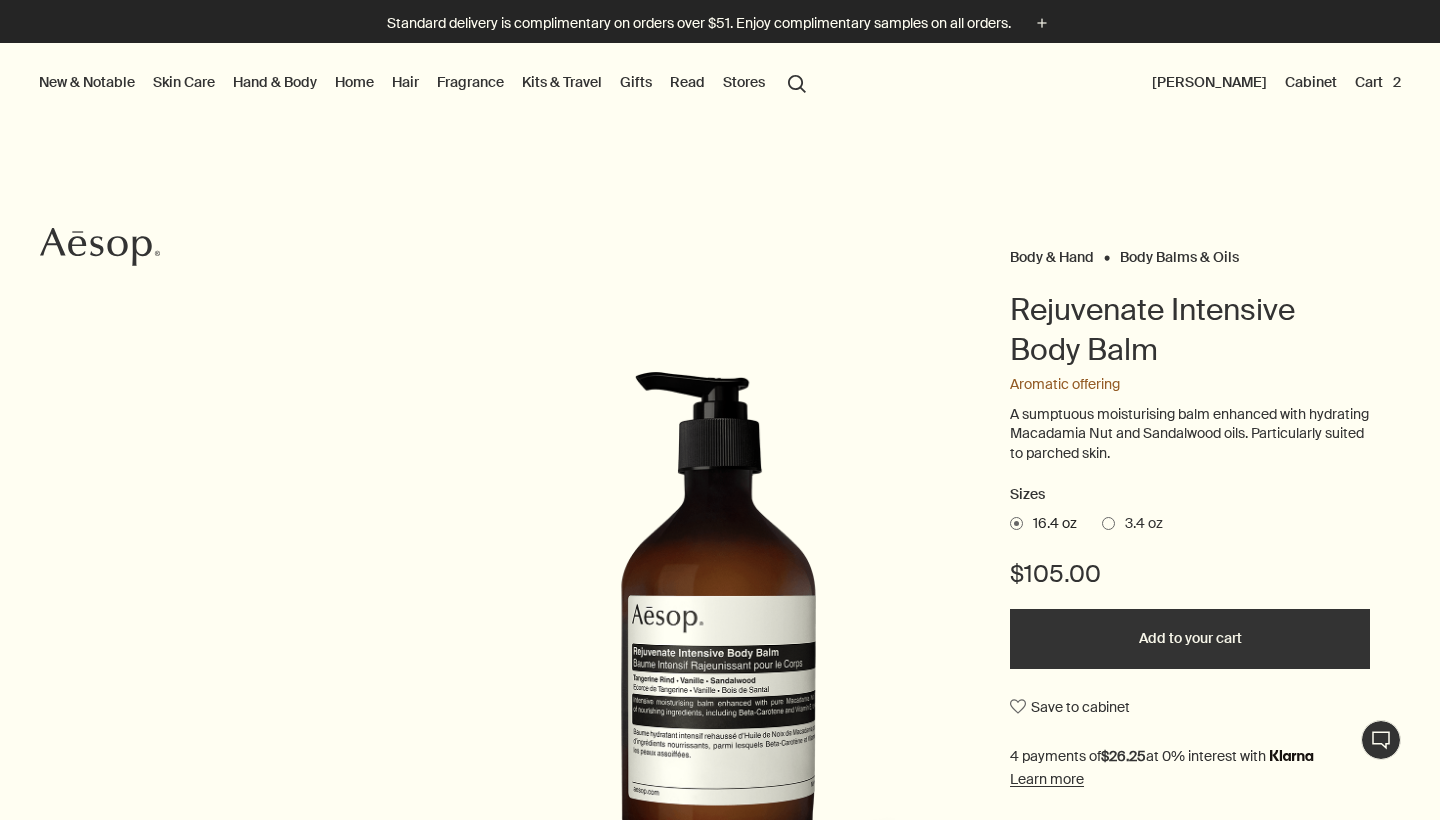 click at bounding box center [1108, 523] 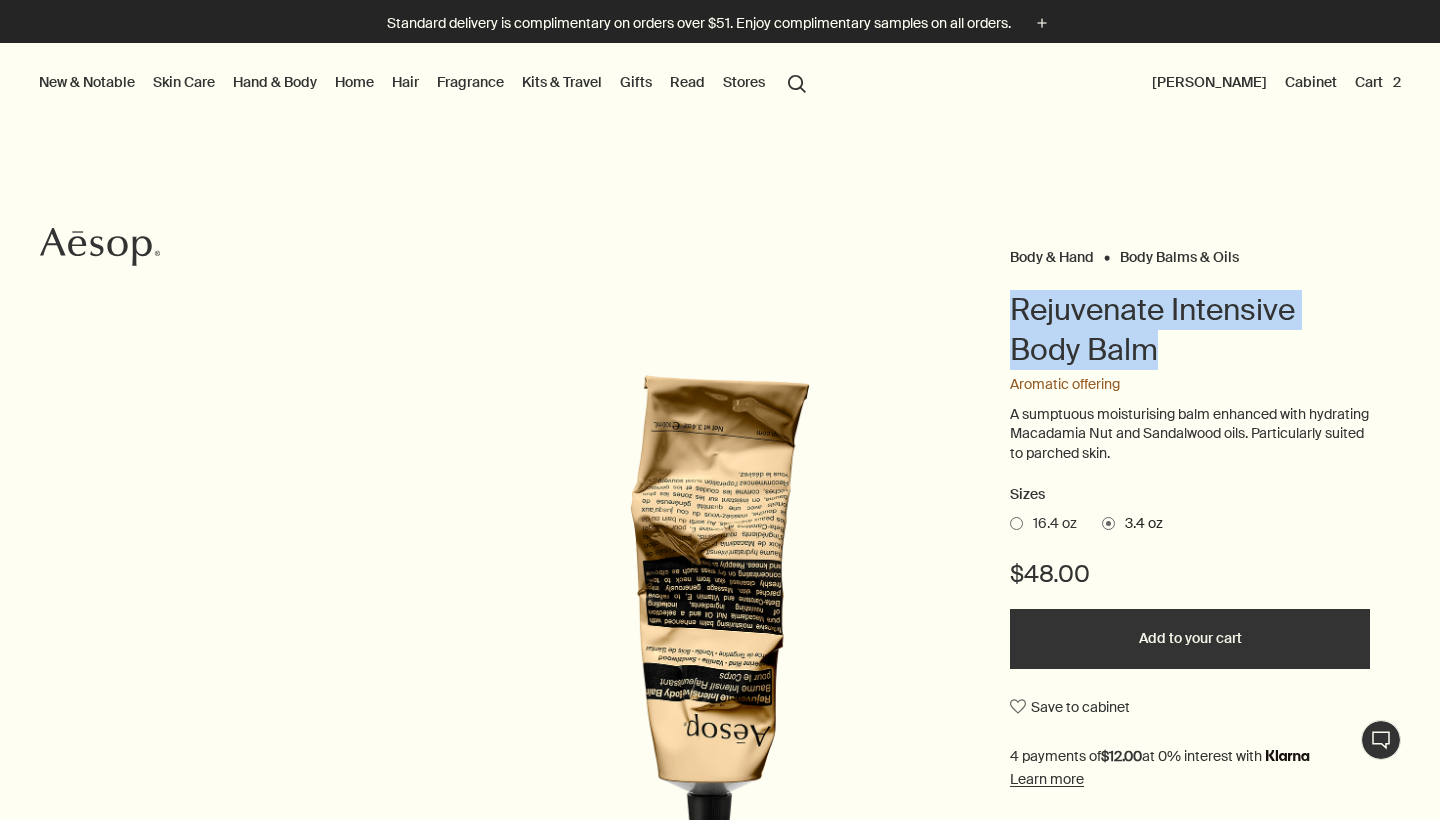 drag, startPoint x: 1173, startPoint y: 355, endPoint x: 996, endPoint y: 311, distance: 182.38695 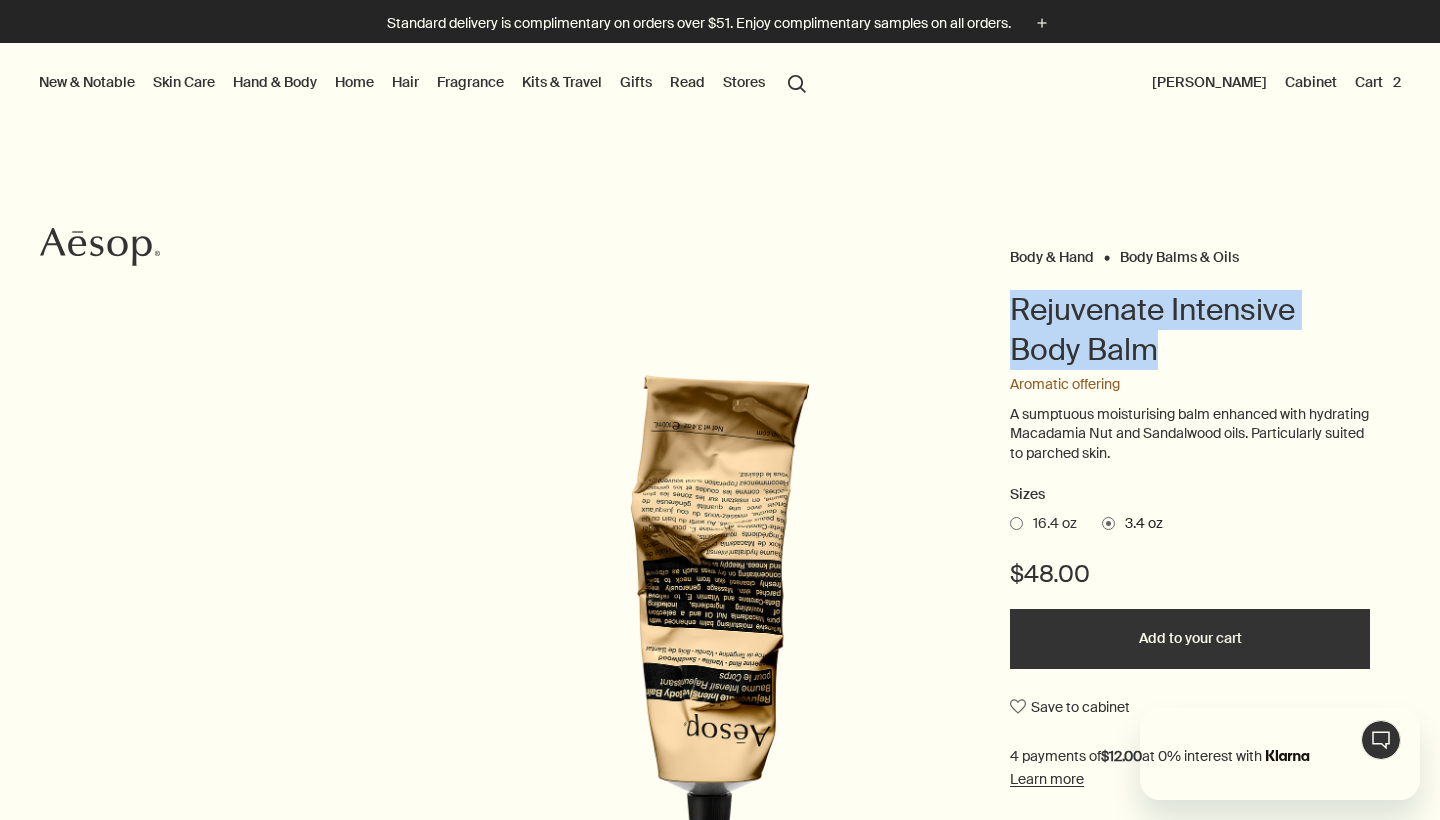 scroll, scrollTop: 0, scrollLeft: 0, axis: both 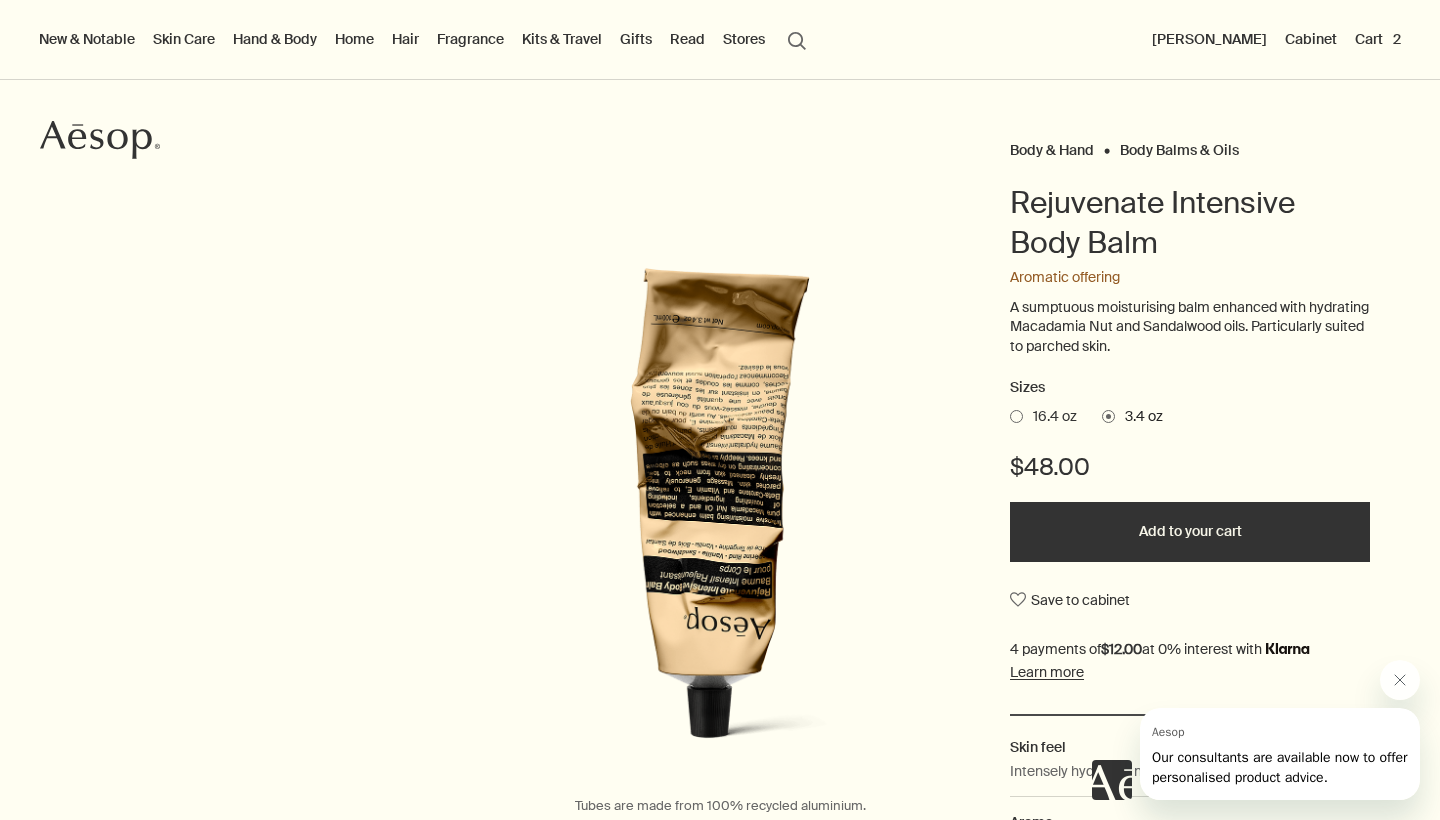 click on "New & Notable New additions Lucent Facial Refiner Eleos Nourishing Body Cleanser Aurner Eau de Parfum Virēre Eau de Parfum Notable formulations Reverence Aromatique Hand Wash Geranium Leaf Body Cleanser Resurrection Aromatique Hand Balm Immaculate Facial Tonic Skin Care Discover Skin Care   rightArrow Cleansers & Exfoliants Treat & Masque Toners Hydrators & Moisturisers Eye & Lip Care Shaving Sun Care Skin Care Kits See all Skin Care Skin type or concern Normal Dry Oily Combination Sensitive Mature Seasonal Skin Care Summer Winter New additions Lucent Facial Refiner Immaculate Facial Tonic An introduction to skin types   rightArrow Lessons from the lab Hand & Body Discover Hand & Body   rightArrow Hand Washes & Balms Bar Soaps Body Cleansers & Scrubs Body Balms & Oils Oral Care & Deodorants See all Hand & Body New additions Eleos Nourishing Body Cleanser Eleos Aromatique Hand Balm Refresh Body Cleansing Slab New Eleos Nourishing Body Cleanser   rightArrow The shower, your stage Home Discover Home   Incense" at bounding box center (720, 40) 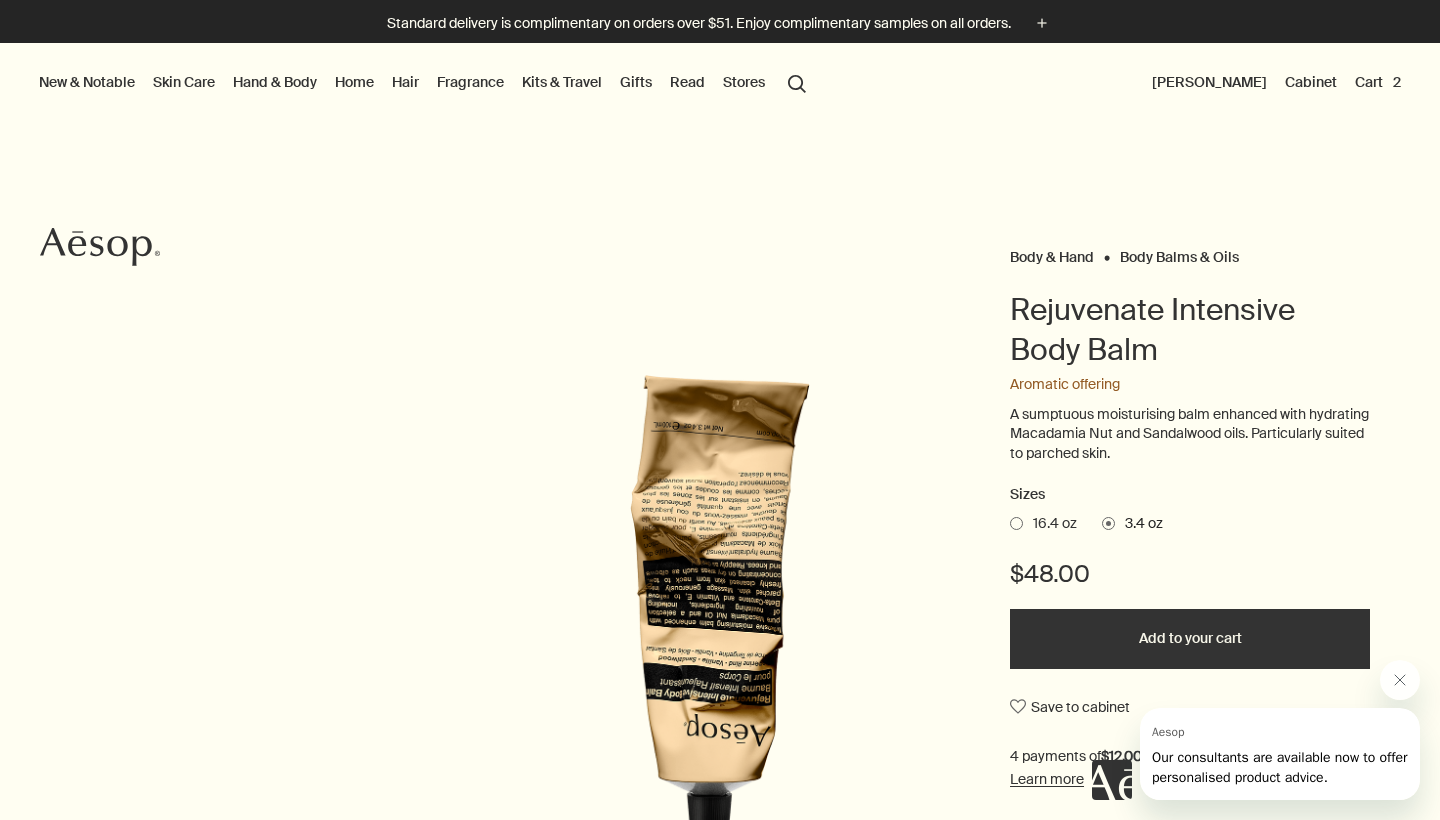 scroll, scrollTop: 0, scrollLeft: 0, axis: both 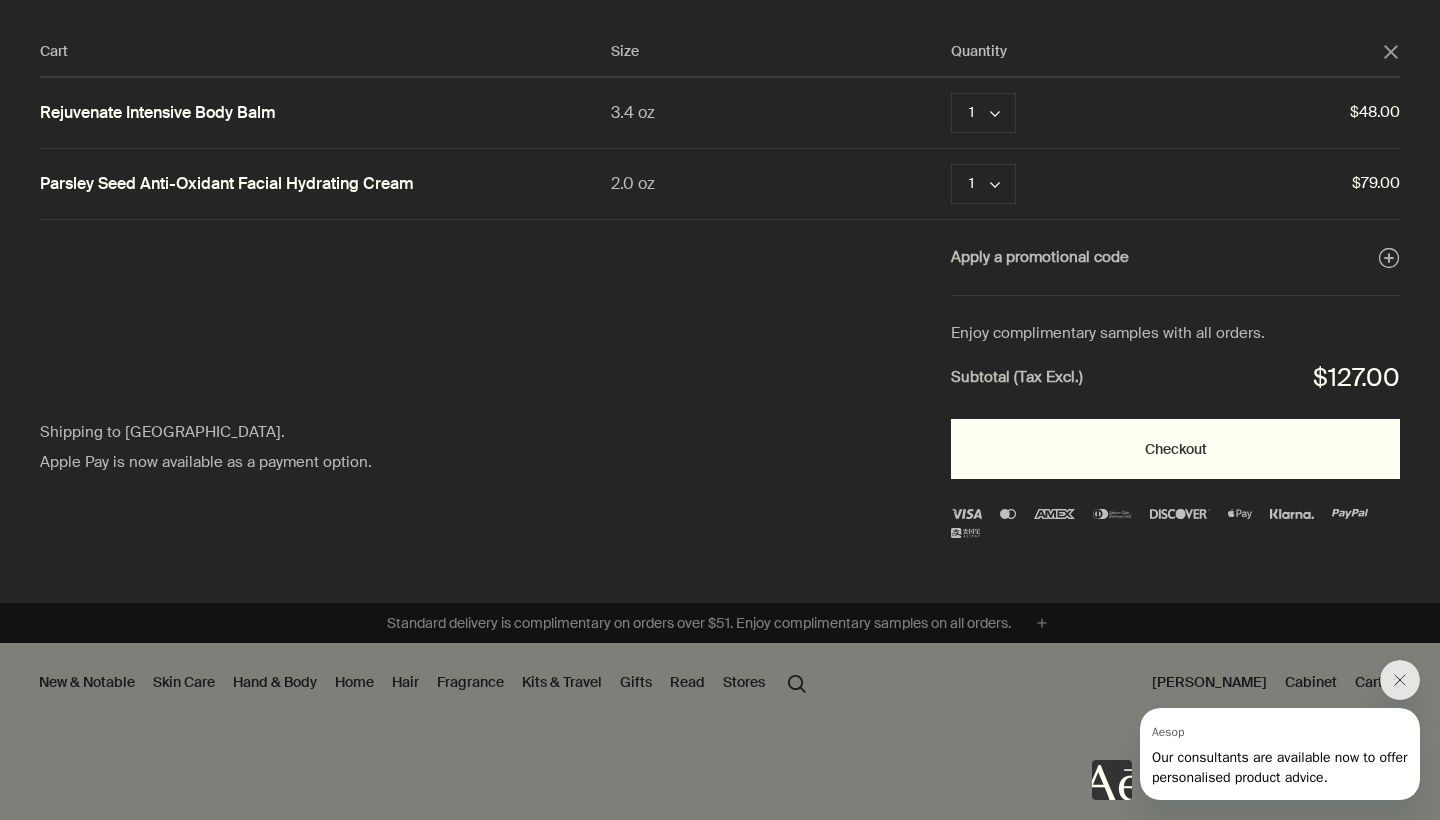 click on "Checkout" at bounding box center [1175, 449] 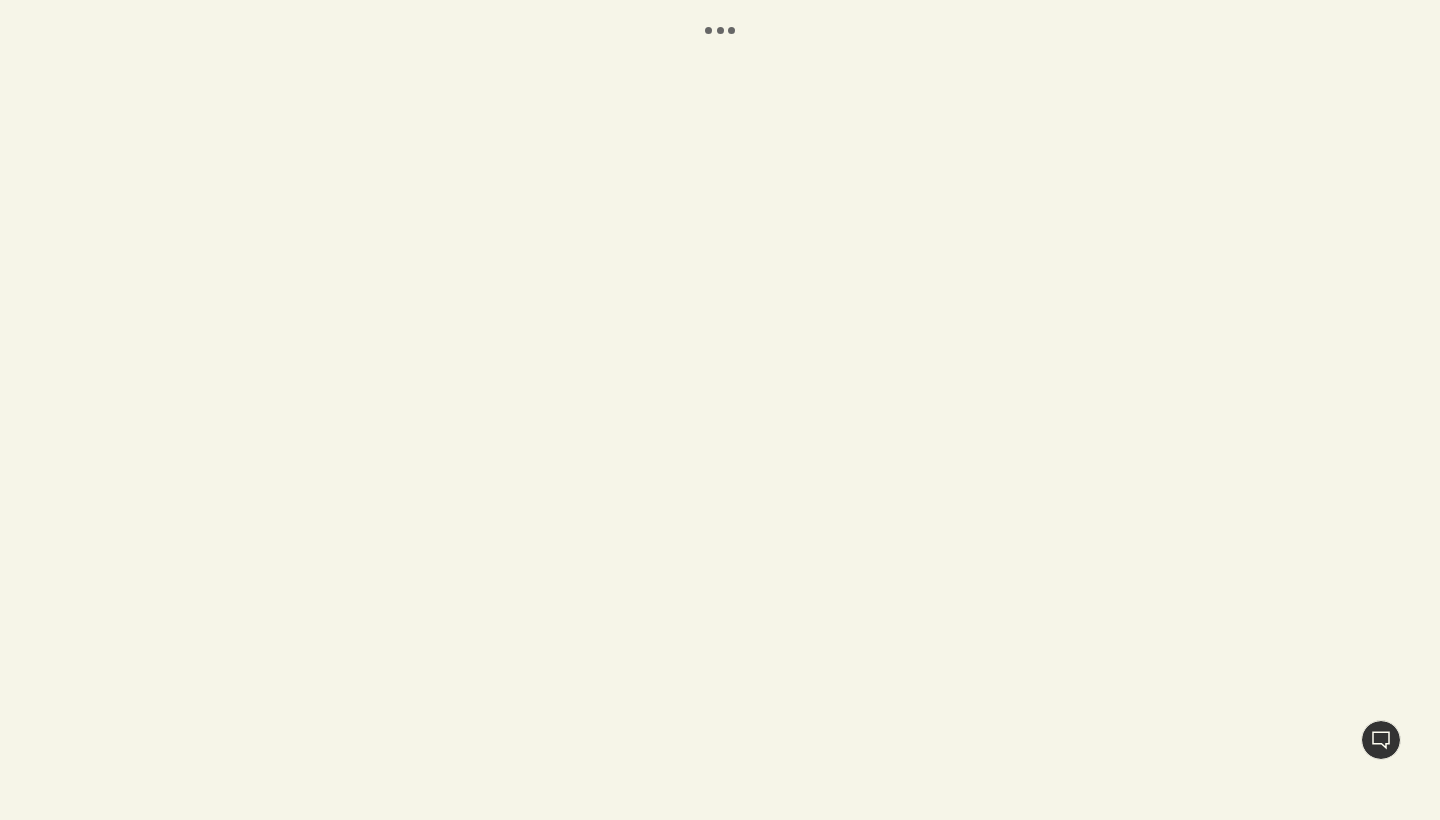 scroll, scrollTop: 0, scrollLeft: 0, axis: both 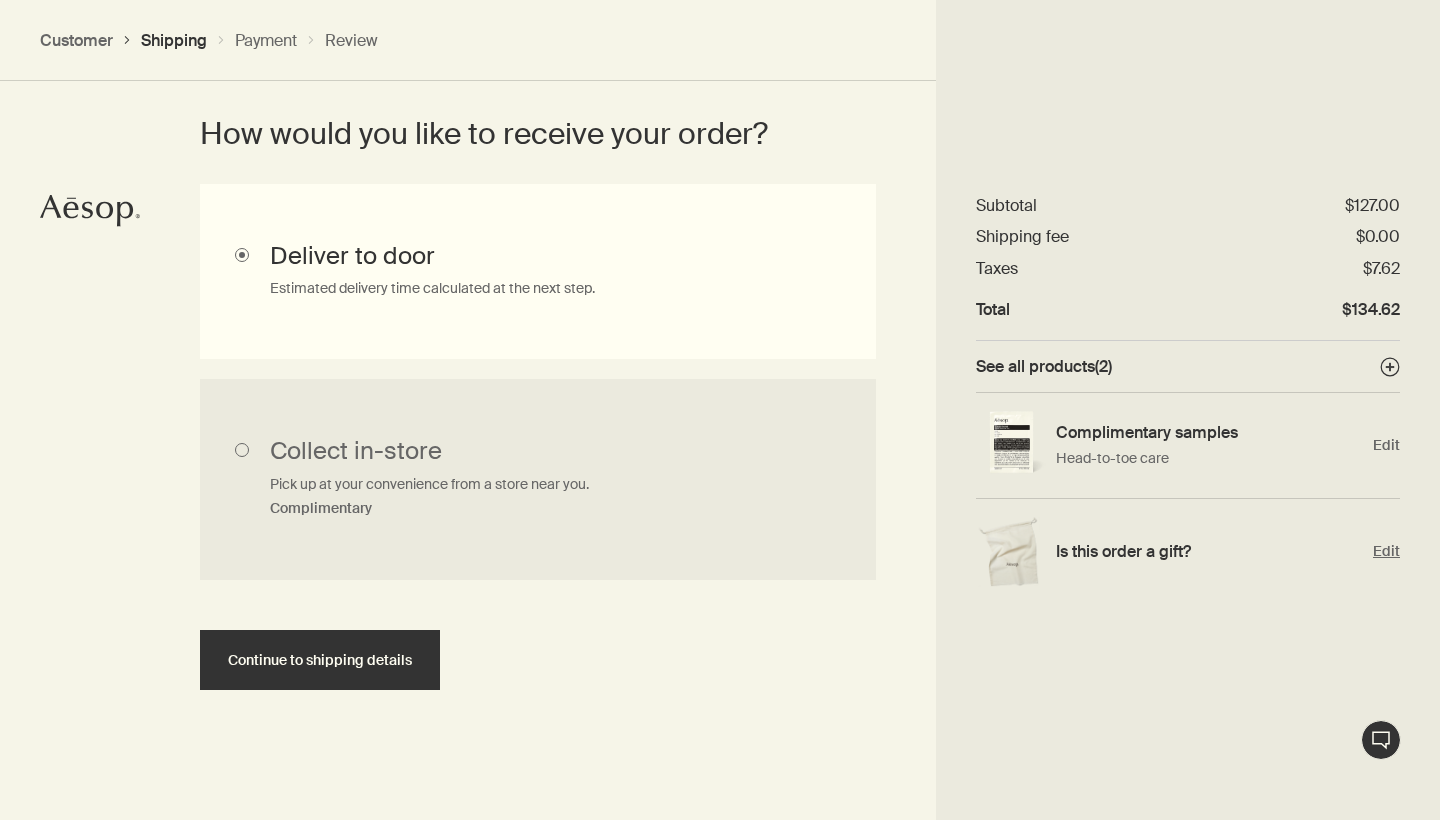 click on "Is this order a gift? Edit" at bounding box center (1188, 551) 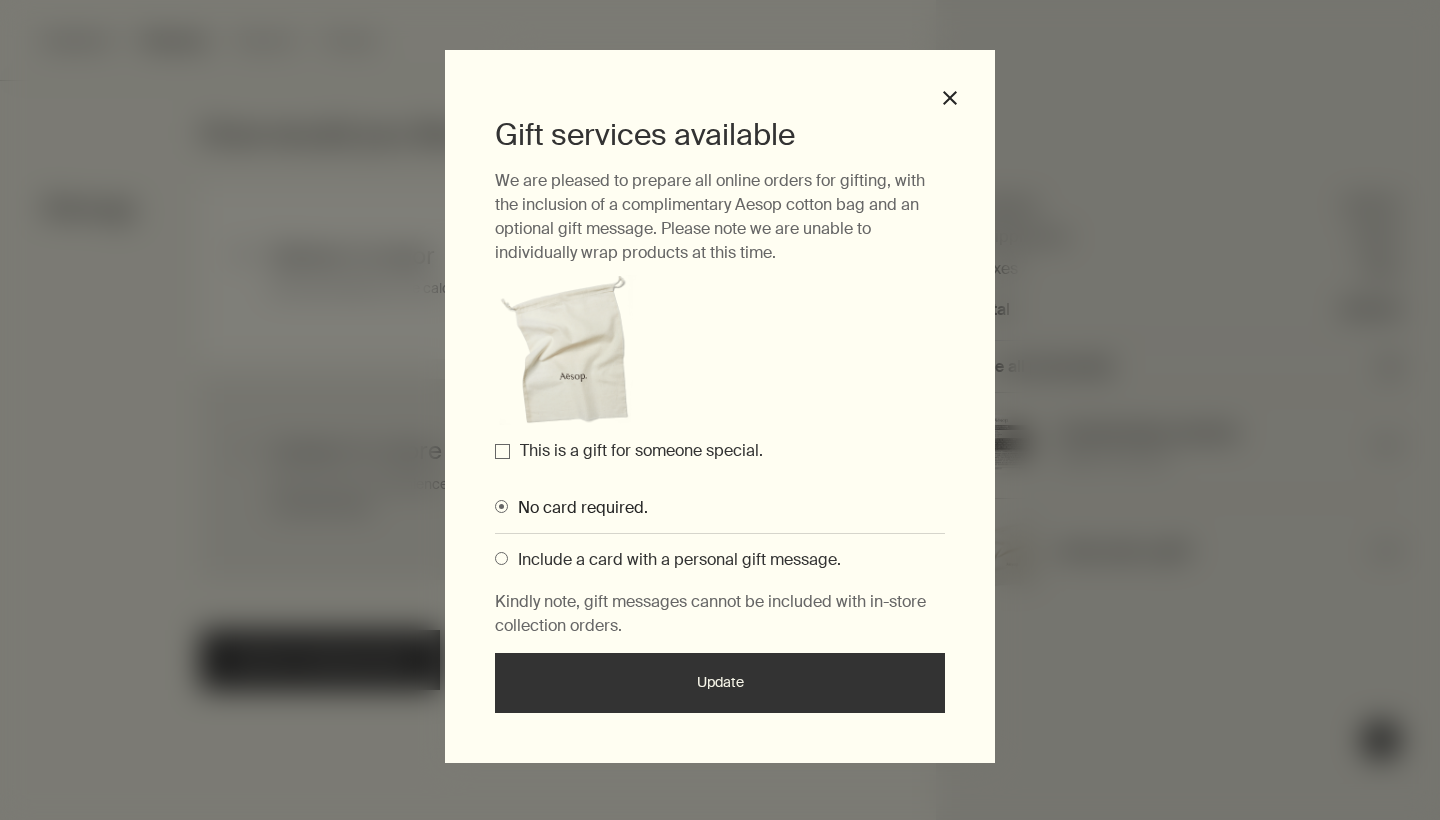 click on "This is a gift for someone special." at bounding box center (502, 451) 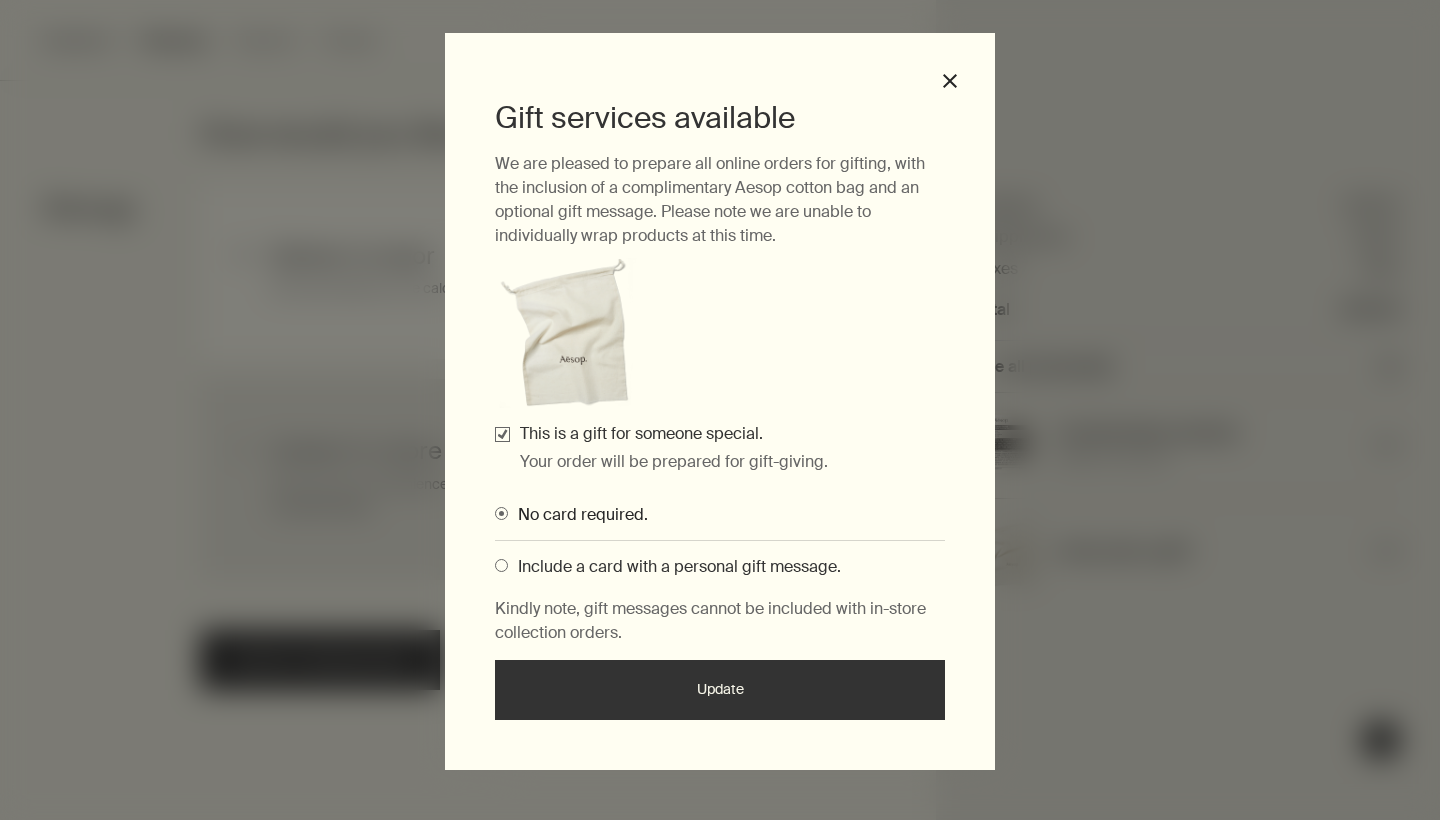 scroll, scrollTop: 16, scrollLeft: 0, axis: vertical 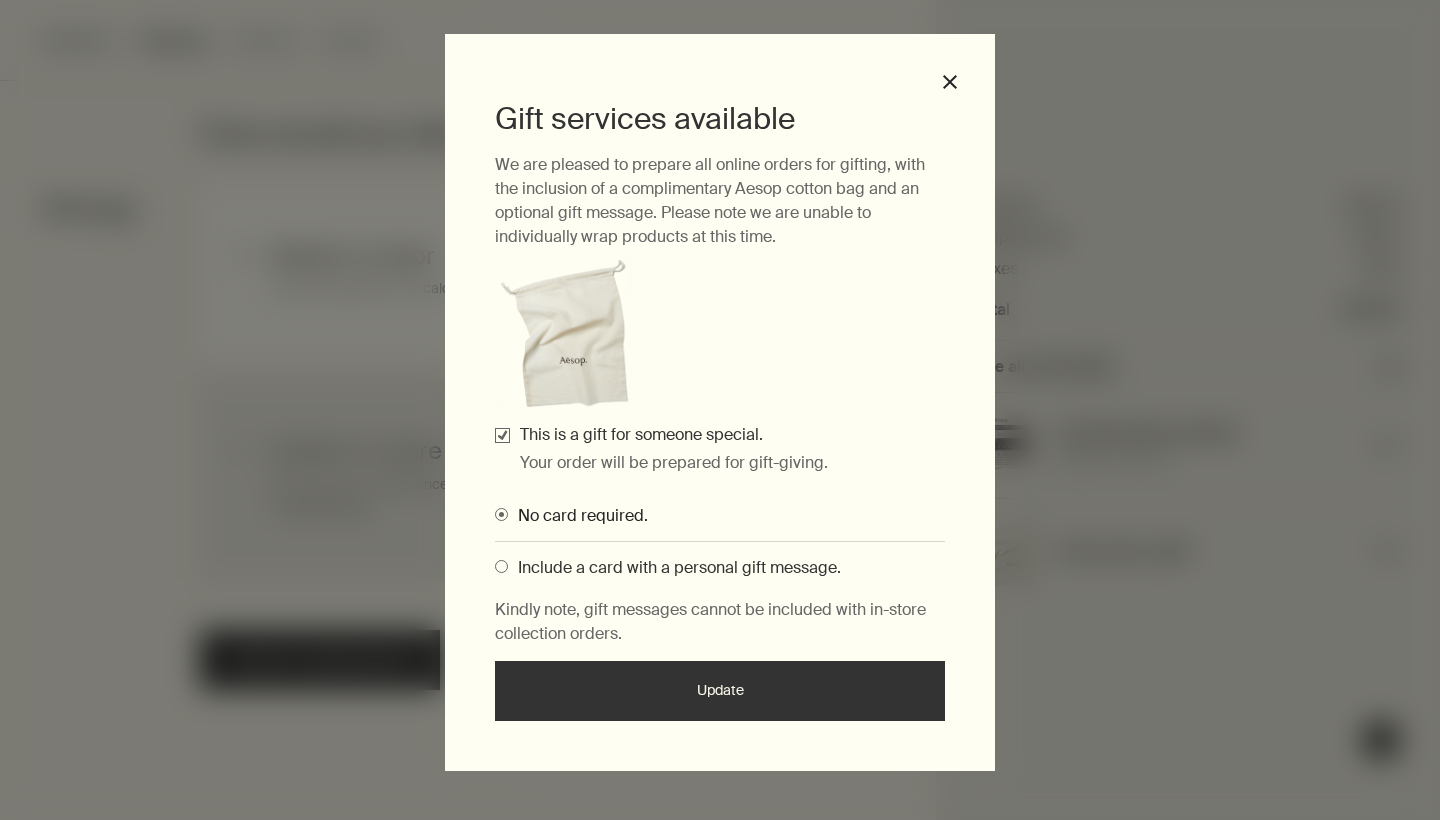 click on "Update" at bounding box center (720, 691) 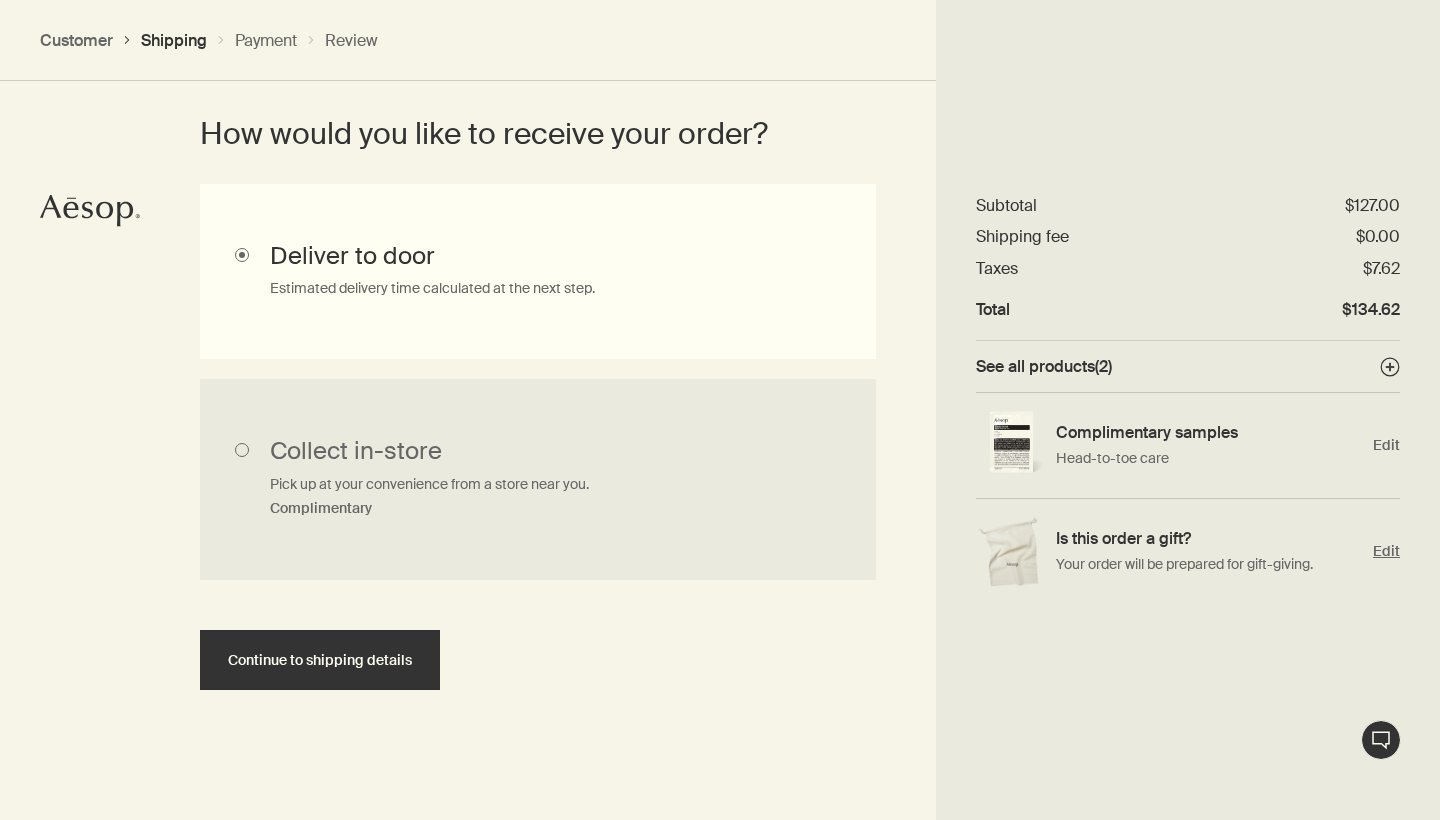 click on "Edit" at bounding box center [1386, 551] 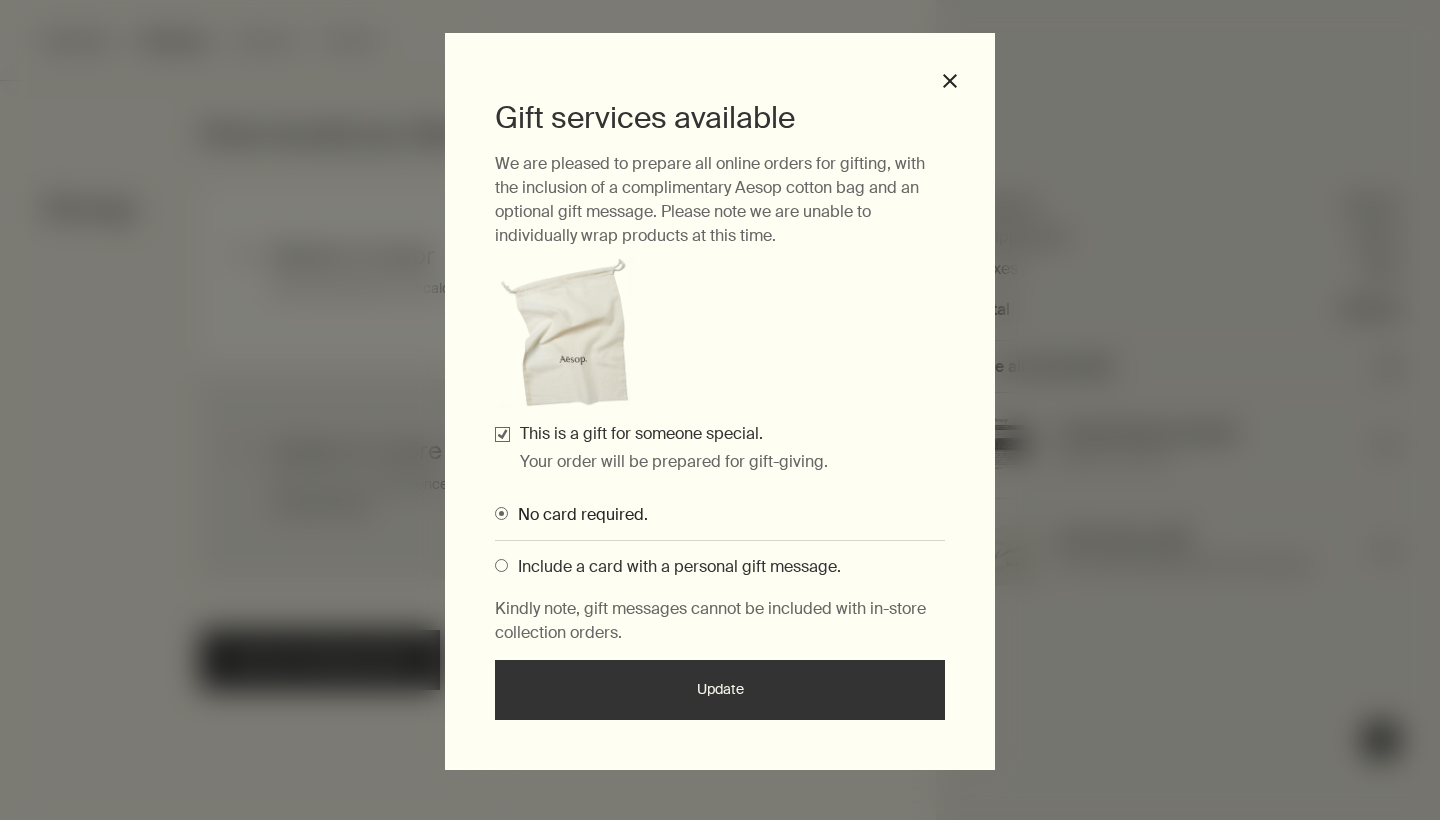 scroll, scrollTop: 16, scrollLeft: 0, axis: vertical 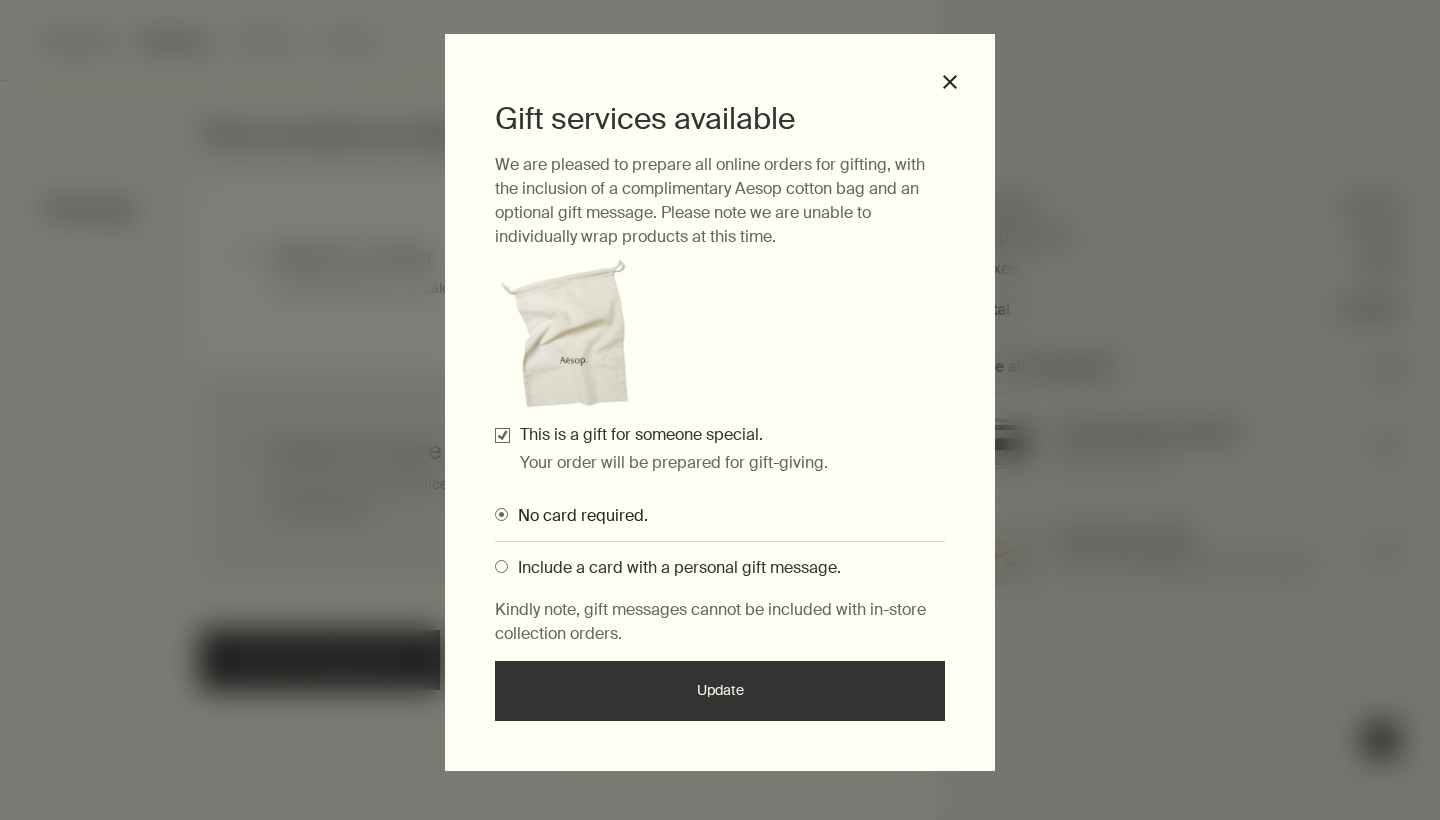 click on "This is a gift for someone special." at bounding box center (502, 435) 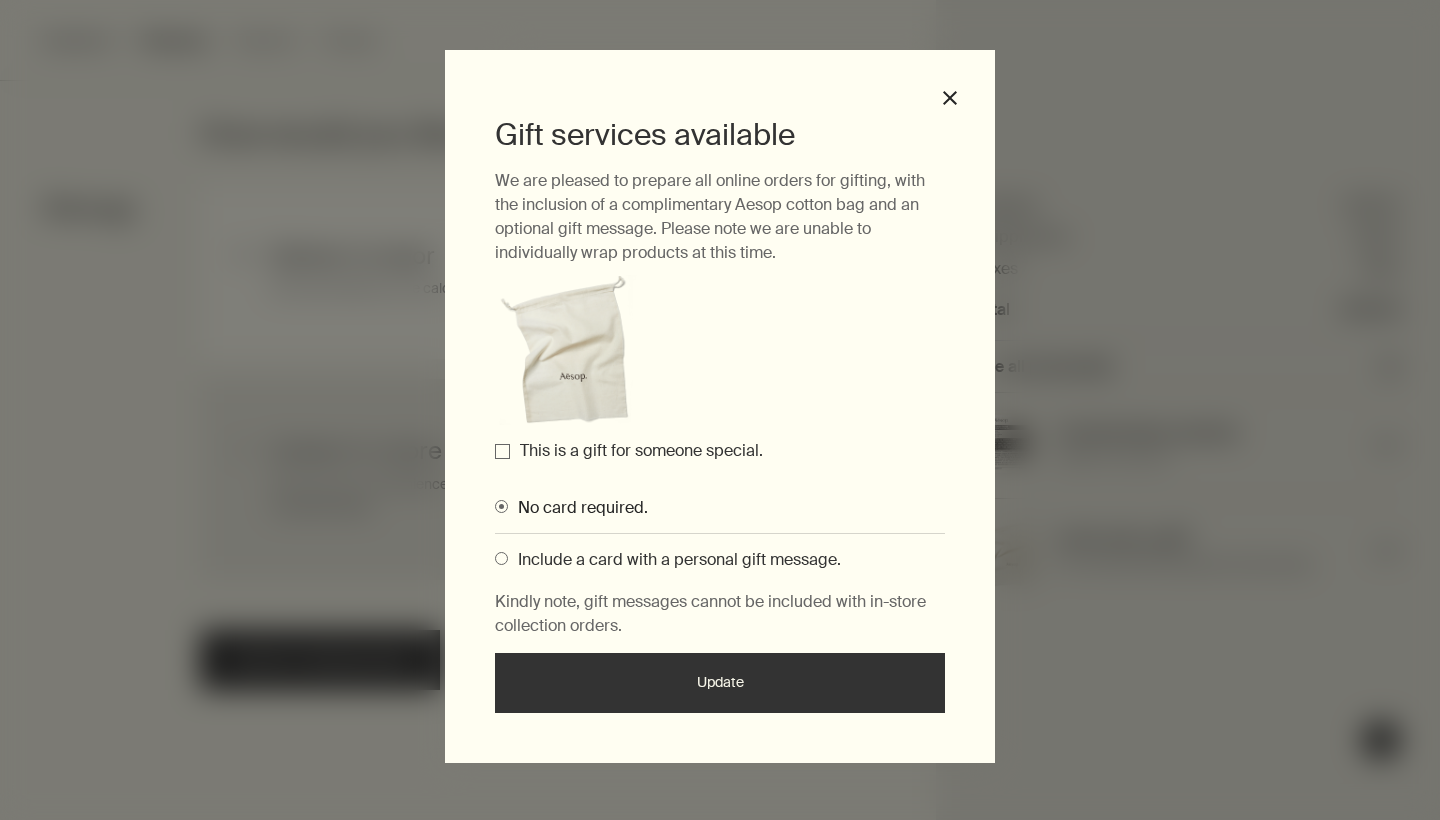 click on "Update" at bounding box center [720, 683] 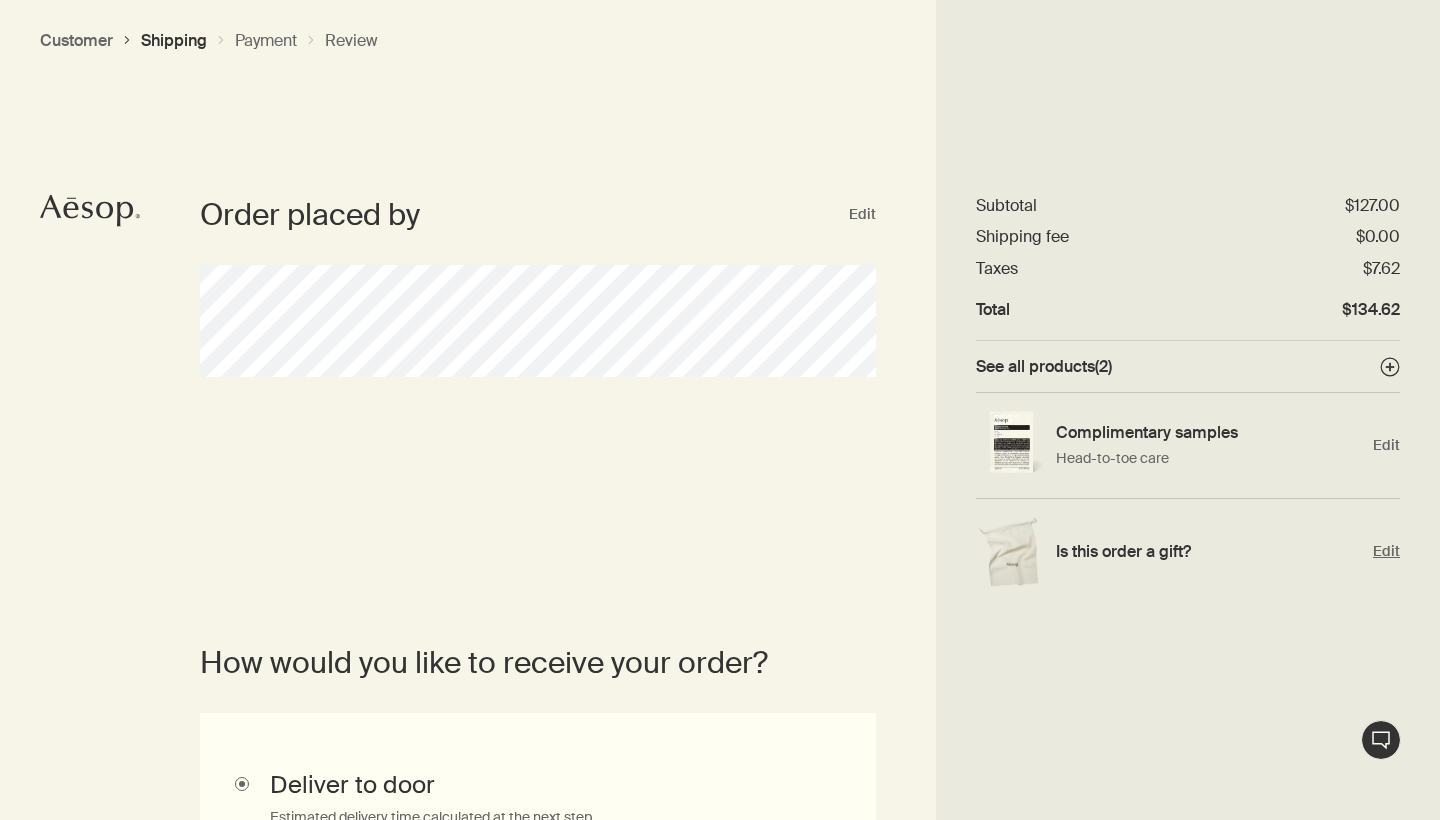 scroll, scrollTop: 0, scrollLeft: 0, axis: both 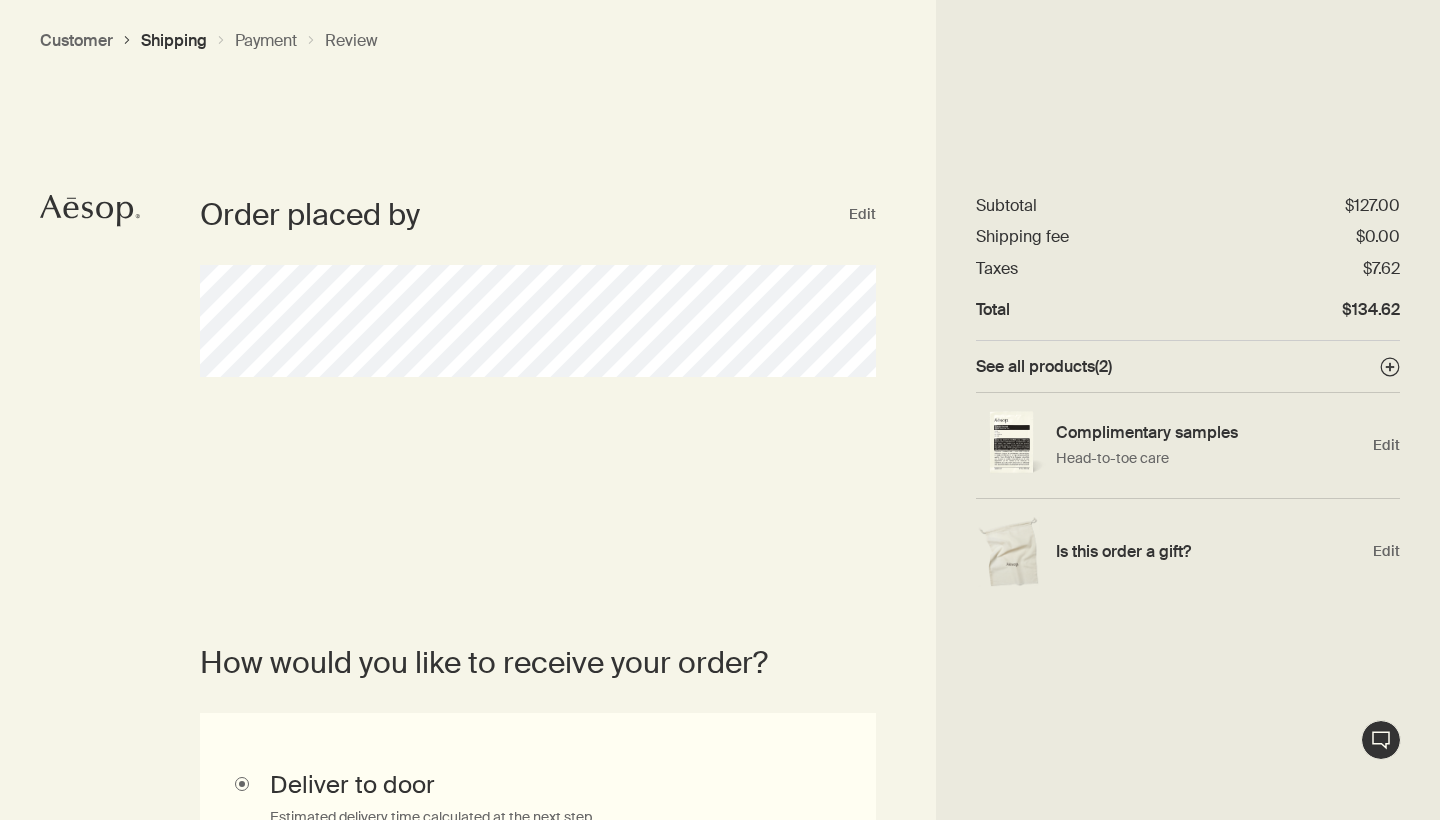 click 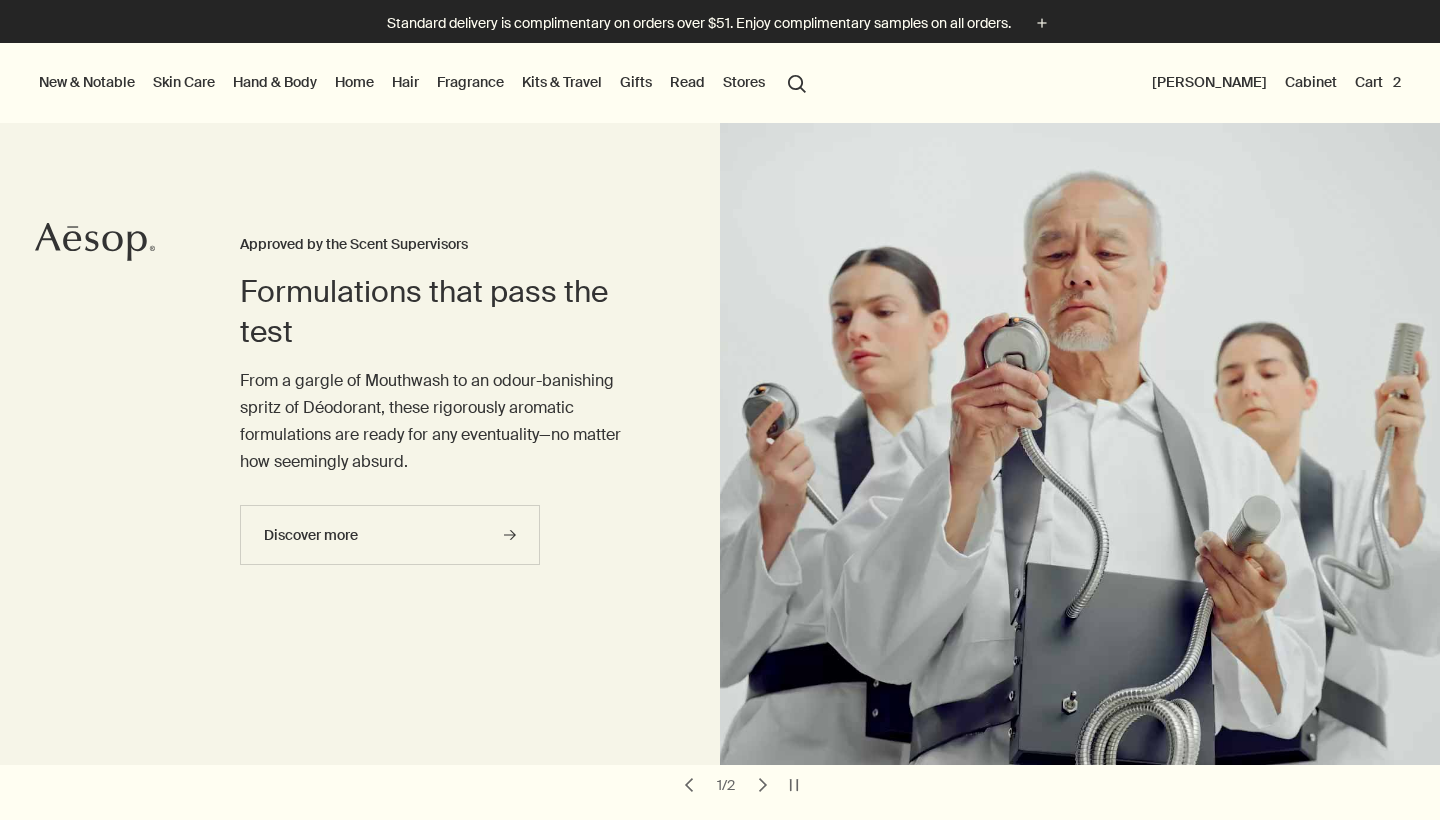 scroll, scrollTop: 0, scrollLeft: 0, axis: both 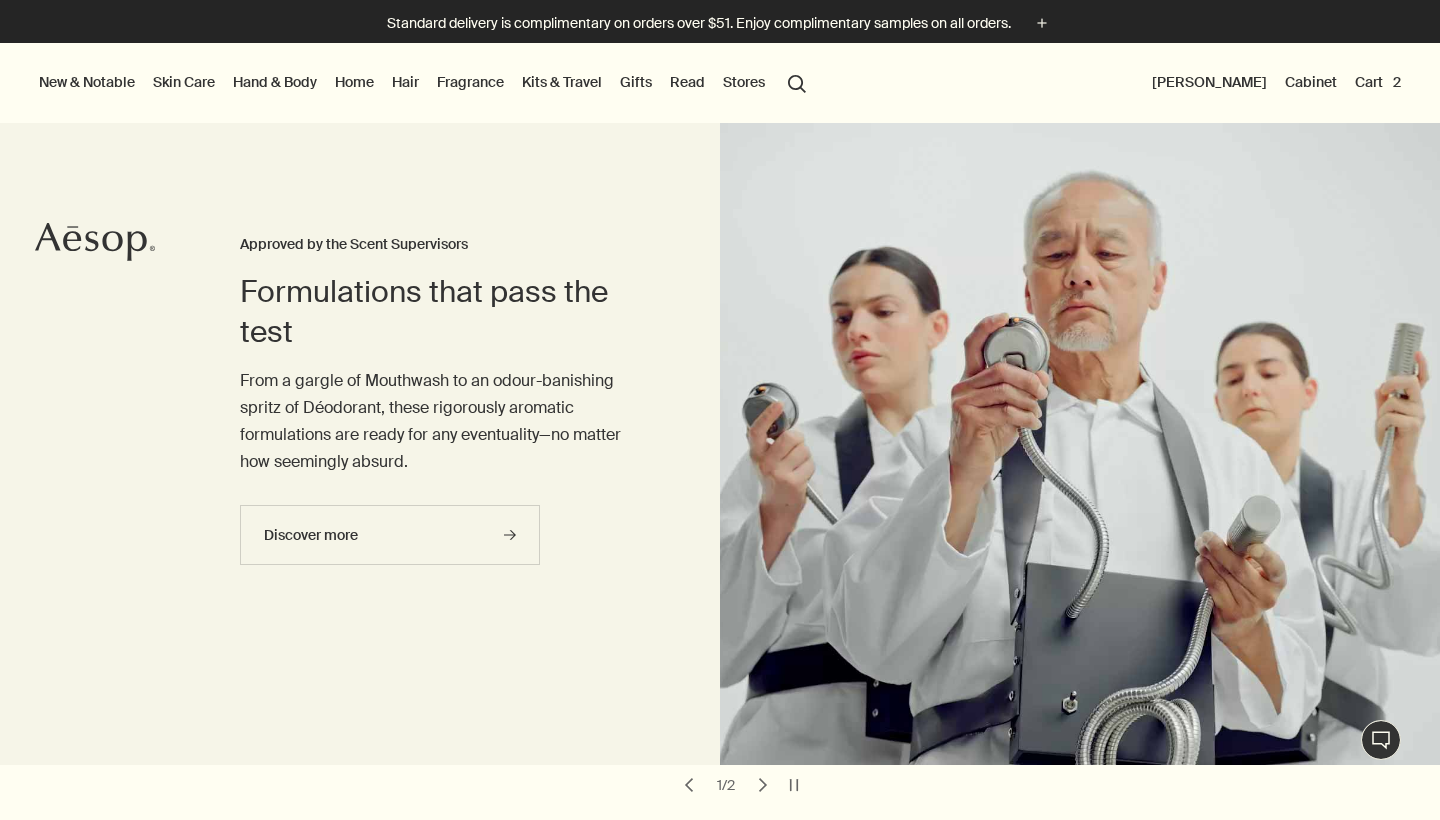 click on "Cart 2" at bounding box center (1378, 82) 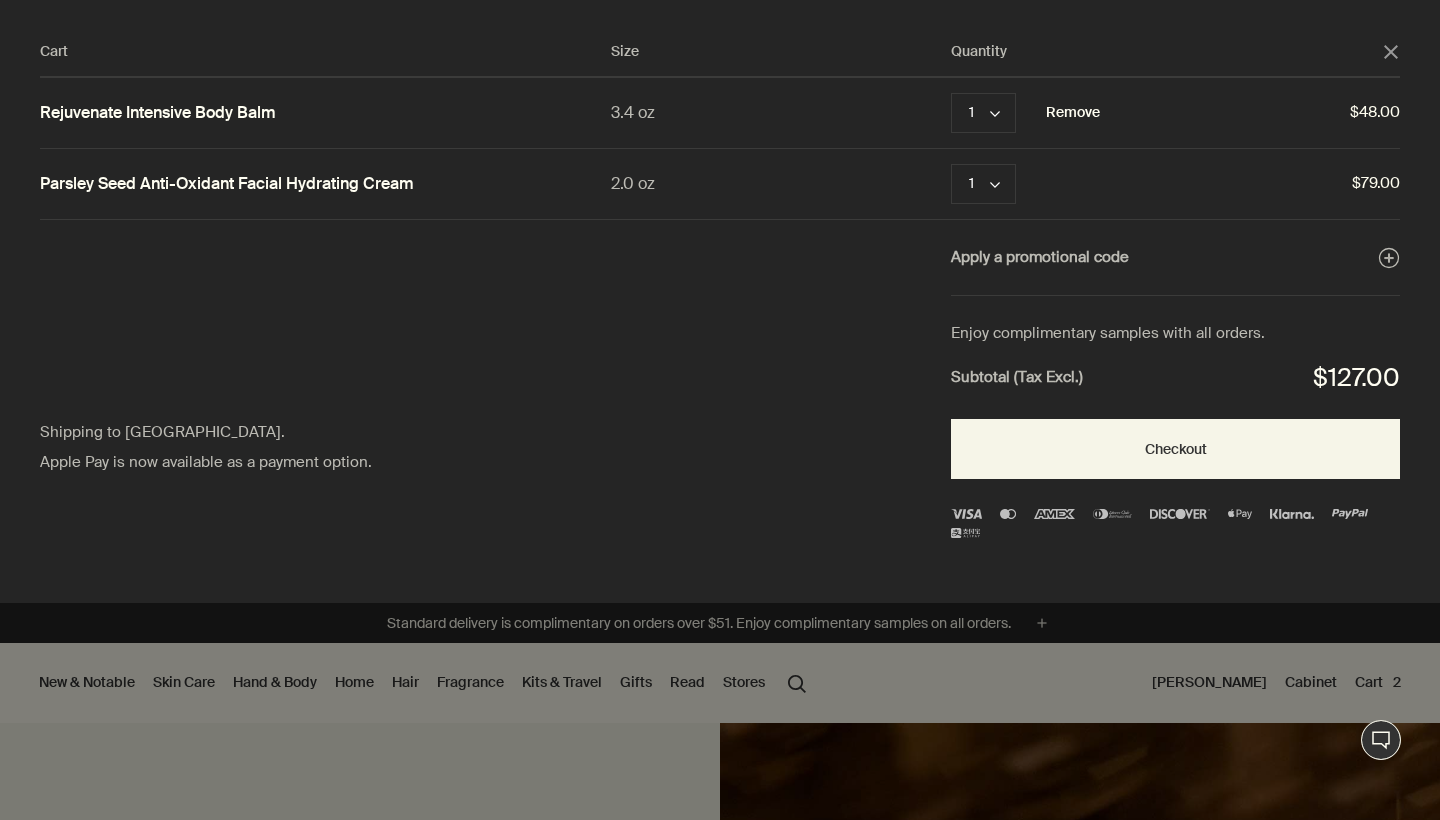 click on "Remove" at bounding box center (1073, 113) 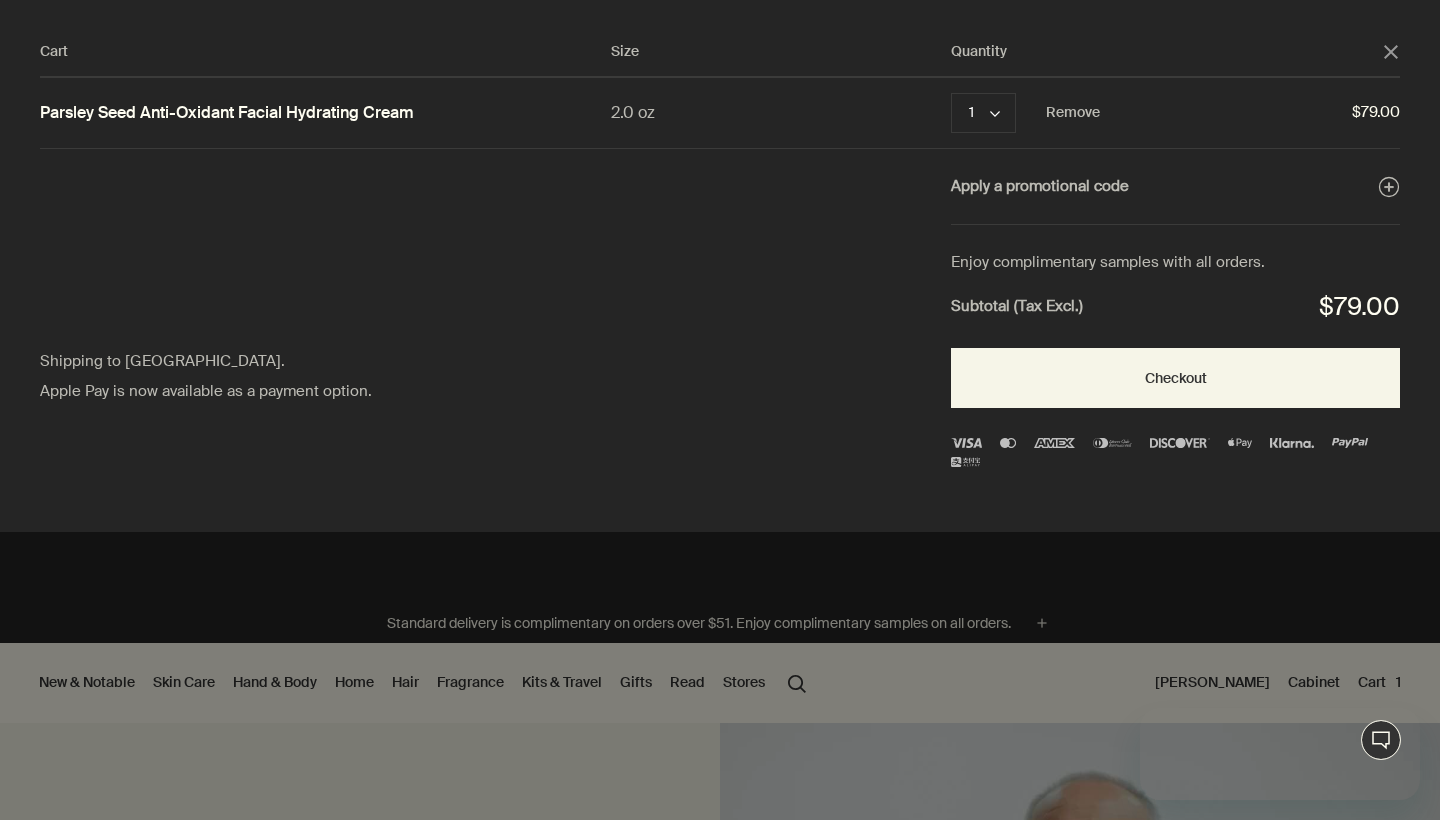scroll, scrollTop: 0, scrollLeft: 0, axis: both 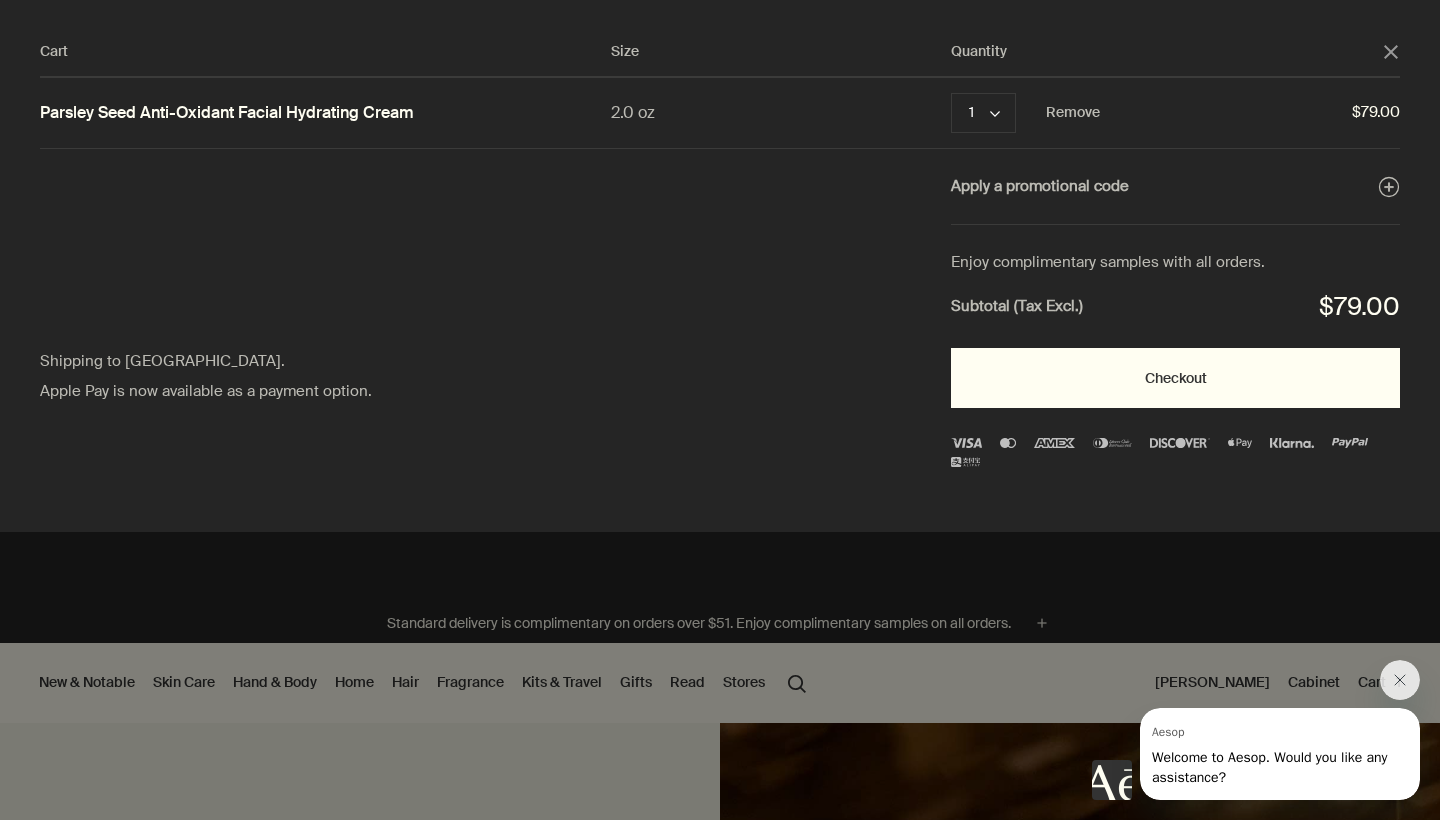 click on "Checkout" at bounding box center (1175, 378) 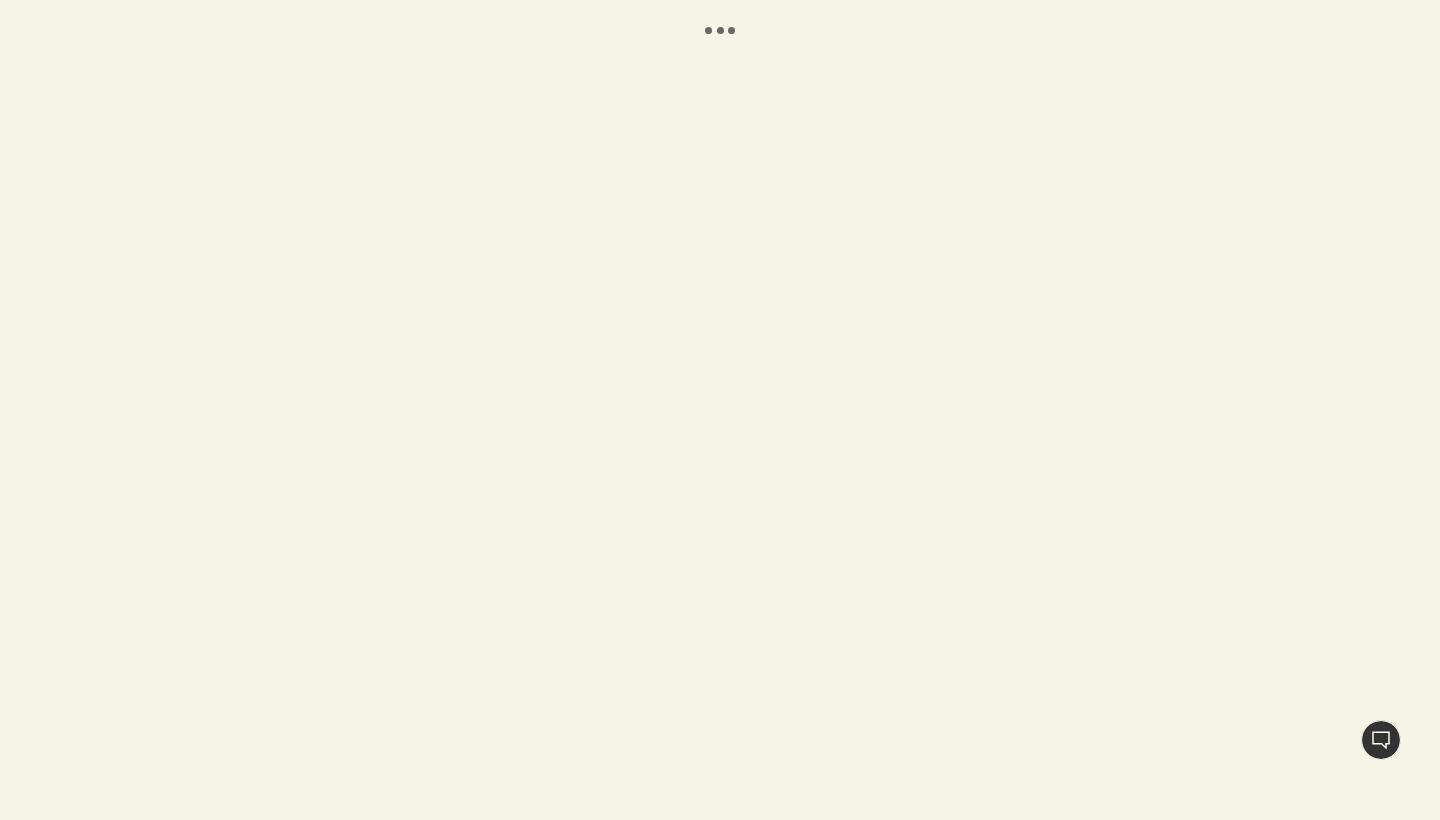 scroll, scrollTop: 0, scrollLeft: 0, axis: both 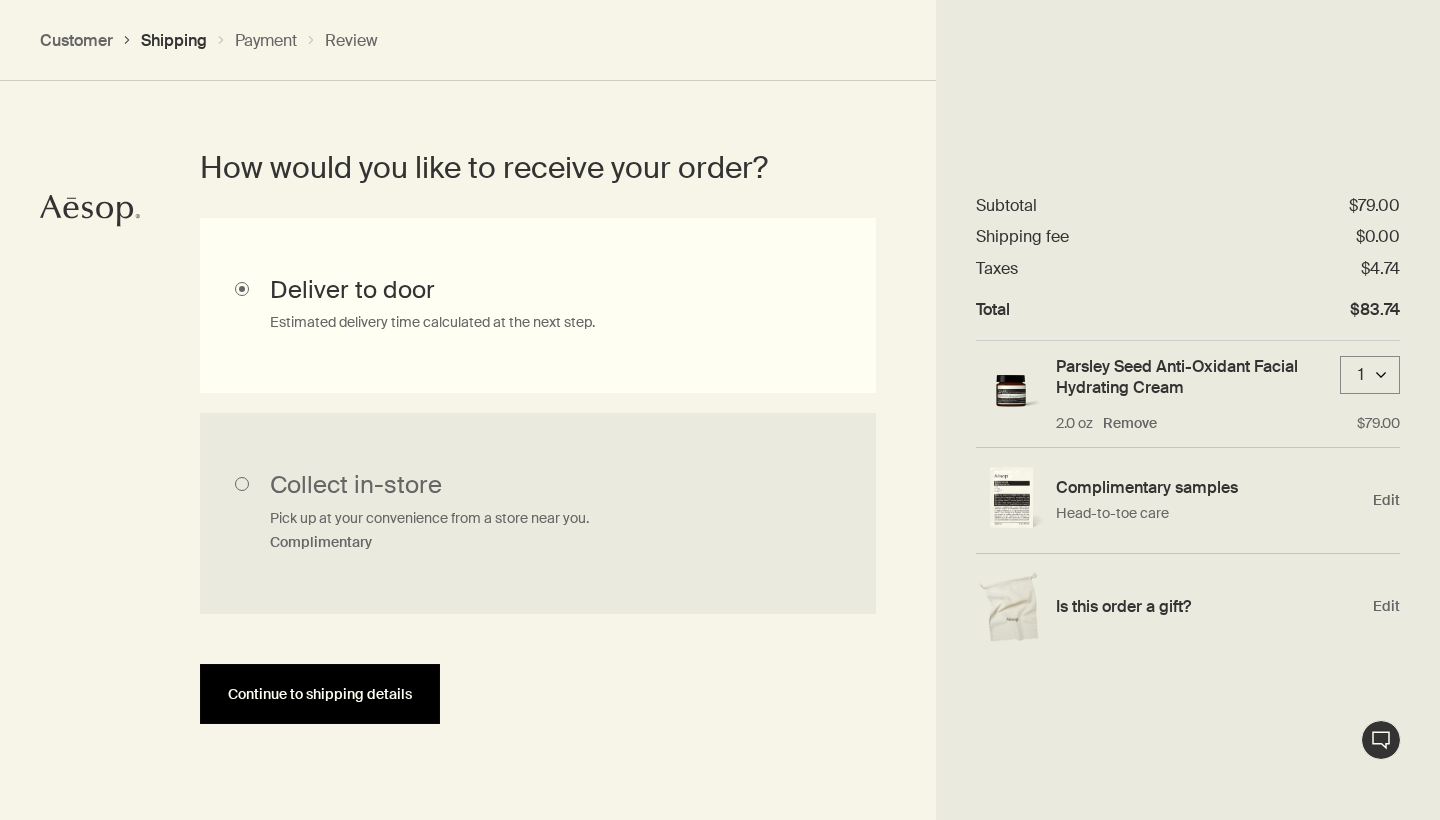 click on "Continue to shipping details" at bounding box center [320, 694] 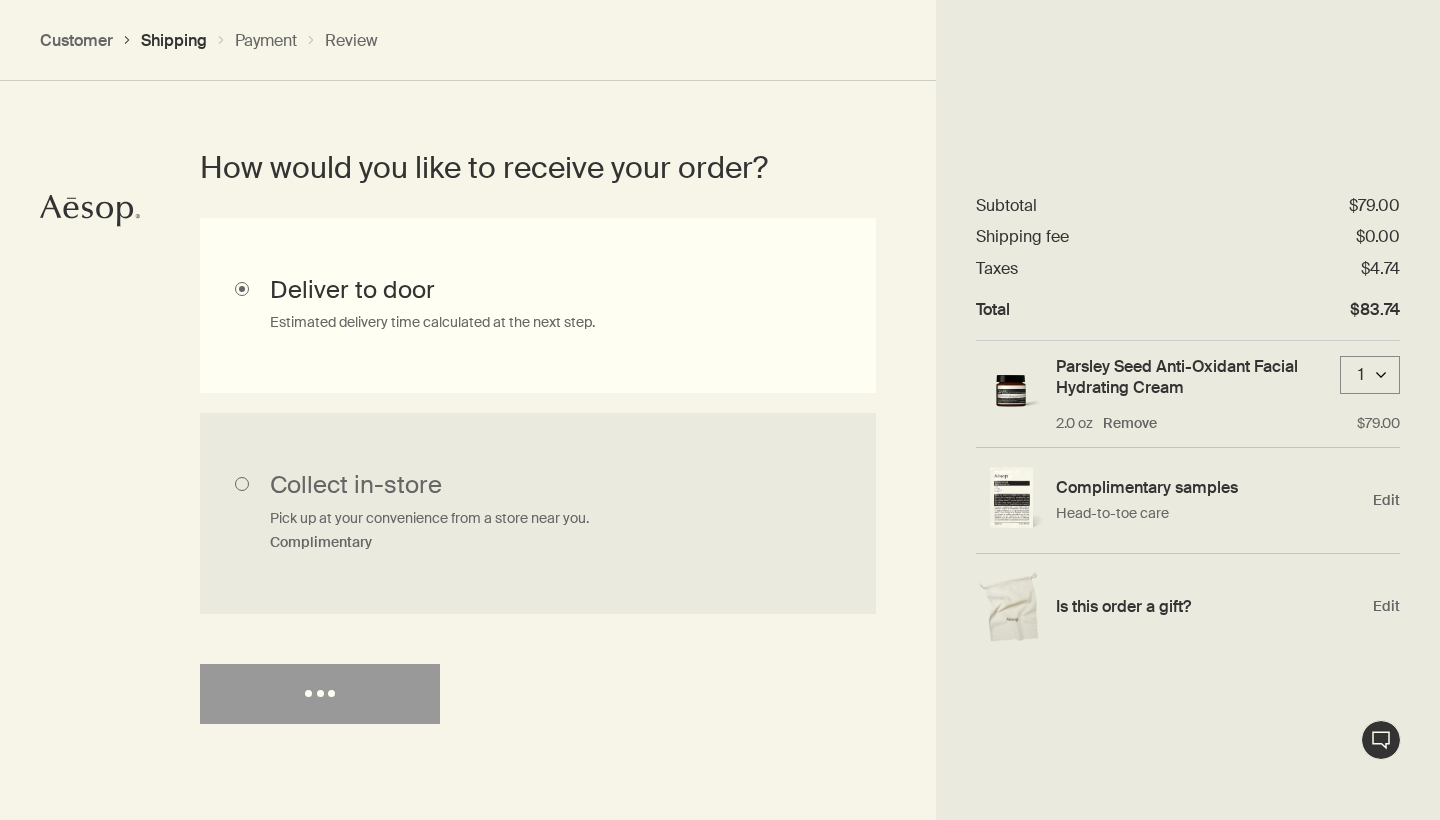 select on "US" 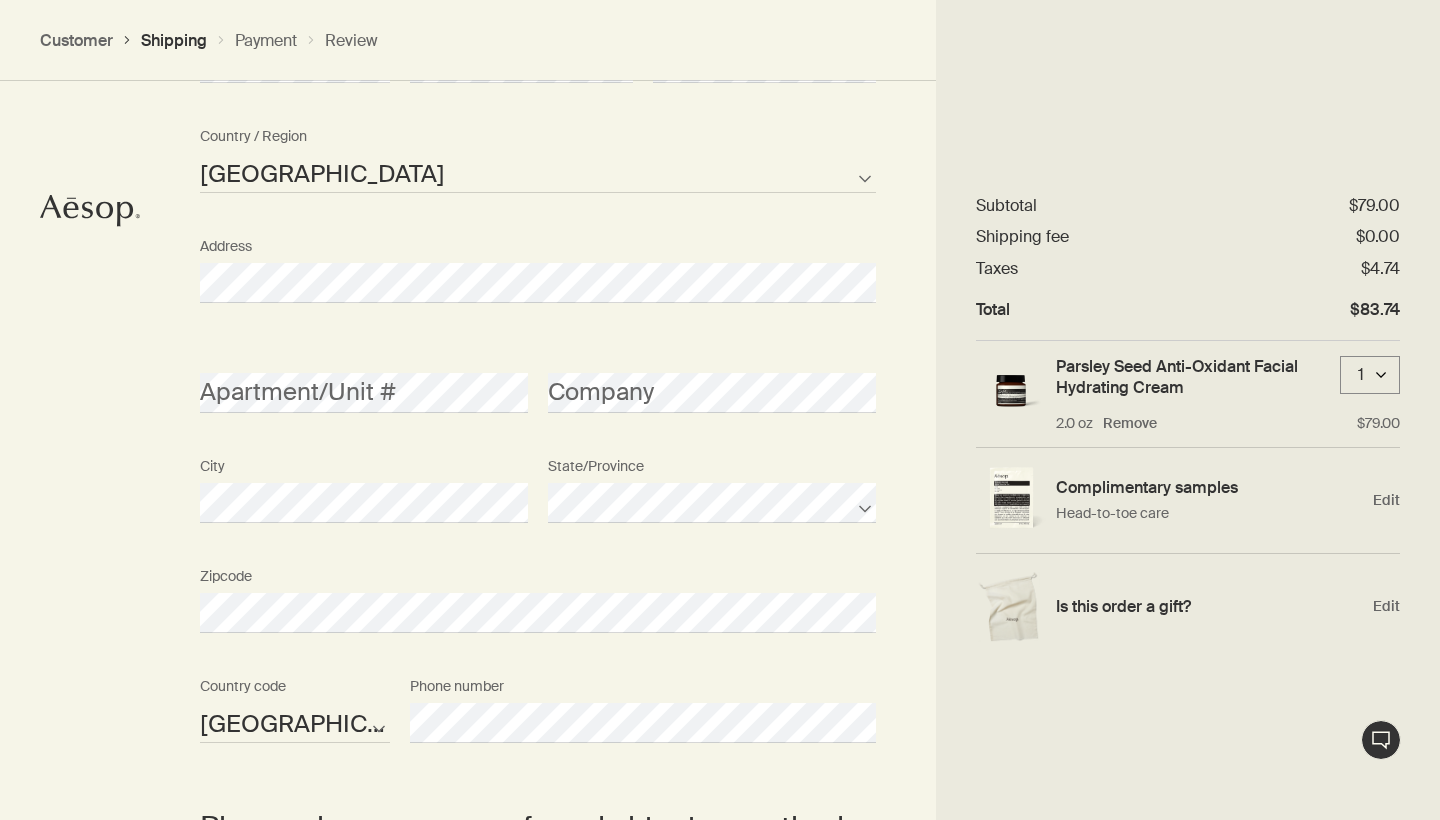 scroll, scrollTop: 1033, scrollLeft: 0, axis: vertical 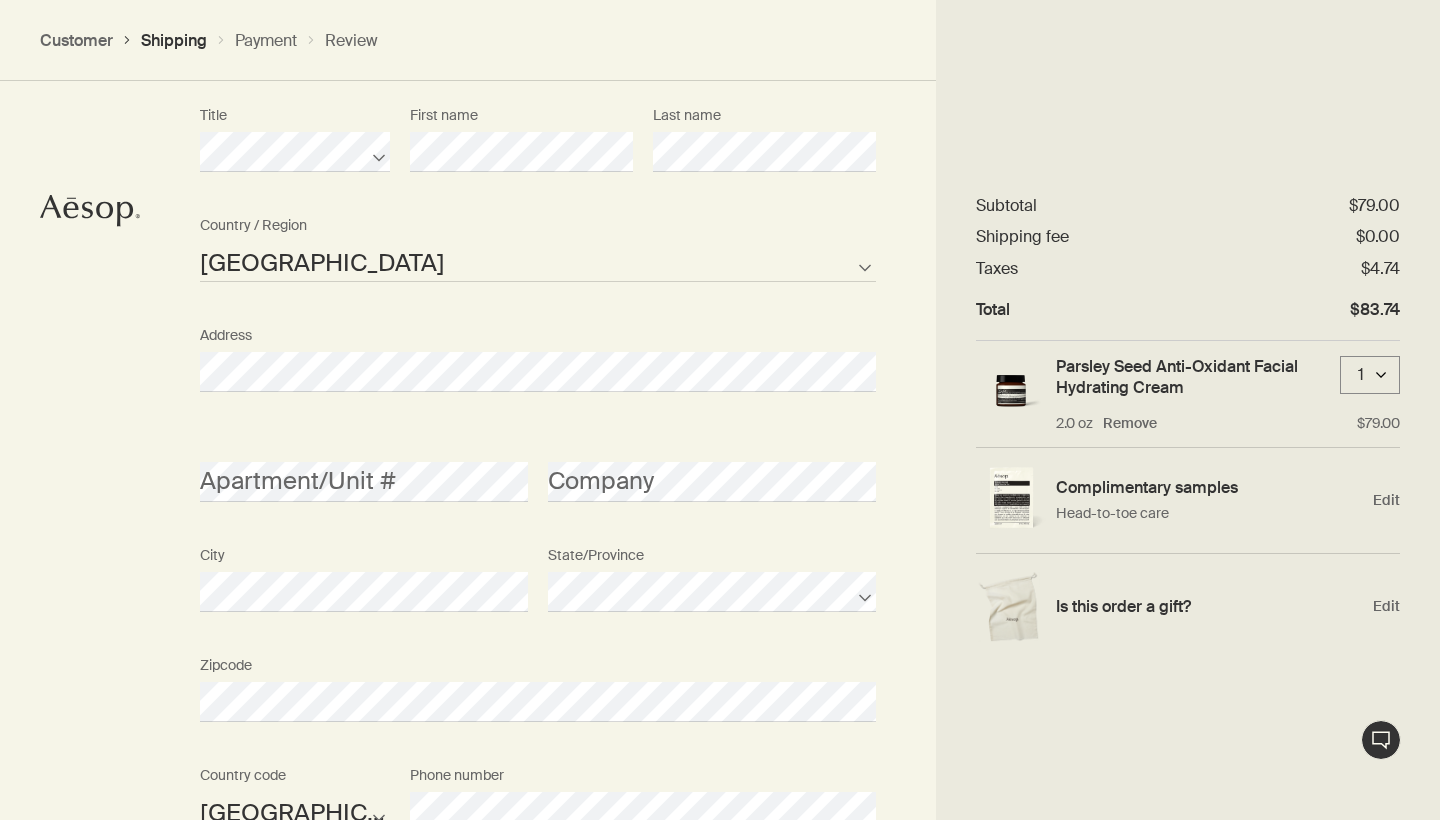 click on "Where would you like your order sent? Title First name Last name [GEOGRAPHIC_DATA] Not listed Country / Region Address Apartment/Unit # Company City State/Province Zipcode AFG ALB DZA ASM AND AGO AIA ATA ATG ARG ARM ABW AUS AUT AZE BHS BHR BGD BRB BLR BEL BLZ BEN BMU BTN BOL BIH BWA BRA IOT VGB BRN BGR BFA BDI KHM CMR CAN CPV CYM CAF TCD CHL CHN CXR CCK COL COM COK CRI HRV CUB CUW CYP CZE COD DNK DJI DMA DOM TLS ECU EGY SLV GNQ ERI EST ETH FLK FRO FJI FIN FRA PYF GAB GMB GEO DEU GHA GIB GRC GRL GRD GUM GTM GGY GIN GNB GUY HTI HND HKG HUN ISL IND IDN IRN IRQ IRL IMN ISR ITA CIV JAM JPN JEY JOR [PERSON_NAME] KIR XKX KWT KGZ LAO LVA LBN LSO LBR LBY LIE LTU LUX MAC MKD MDG MWI MYS MDV MLI MLT MHL MRT MUS MYT MEX FSM MDA MCO MNG MNE MSR MAR MOZ MMR NAM NRU NPL NLD ANT NCL NZL NIC NER [PERSON_NAME] PRK MNP NOR OMN PAK PLW PSE PAN PNG PRY PER PHL PCN POL PRT PRI QAT COG REU ROU RUS RWA BLM SHN KNA LCA MAF SPM VCT WSM SMR STP [PERSON_NAME] SRB SYC SLE SGP SXM SVK SVN SLB SOM KOR ZAF SSD ESP LKA SDN SUR SJM SWZ SWE CHE SYR TWN" at bounding box center [538, 494] 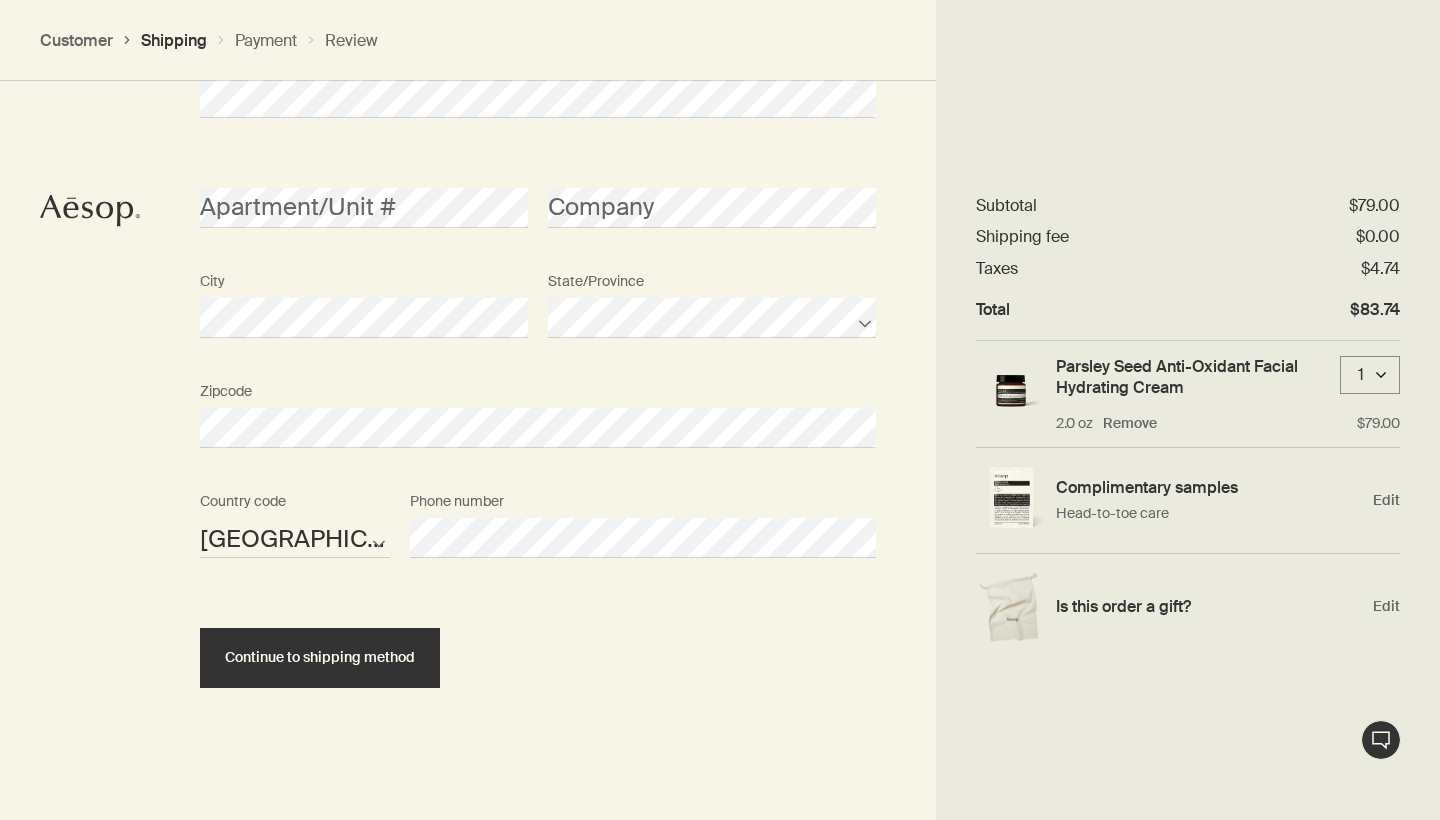 scroll, scrollTop: 1305, scrollLeft: 0, axis: vertical 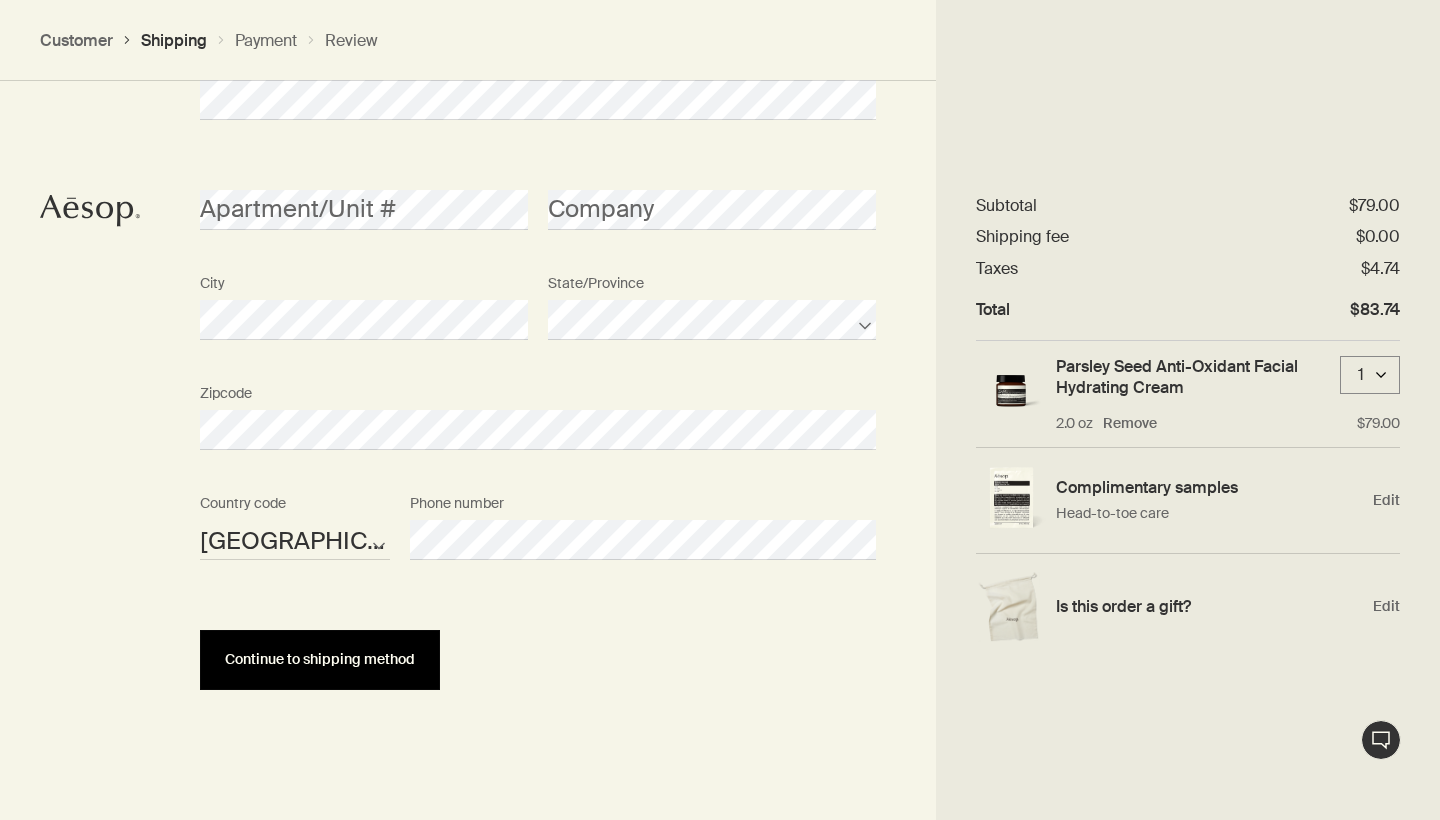 click on "Continue to shipping method" at bounding box center (320, 659) 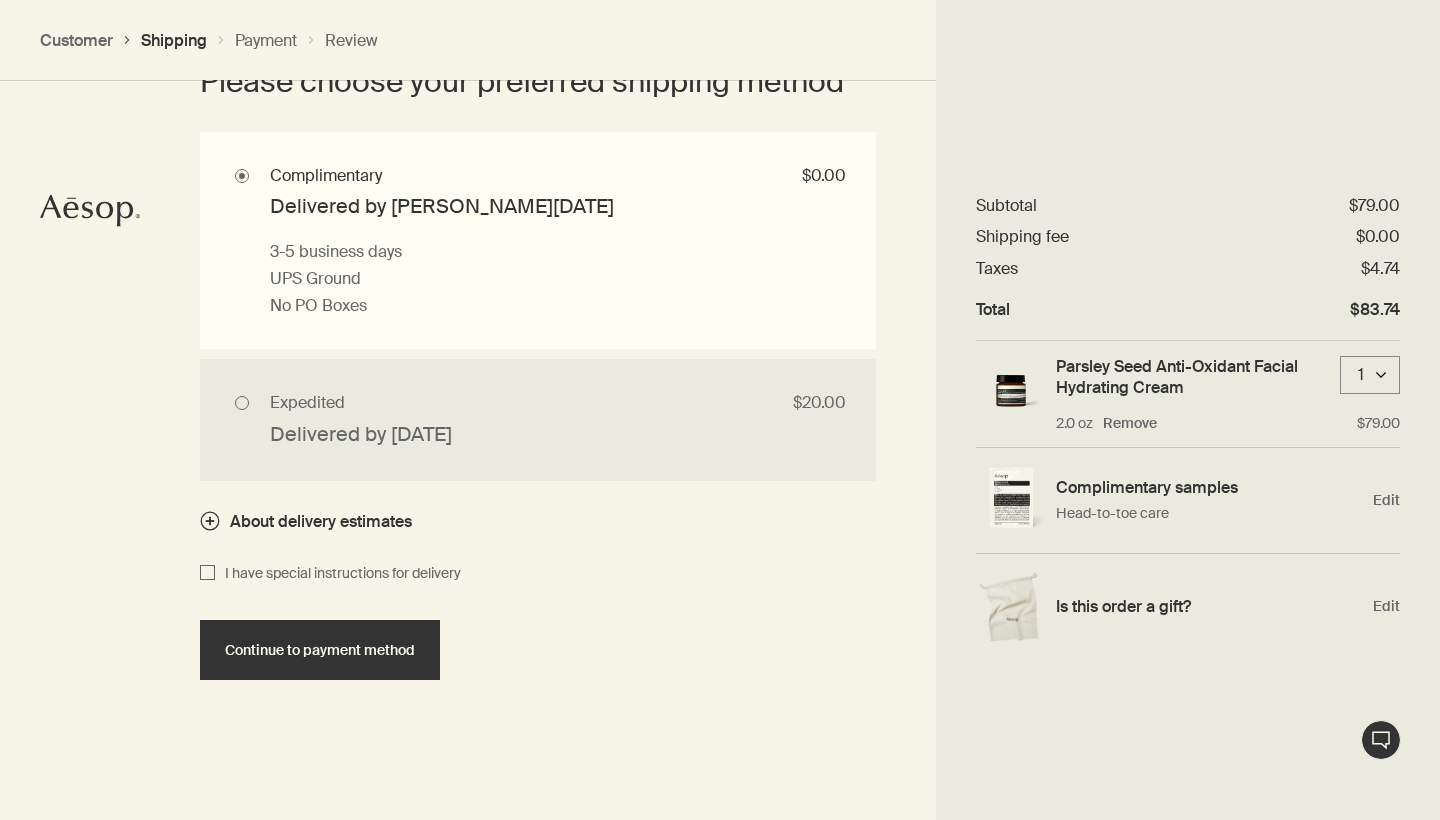 scroll, scrollTop: 1870, scrollLeft: 0, axis: vertical 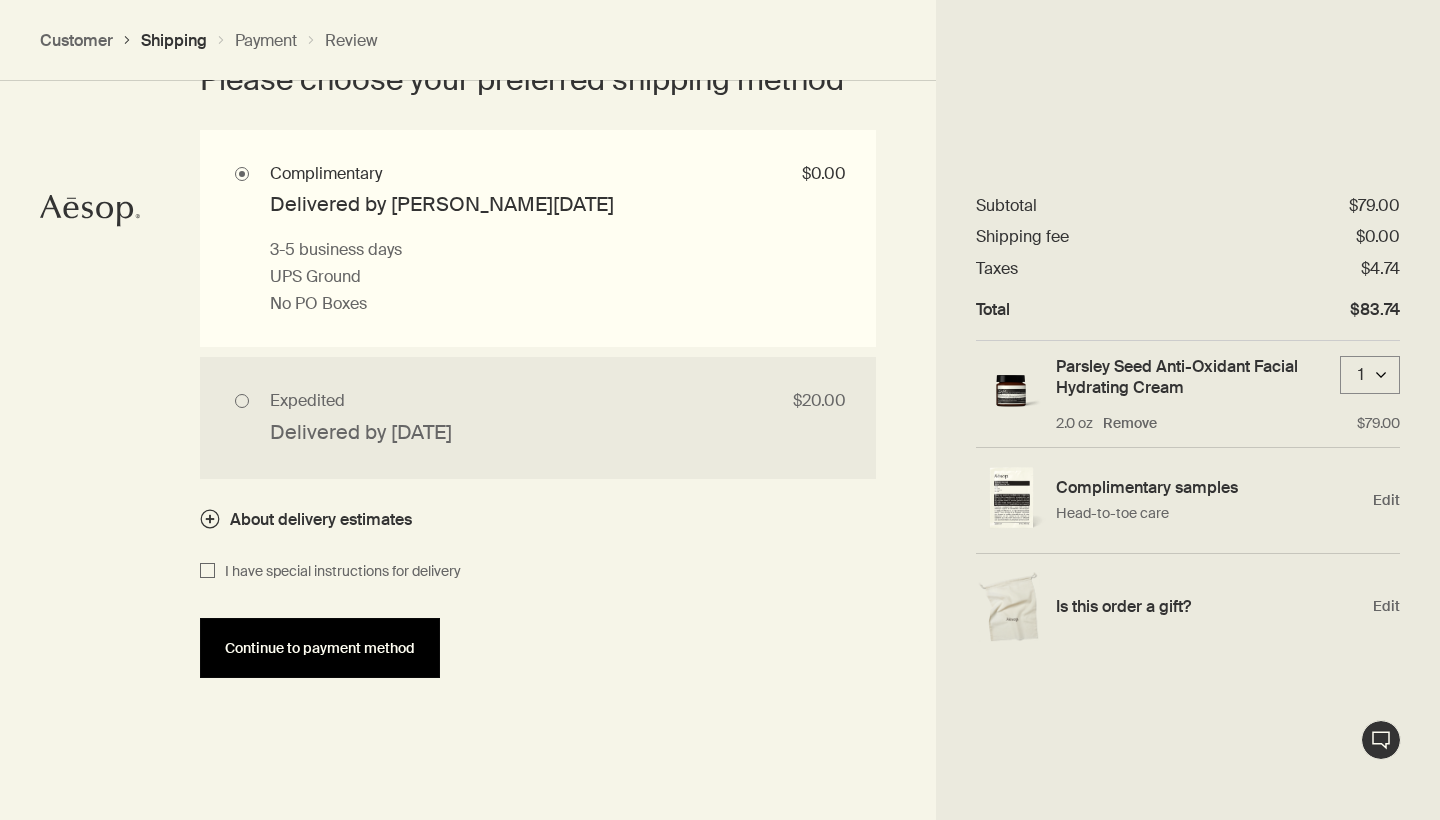 click on "Continue to payment method" at bounding box center [320, 648] 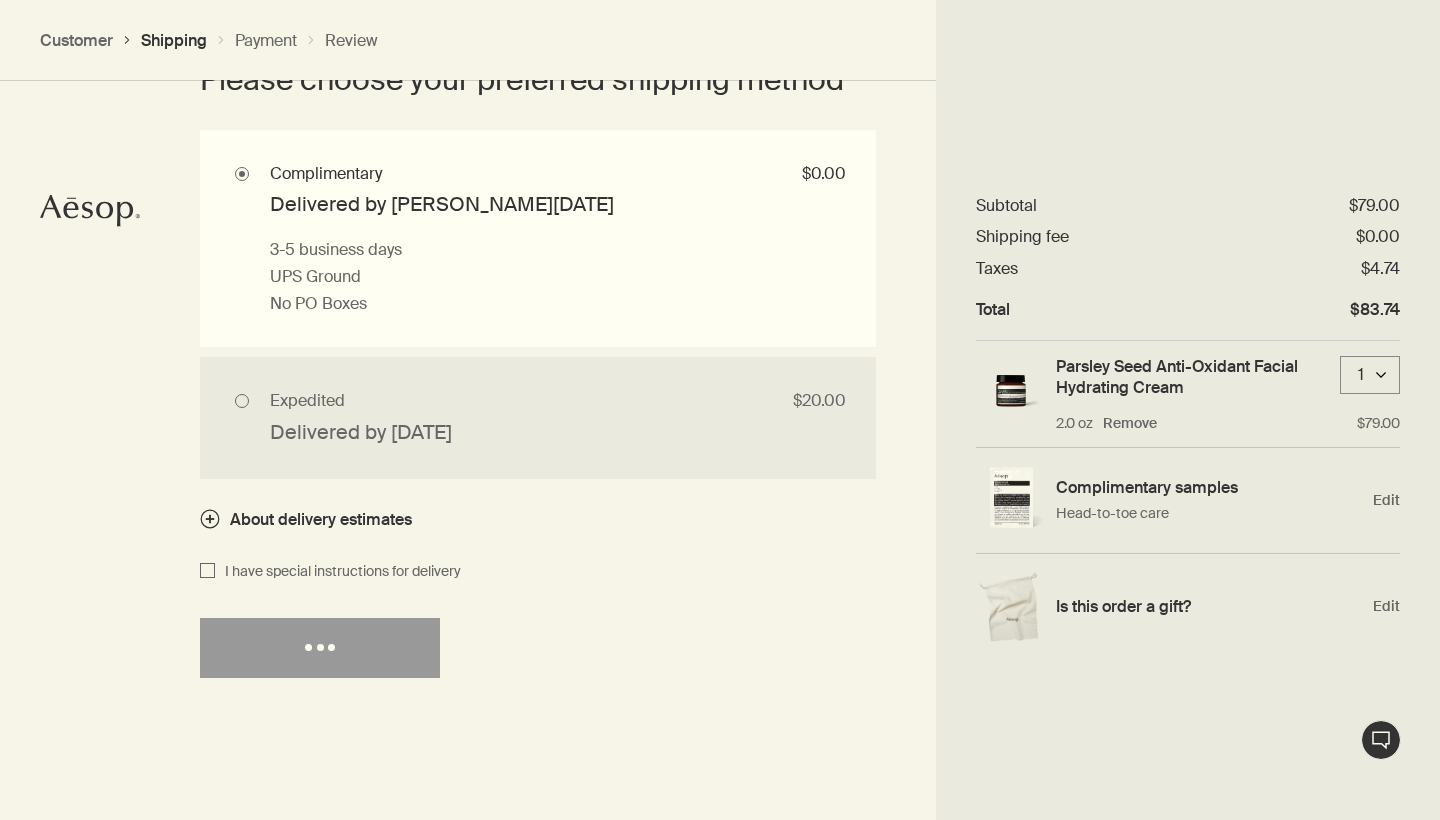 select on "US" 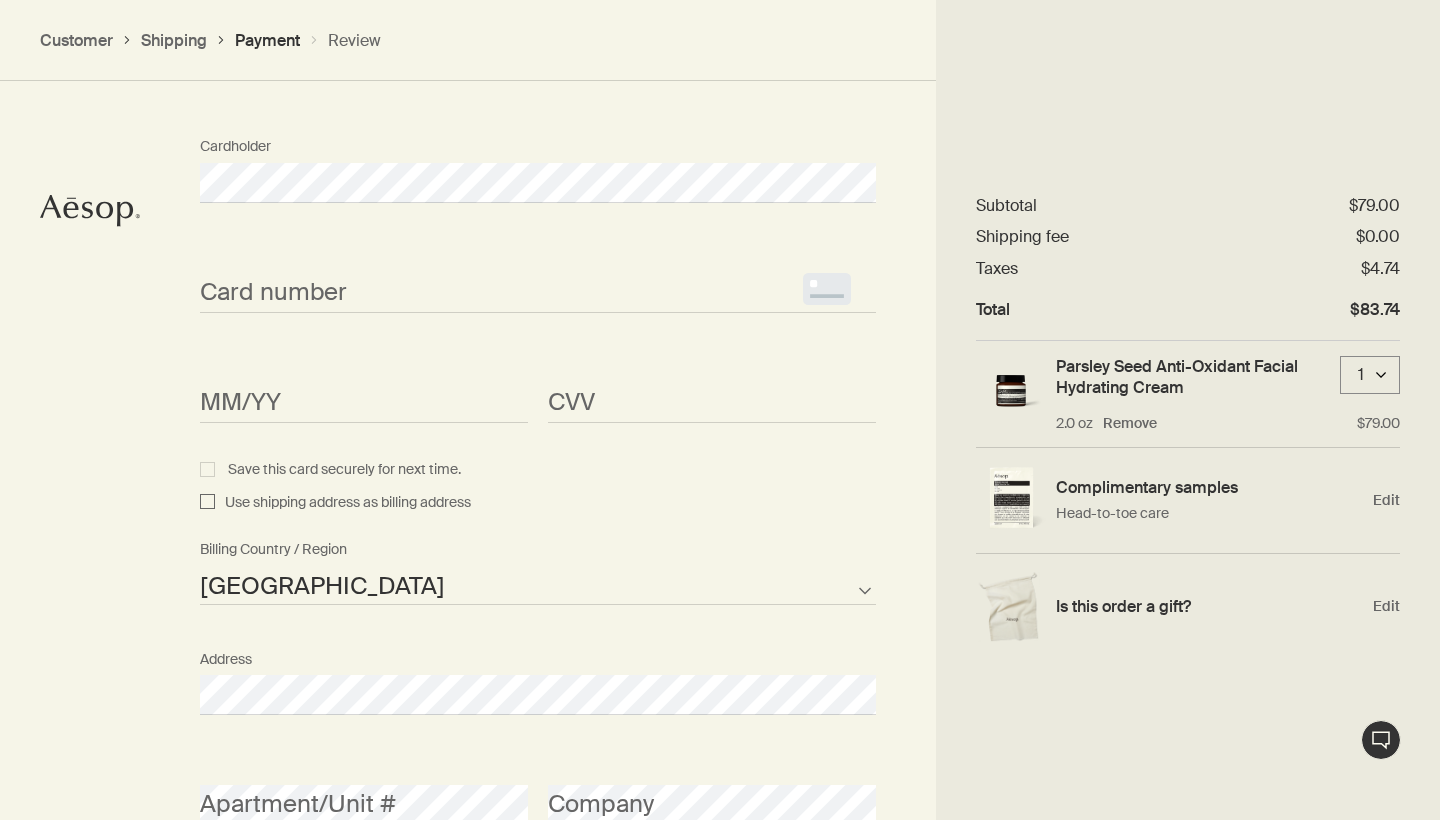 scroll, scrollTop: 1790, scrollLeft: 0, axis: vertical 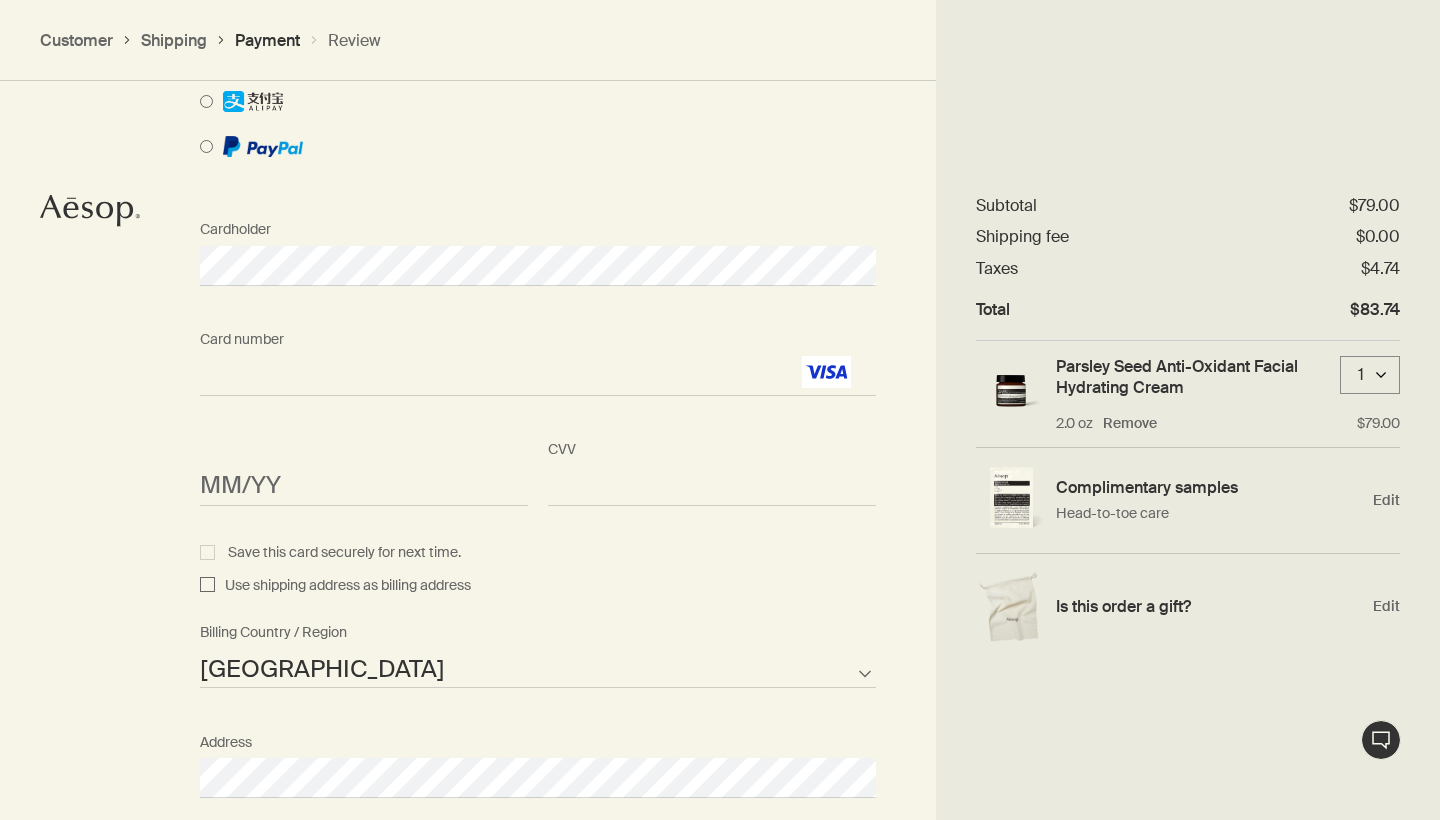 click on "MM/YY <p>Your browser does not support iframes.</p> CVV <p>Your browser does not support iframes.</p>" at bounding box center [538, 486] 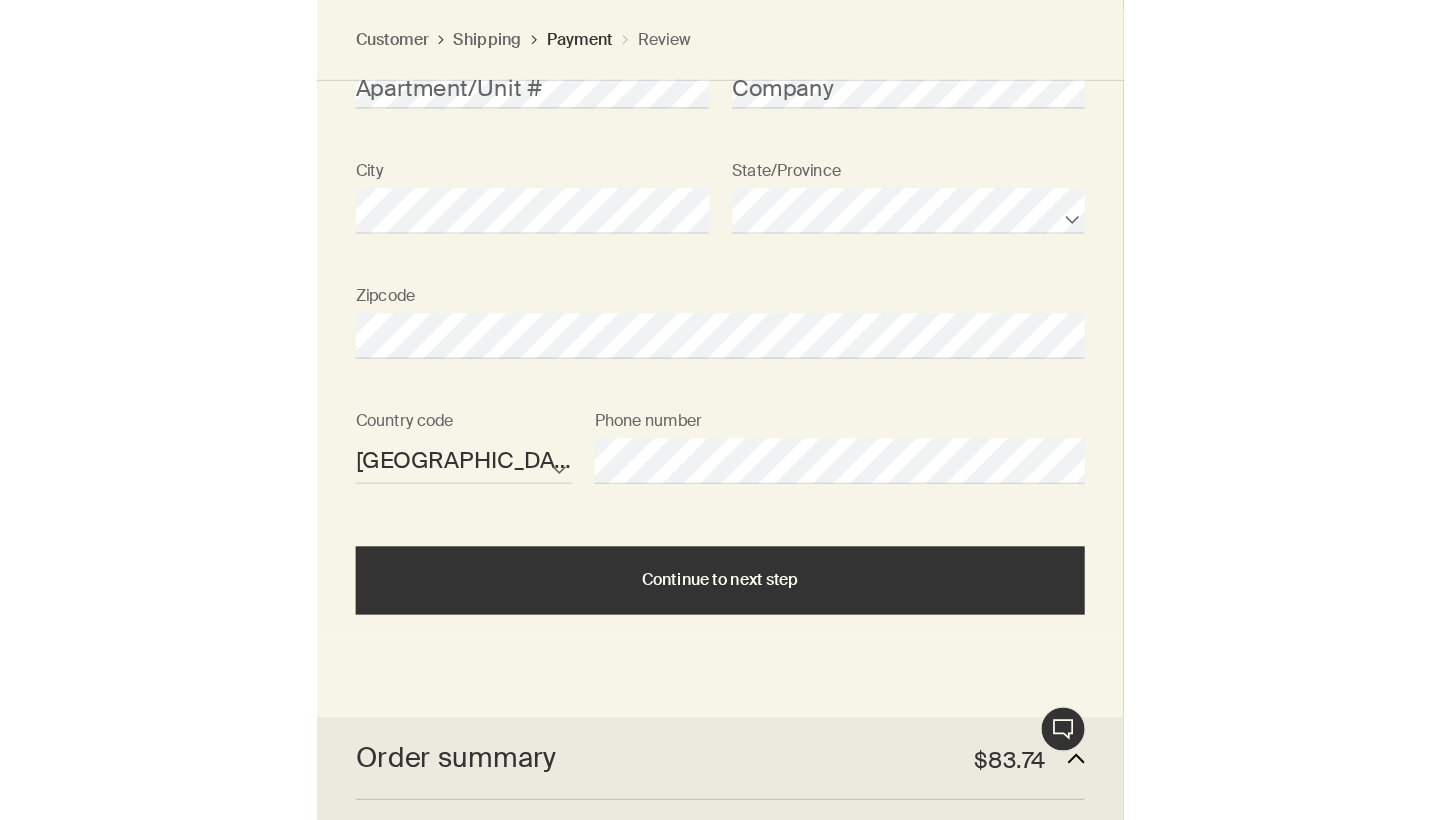 scroll, scrollTop: 1863, scrollLeft: 0, axis: vertical 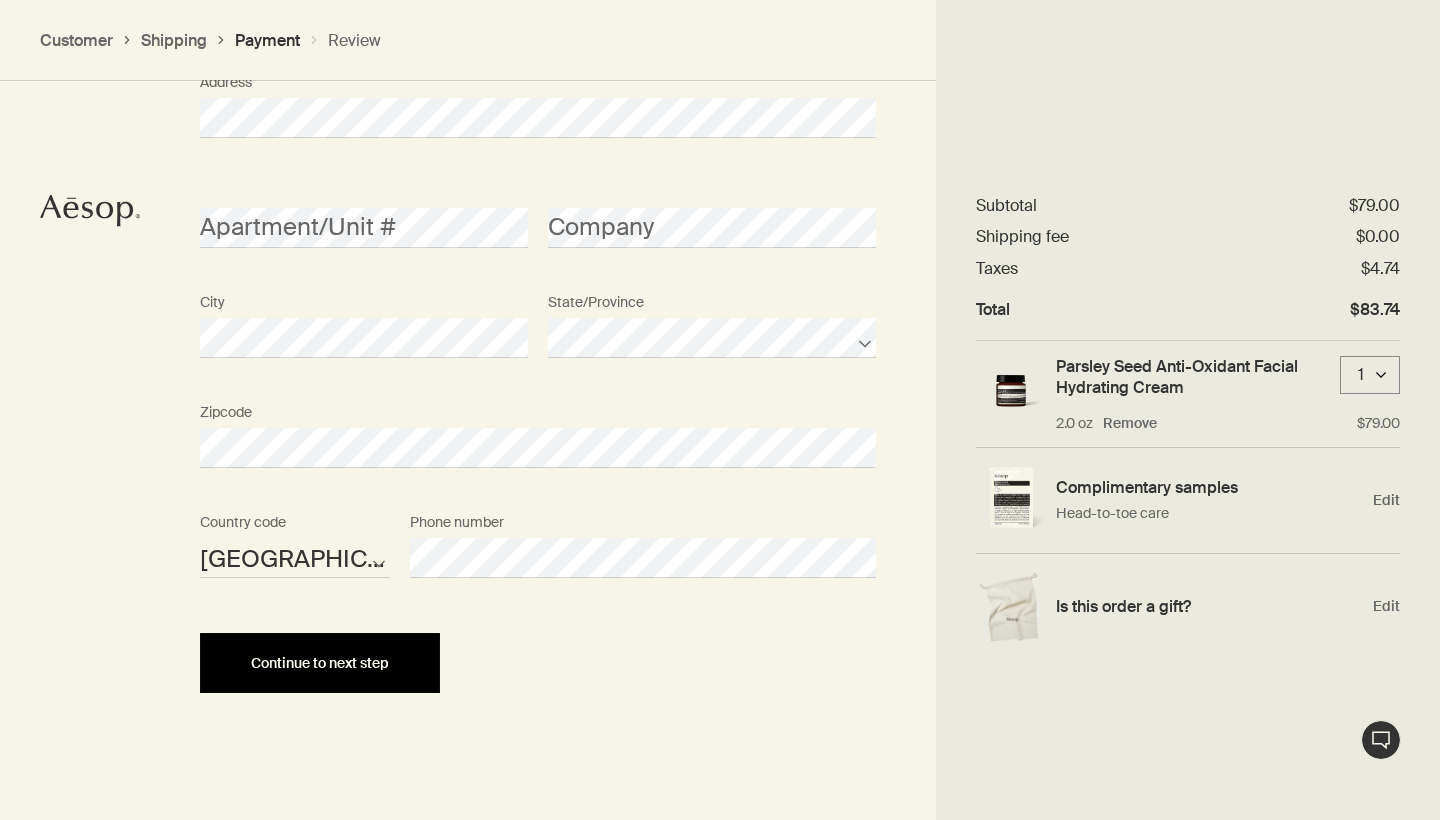 click on "Cardholder Card number <p>Your browser does not support iframes.</p> MM/YY <p>Your browser does not support iframes.</p> CVV <p>Your browser does not support iframes.</p> Save this card securely for next time. Use shipping address as billing address [GEOGRAPHIC_DATA] [GEOGRAPHIC_DATA] [GEOGRAPHIC_DATA] [US_STATE] [GEOGRAPHIC_DATA] [GEOGRAPHIC_DATA] [GEOGRAPHIC_DATA] [GEOGRAPHIC_DATA] [GEOGRAPHIC_DATA] [GEOGRAPHIC_DATA] [GEOGRAPHIC_DATA] [GEOGRAPHIC_DATA] [GEOGRAPHIC_DATA] [GEOGRAPHIC_DATA] [GEOGRAPHIC_DATA] [GEOGRAPHIC_DATA] [GEOGRAPHIC_DATA] [GEOGRAPHIC_DATA] [GEOGRAPHIC_DATA] [GEOGRAPHIC_DATA] [GEOGRAPHIC_DATA] [GEOGRAPHIC_DATA] [GEOGRAPHIC_DATA] [GEOGRAPHIC_DATA] [GEOGRAPHIC_DATA] [GEOGRAPHIC_DATA] [GEOGRAPHIC_DATA] [GEOGRAPHIC_DATA] [GEOGRAPHIC_DATA] [GEOGRAPHIC_DATA] [GEOGRAPHIC_DATA] [GEOGRAPHIC_DATA] [GEOGRAPHIC_DATA] [GEOGRAPHIC_DATA] [GEOGRAPHIC_DATA] [GEOGRAPHIC_DATA] [GEOGRAPHIC_DATA] [GEOGRAPHIC_DATA] [GEOGRAPHIC_DATA] [GEOGRAPHIC_DATA] [GEOGRAPHIC_DATA] [GEOGRAPHIC_DATA] [GEOGRAPHIC_DATA] [GEOGRAPHIC_DATA] [GEOGRAPHIC_DATA] [GEOGRAPHIC_DATA] [GEOGRAPHIC_DATA] [GEOGRAPHIC_DATA] [GEOGRAPHIC_DATA] [GEOGRAPHIC_DATA] [GEOGRAPHIC_DATA] [GEOGRAPHIC_DATA] [GEOGRAPHIC_DATA] [GEOGRAPHIC_DATA] [GEOGRAPHIC_DATA] [GEOGRAPHIC_DATA] [GEOGRAPHIC_DATA] [GEOGRAPHIC_DATA] [GEOGRAPHIC_DATA] [GEOGRAPHIC_DATA] [GEOGRAPHIC_DATA] [GEOGRAPHIC_DATA] [GEOGRAPHIC_DATA] [GEOGRAPHIC_DATA] [GEOGRAPHIC_DATA] [GEOGRAPHIC_DATA] [GEOGRAPHIC_DATA] [GEOGRAPHIC_DATA] [GEOGRAPHIC_DATA] [GEOGRAPHIC_DATA] [GEOGRAPHIC_DATA] [GEOGRAPHIC_DATA]" at bounding box center (538, 122) 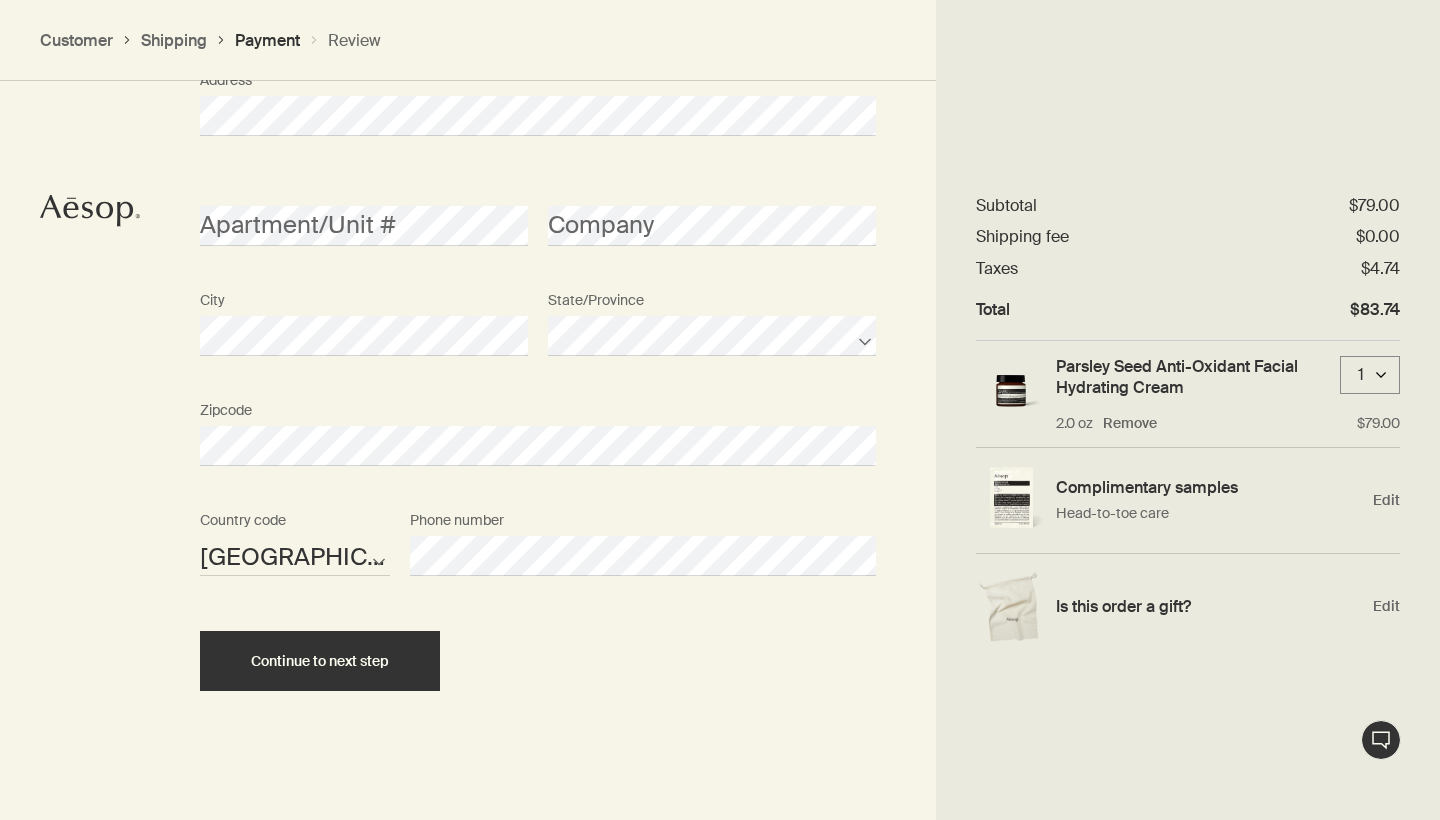 scroll, scrollTop: 2450, scrollLeft: 0, axis: vertical 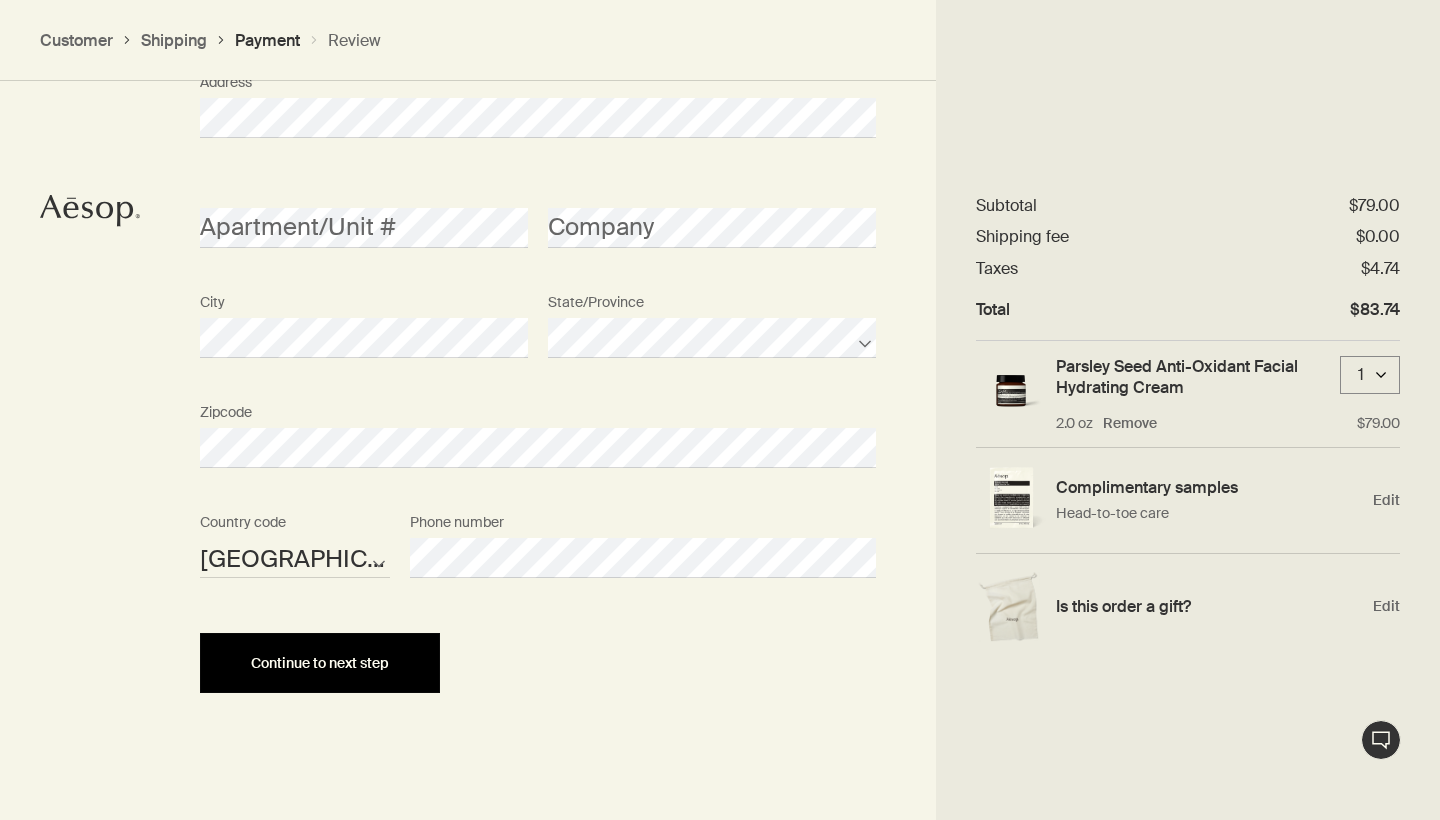 click on "Continue to next step" at bounding box center [320, 663] 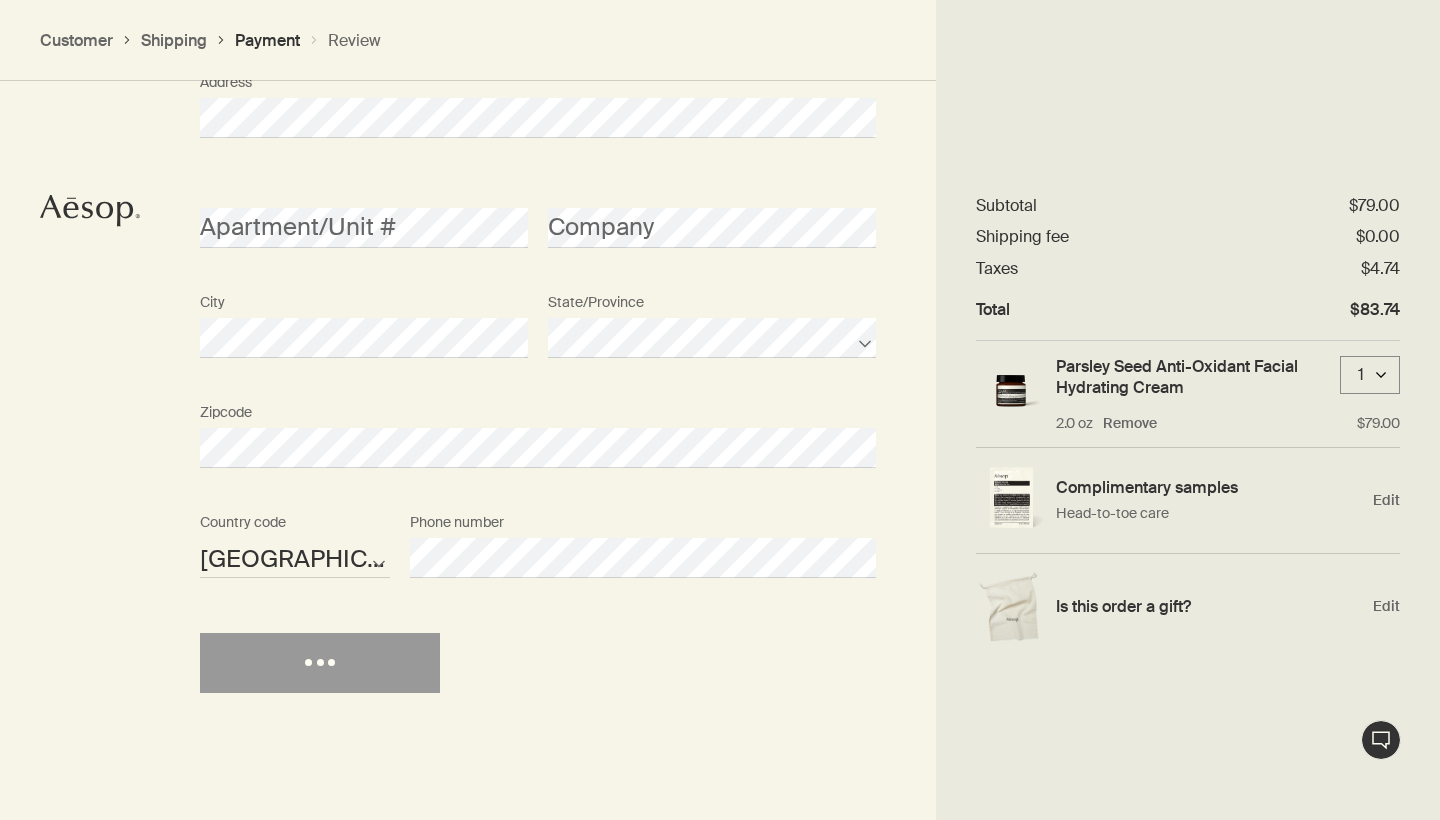 scroll, scrollTop: 0, scrollLeft: 0, axis: both 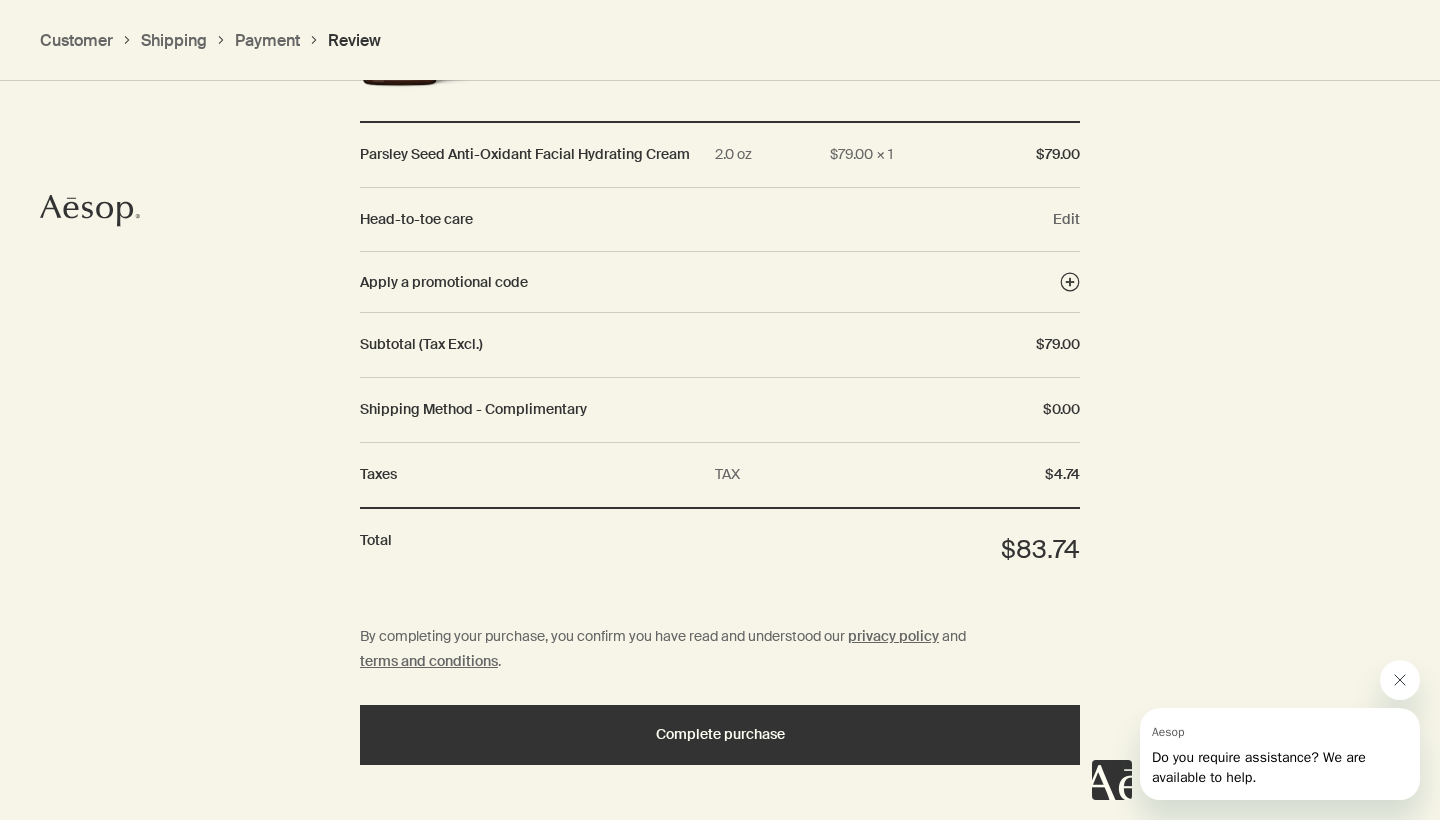 click 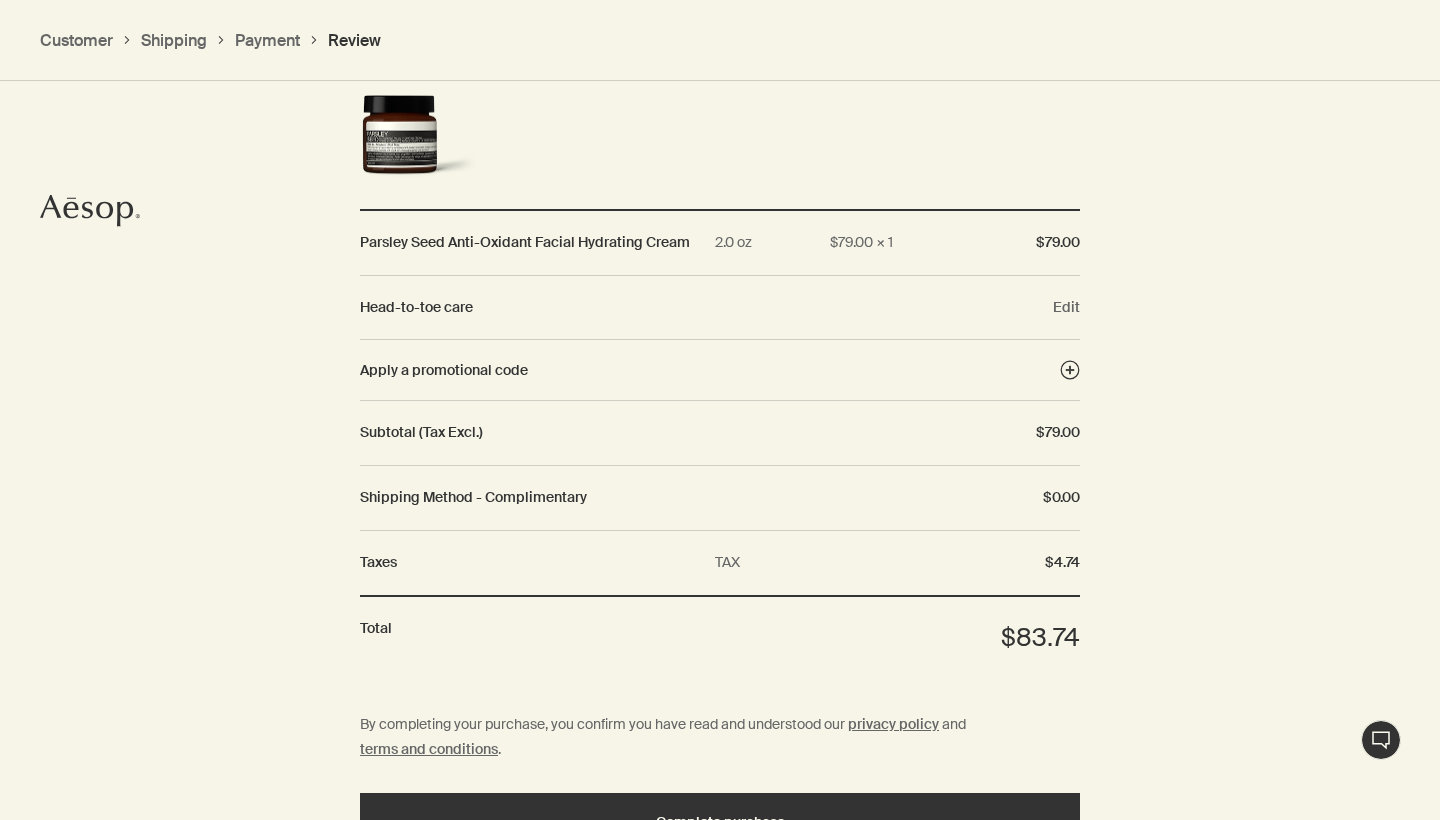 scroll, scrollTop: 1974, scrollLeft: 0, axis: vertical 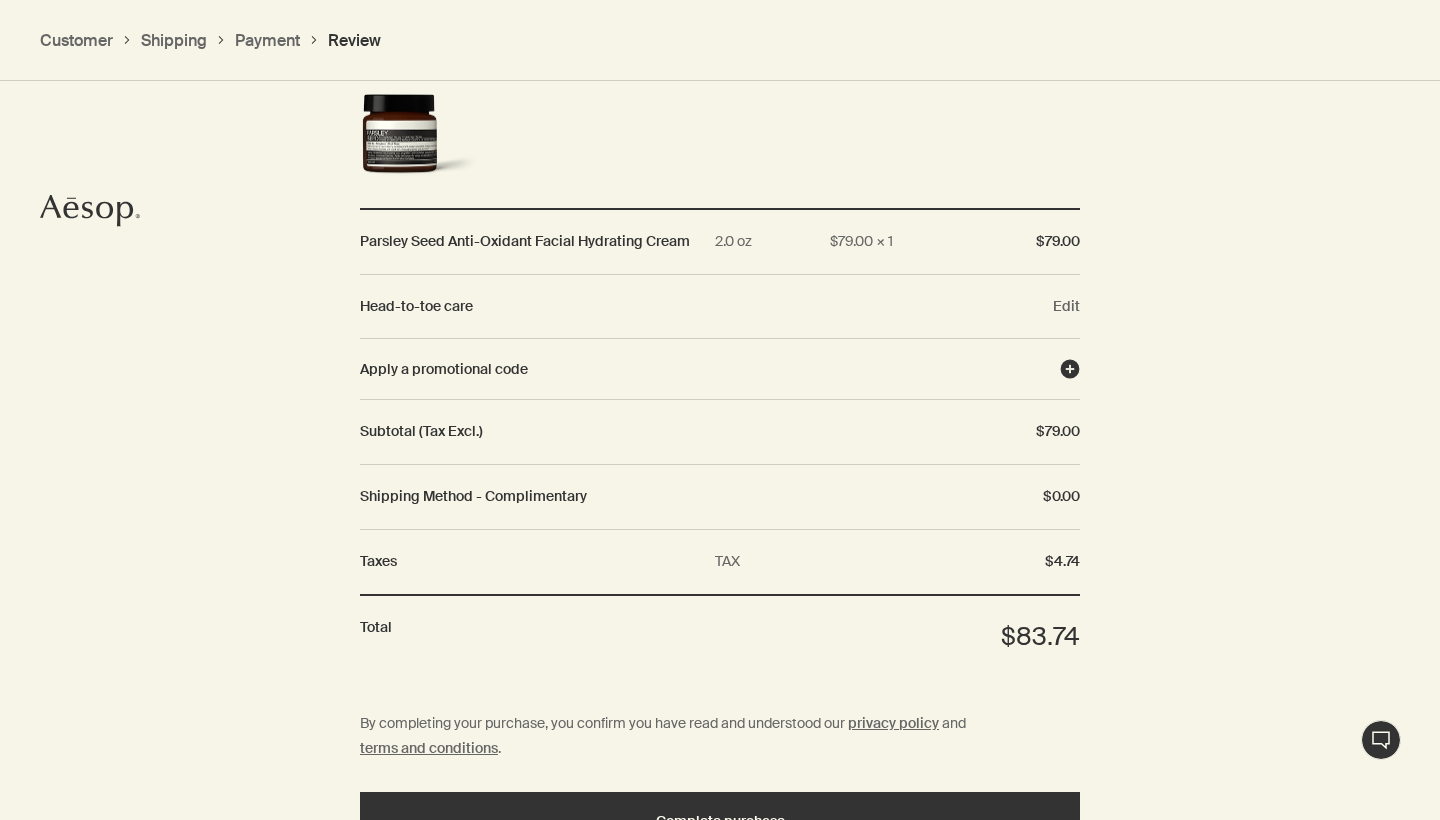 click 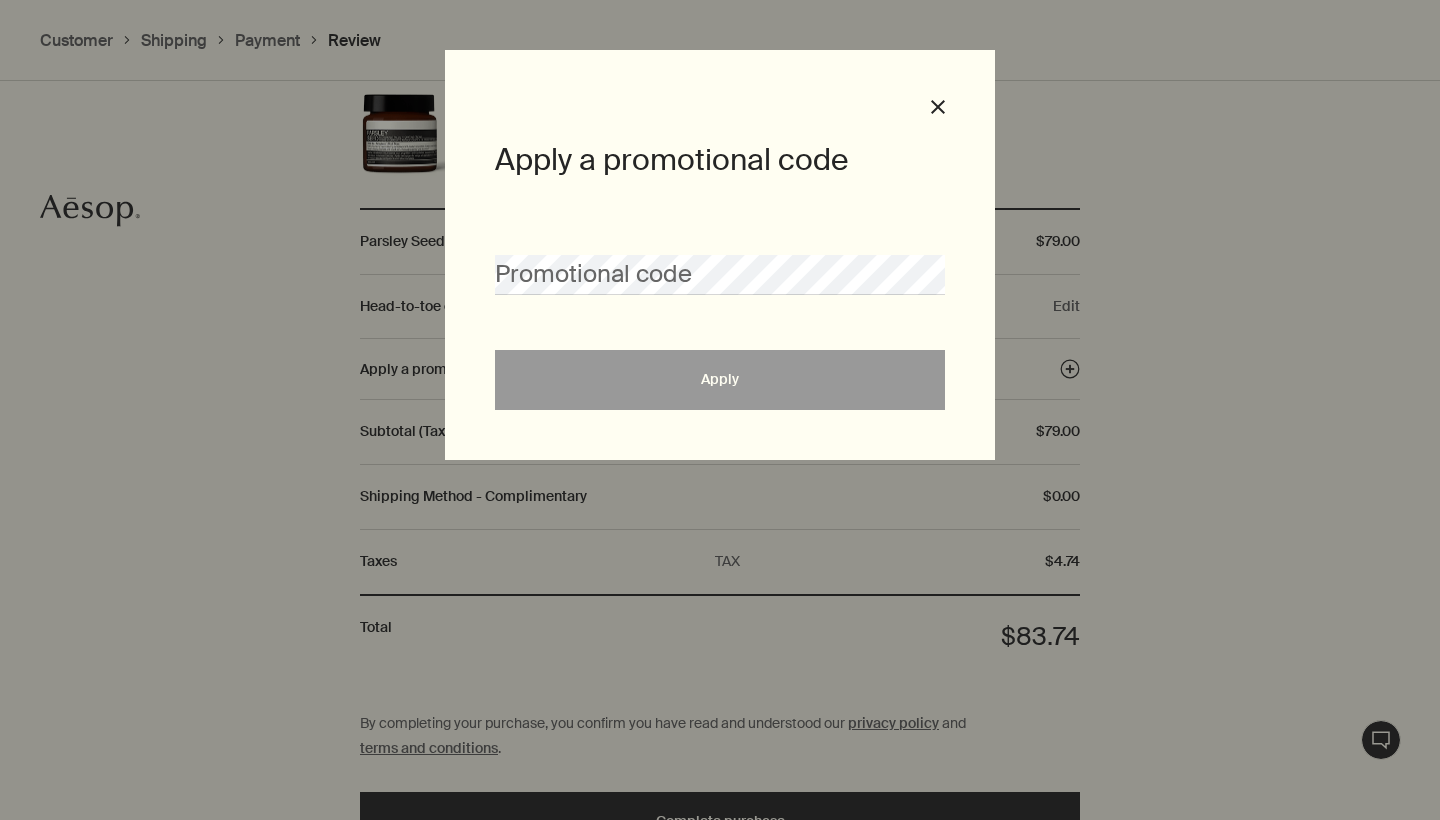 click at bounding box center (720, 410) 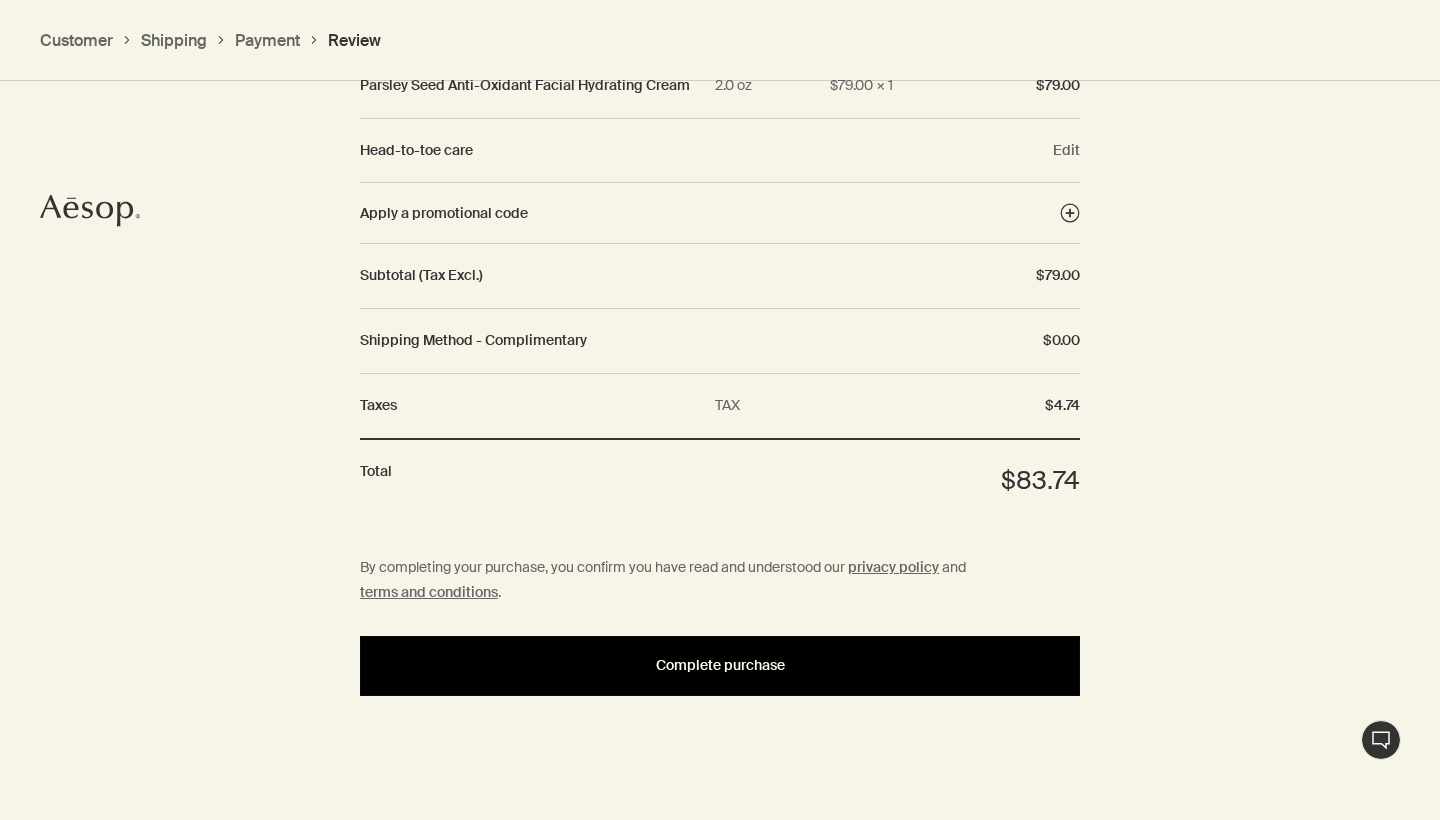 scroll, scrollTop: 2129, scrollLeft: 0, axis: vertical 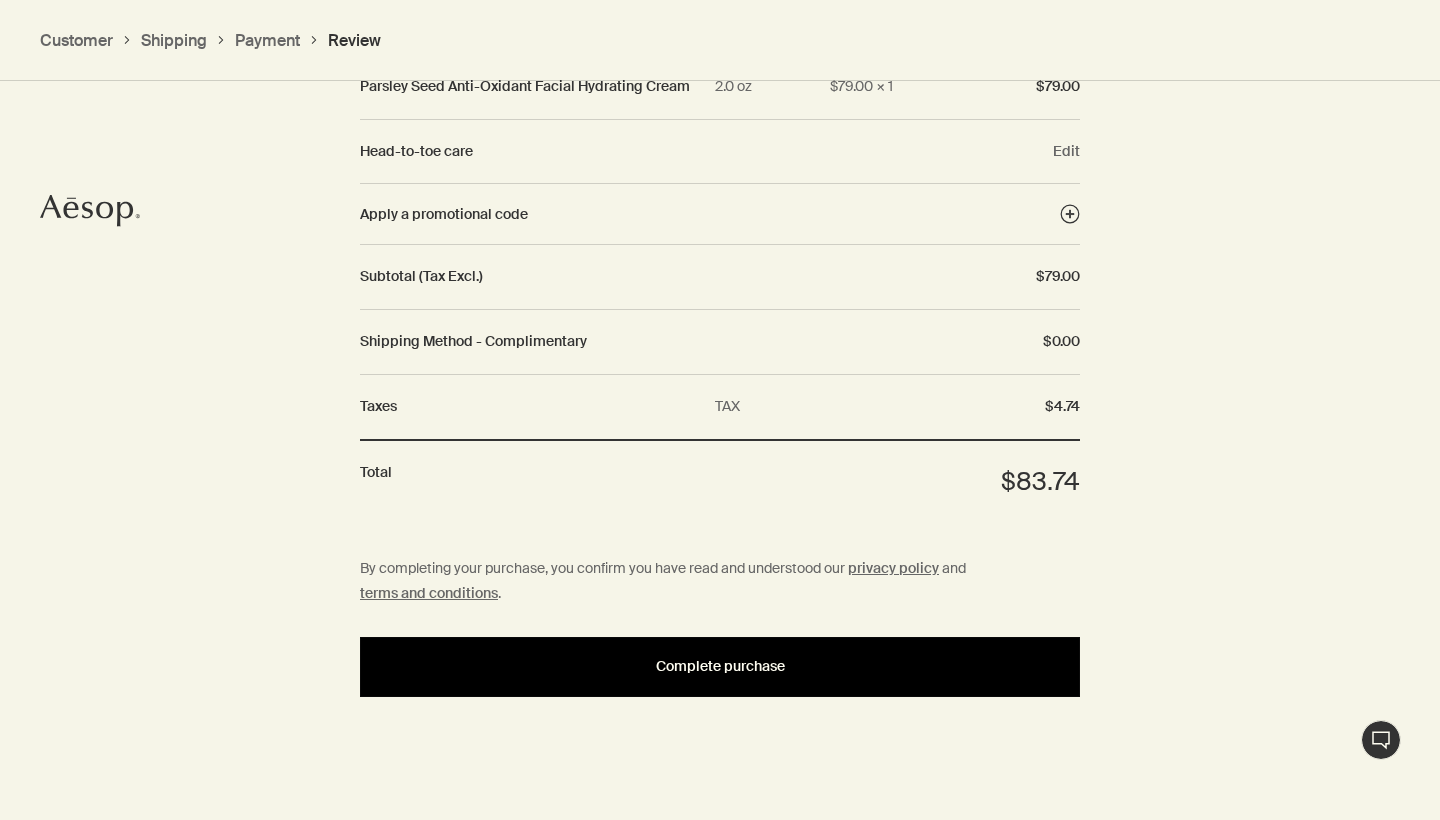 click on "Complete purchase" at bounding box center [720, 667] 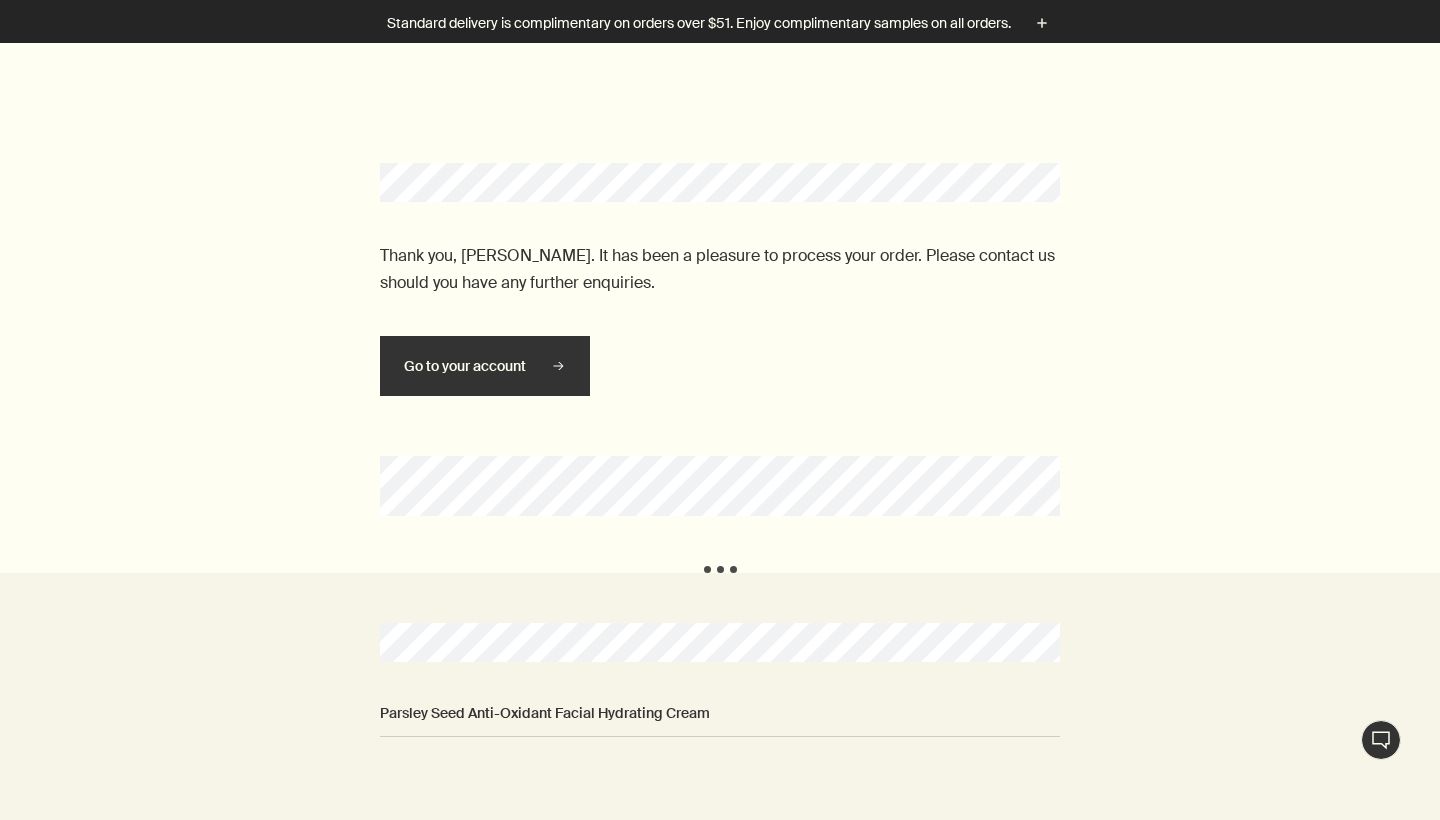scroll, scrollTop: 0, scrollLeft: 0, axis: both 